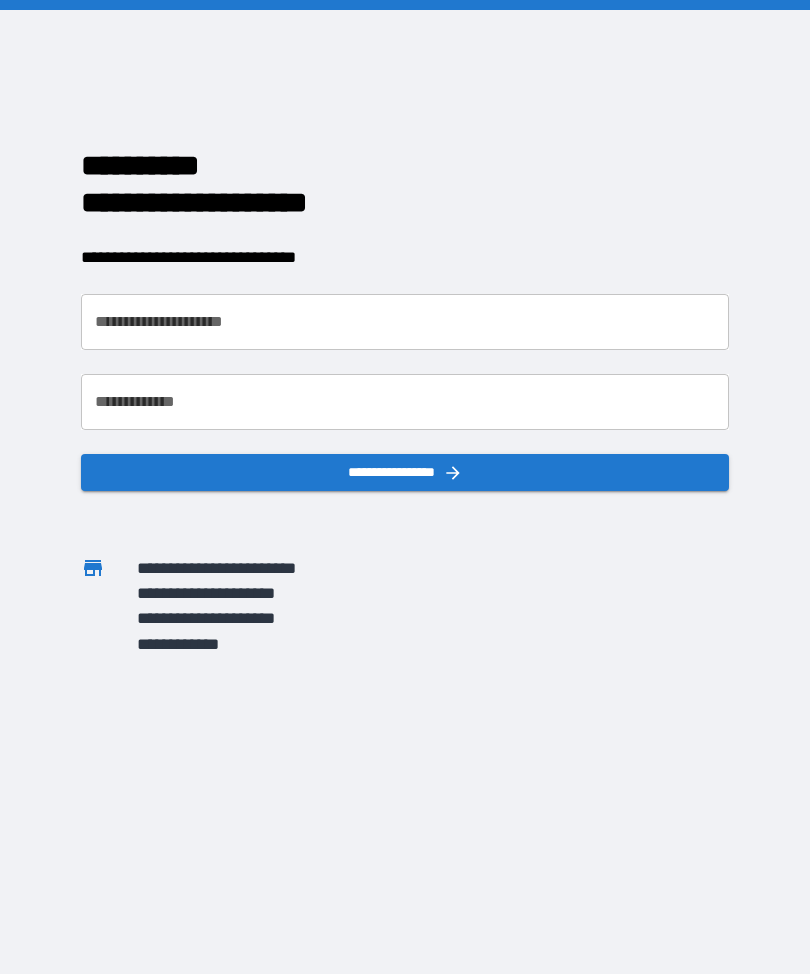 scroll, scrollTop: 0, scrollLeft: 0, axis: both 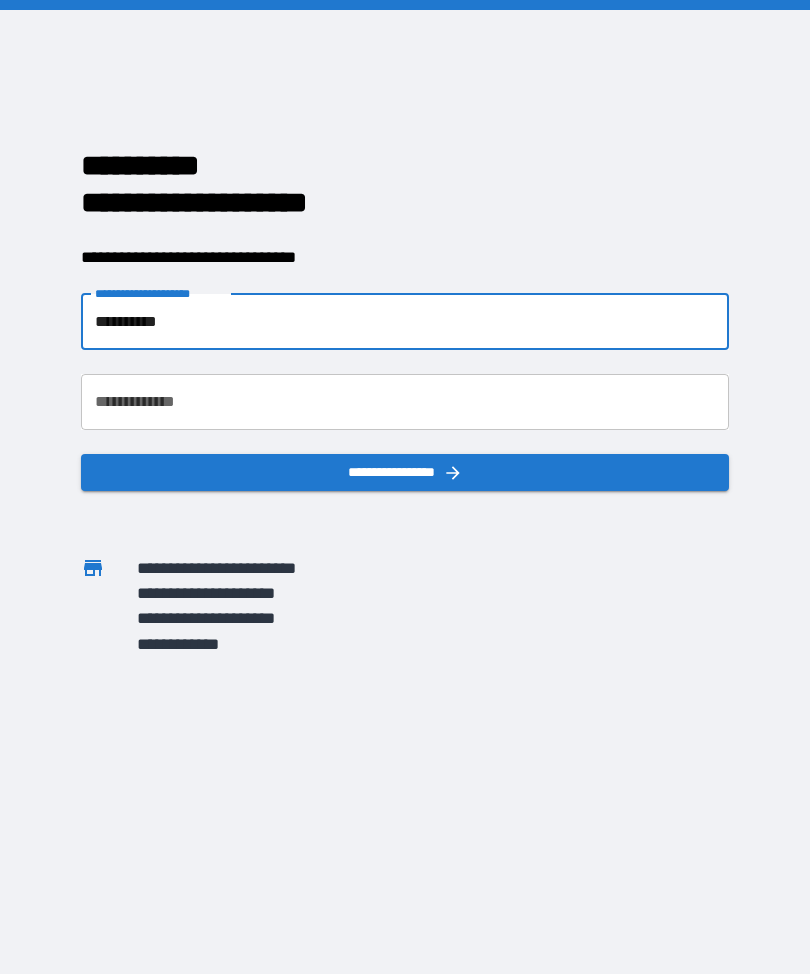 type on "**********" 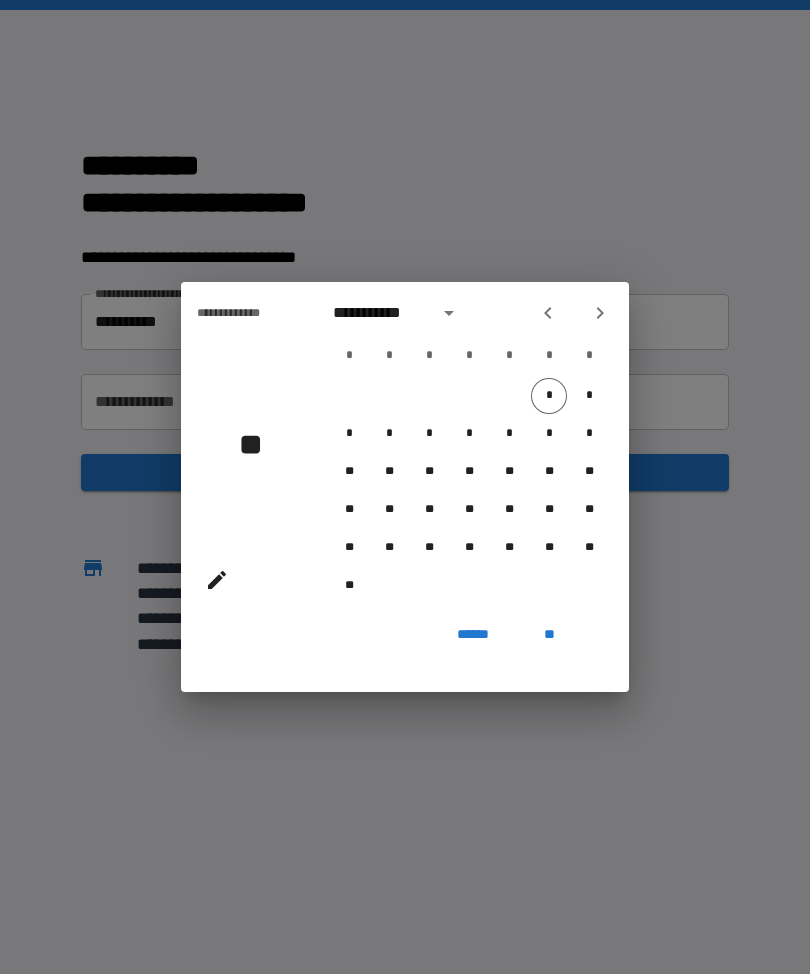 click 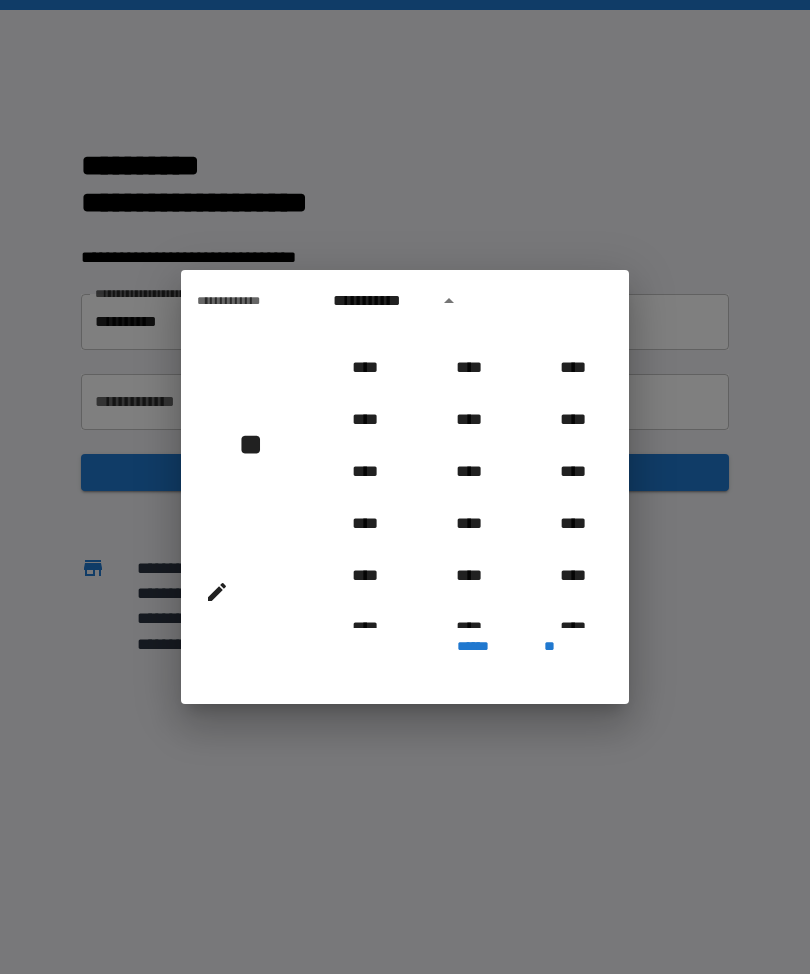 scroll, scrollTop: 1076, scrollLeft: 0, axis: vertical 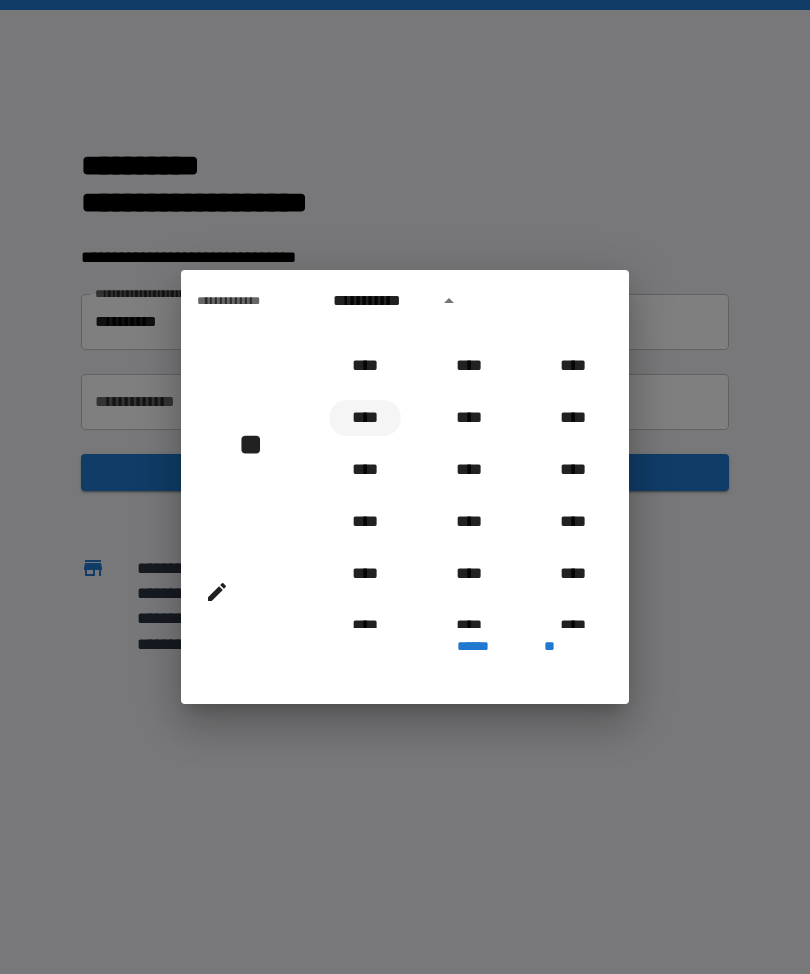 click on "****" at bounding box center [365, 418] 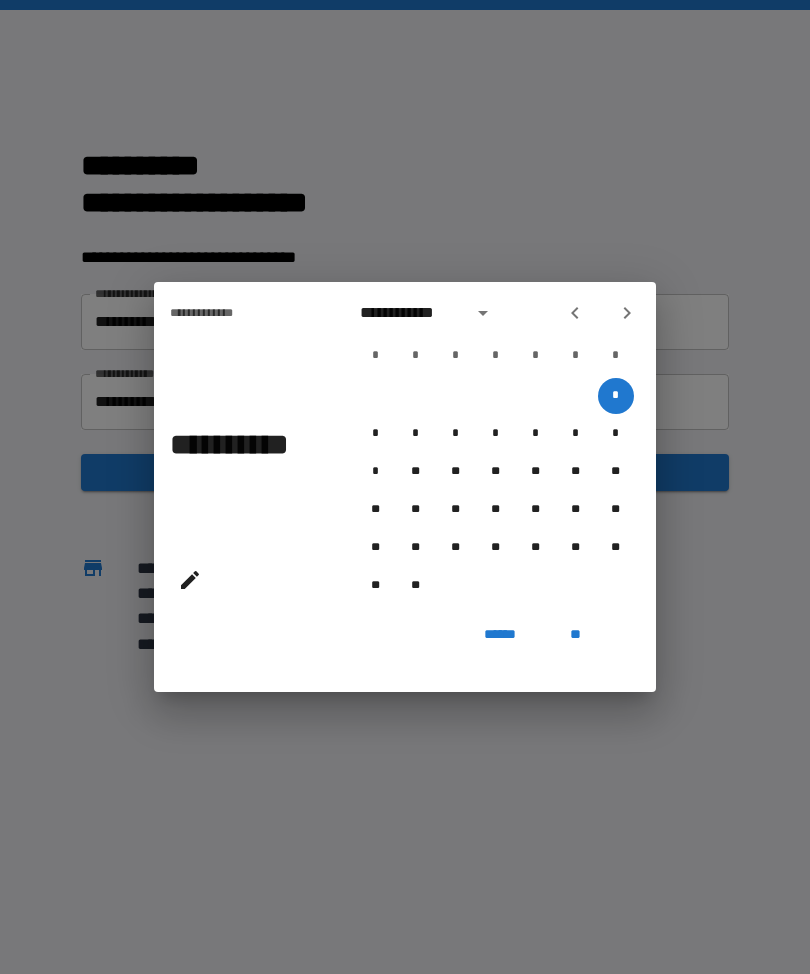 click 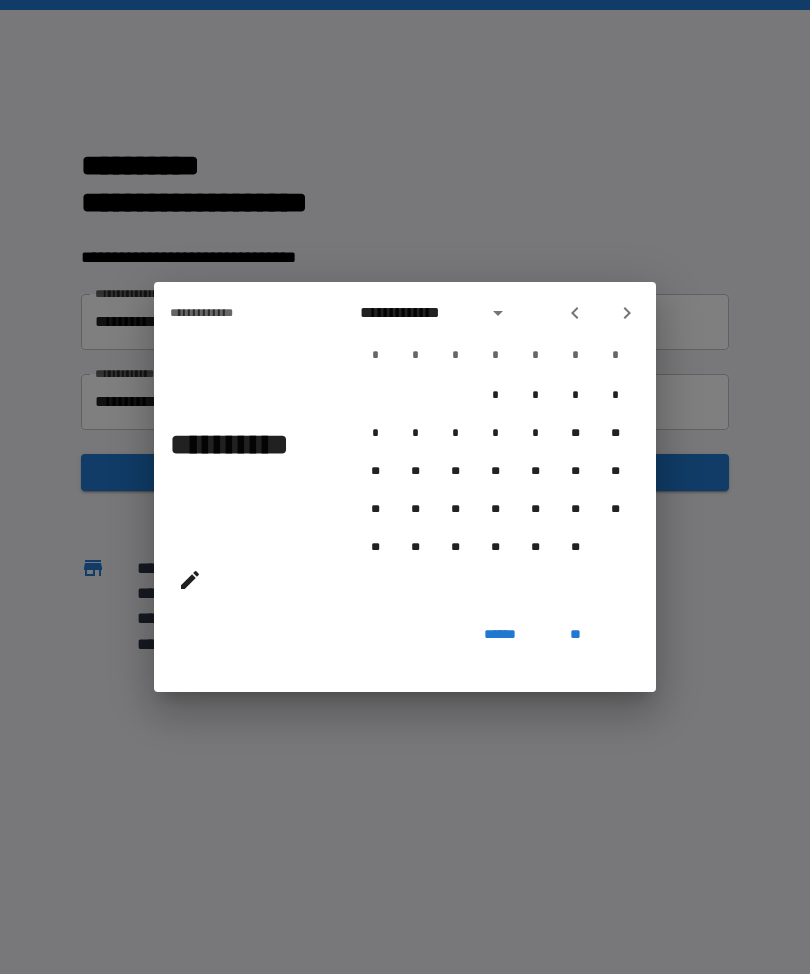 click 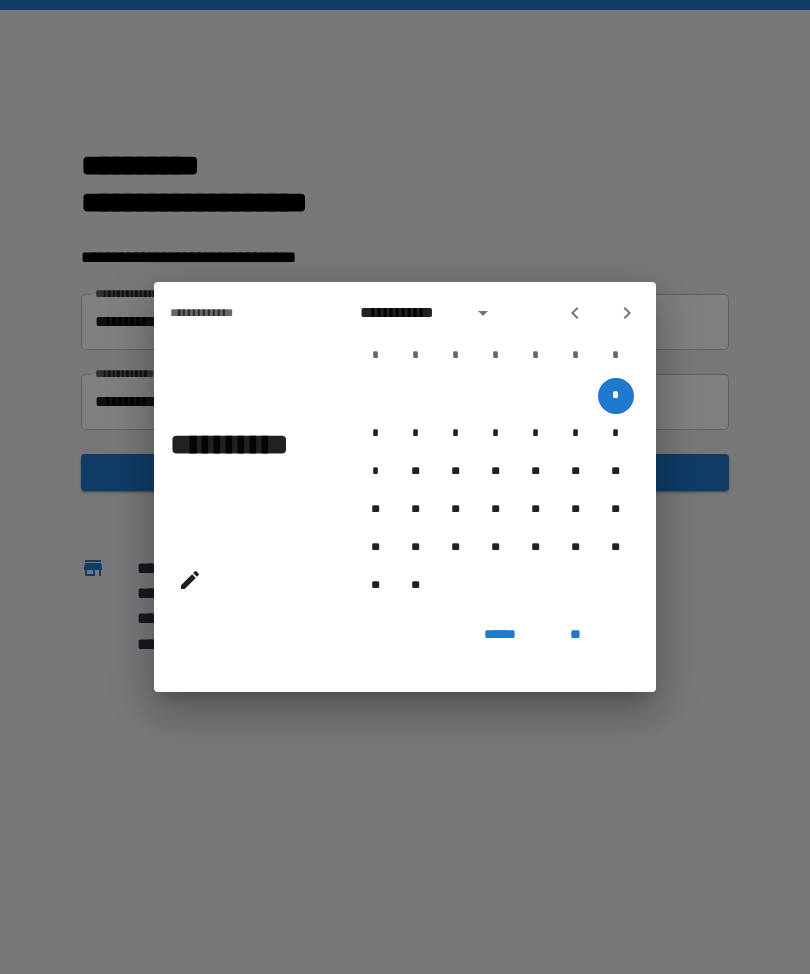 click 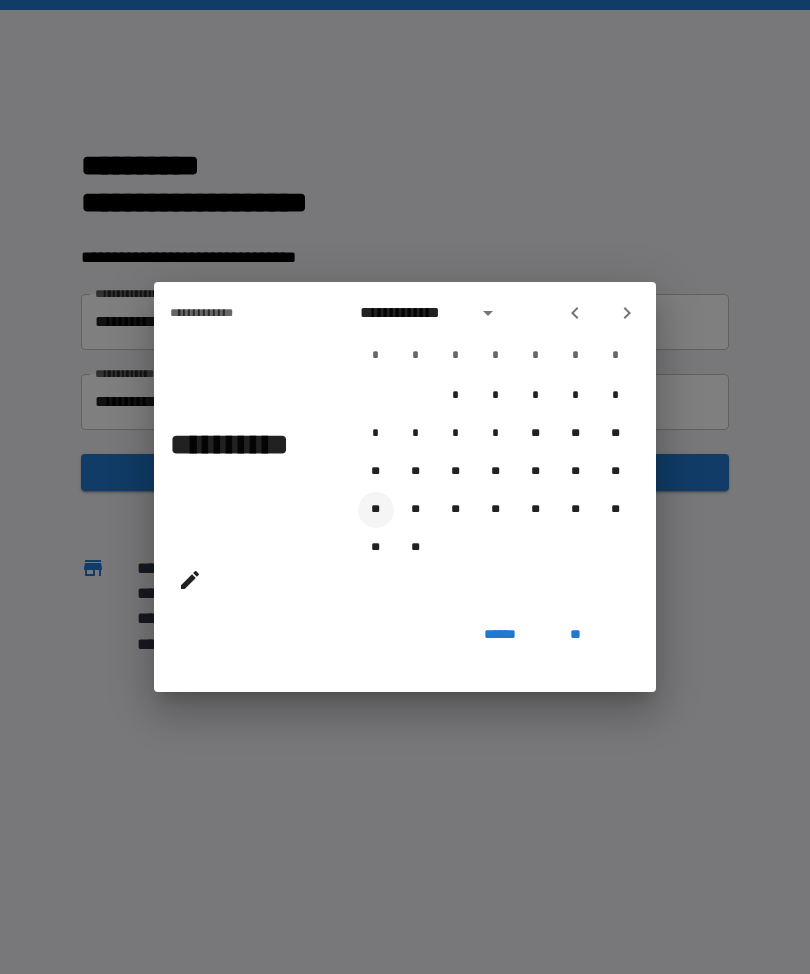click on "**" at bounding box center (376, 510) 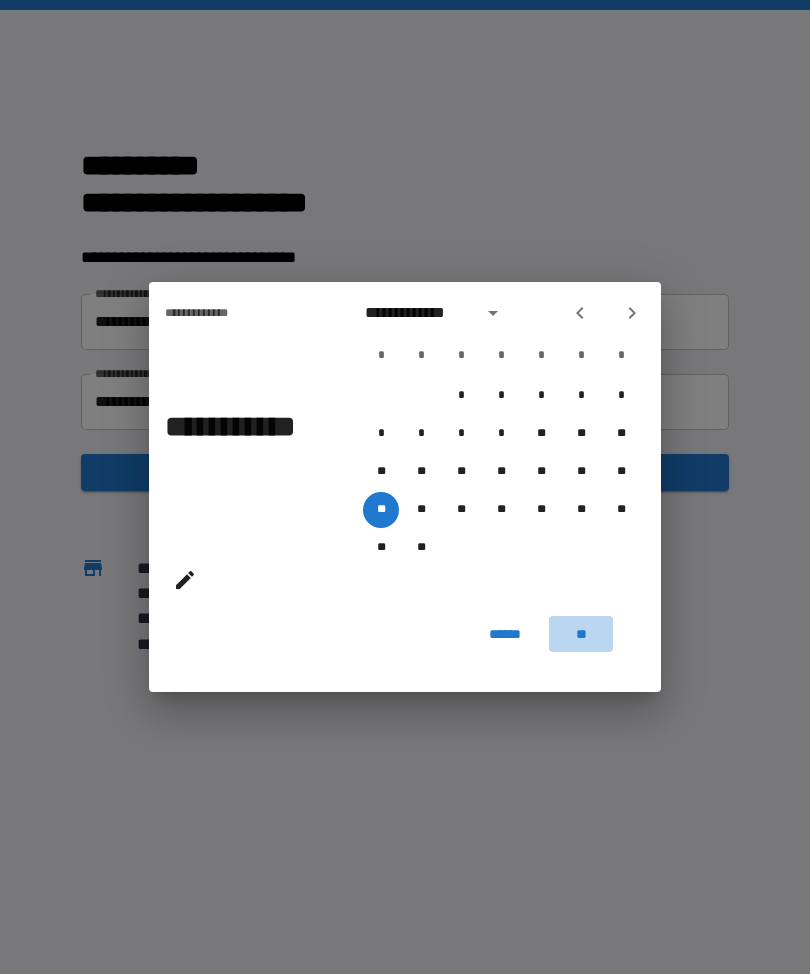 click on "**" at bounding box center (581, 634) 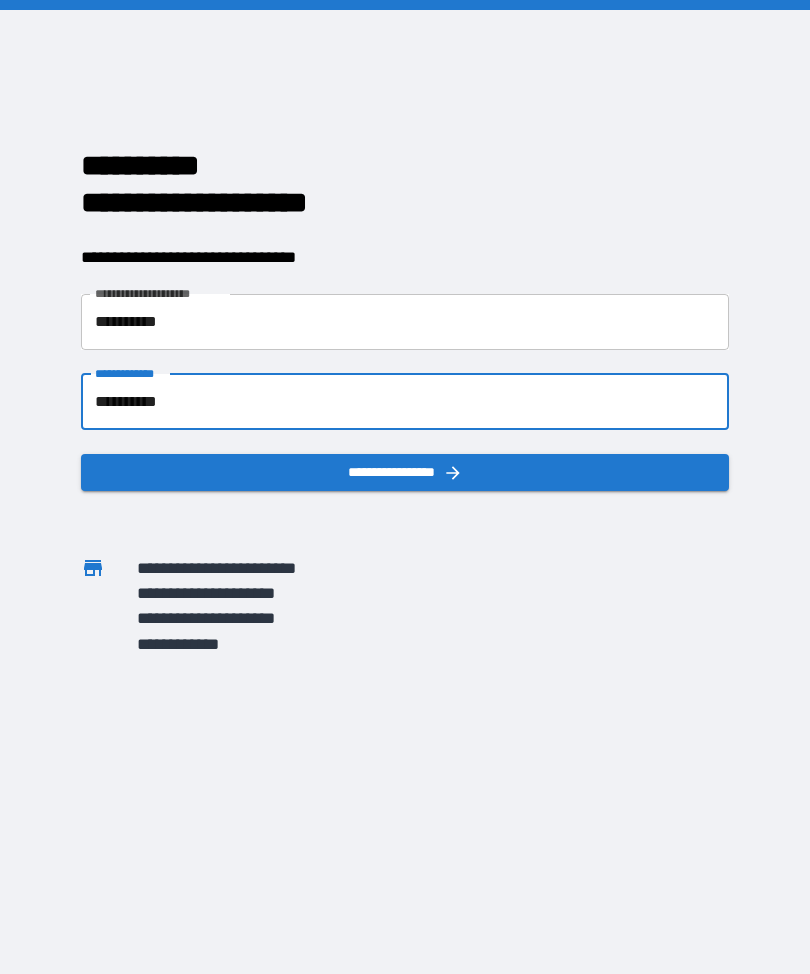 click on "**********" at bounding box center [405, 472] 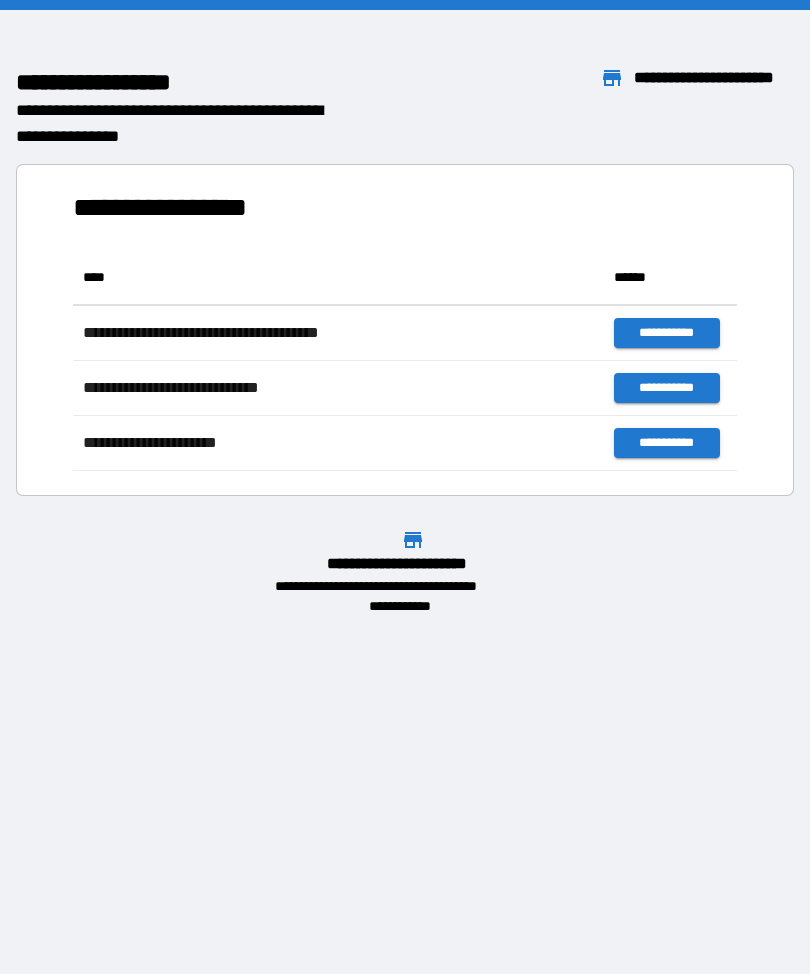 scroll, scrollTop: 1, scrollLeft: 1, axis: both 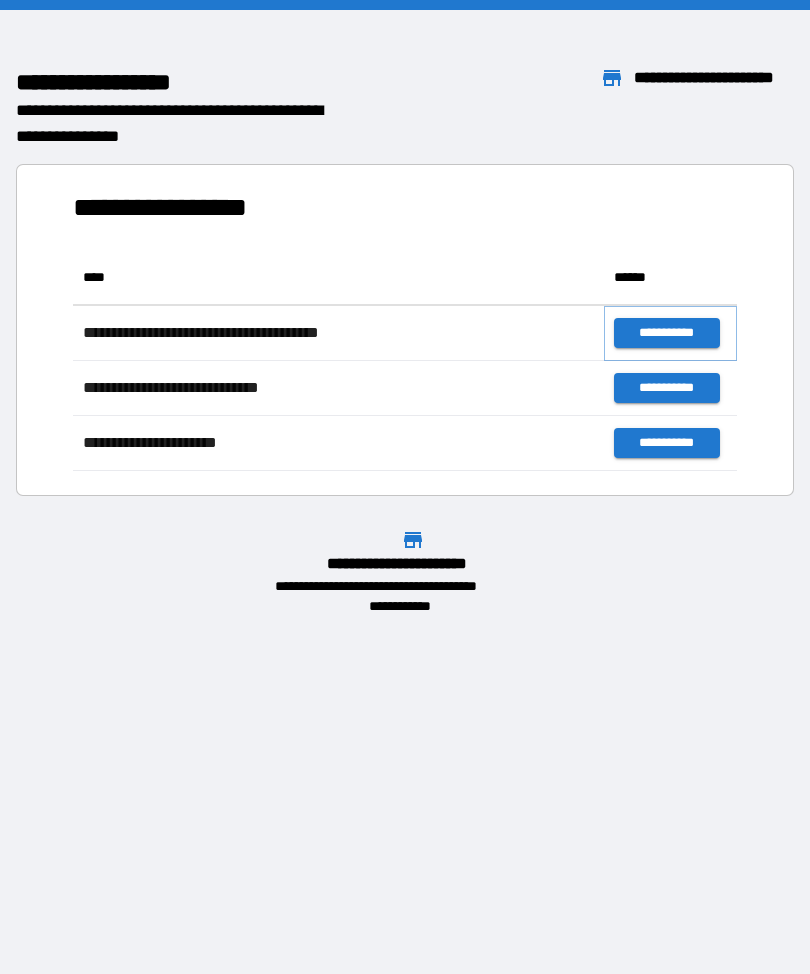 click on "**********" at bounding box center (666, 333) 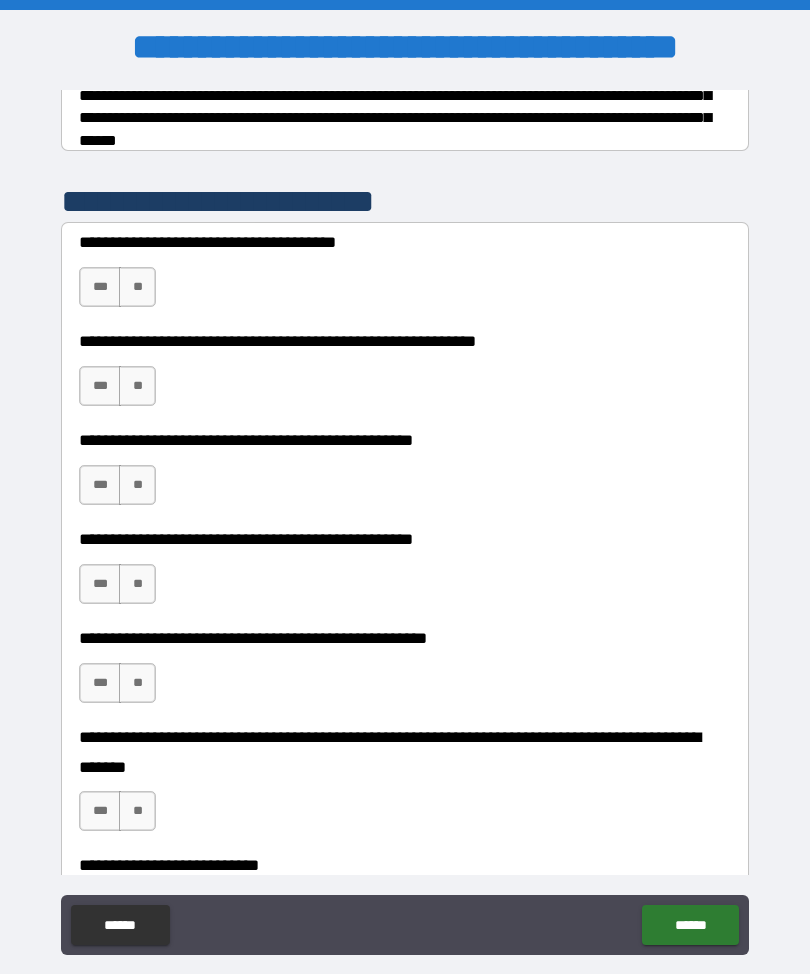 scroll, scrollTop: 364, scrollLeft: 0, axis: vertical 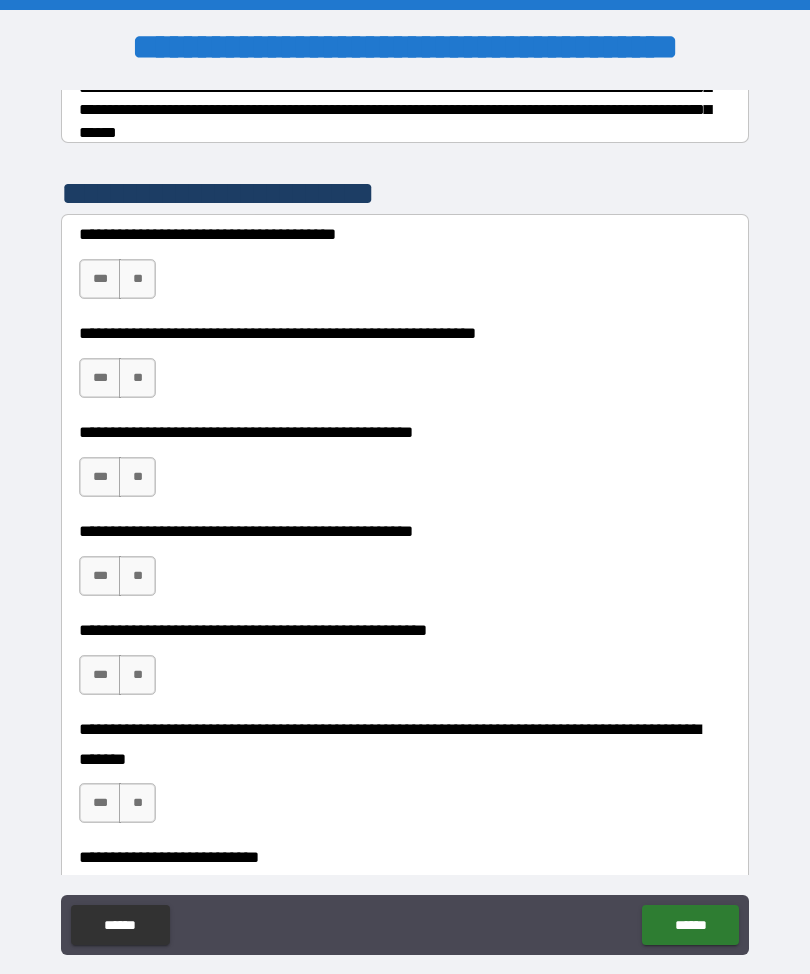 click on "**" at bounding box center (137, 279) 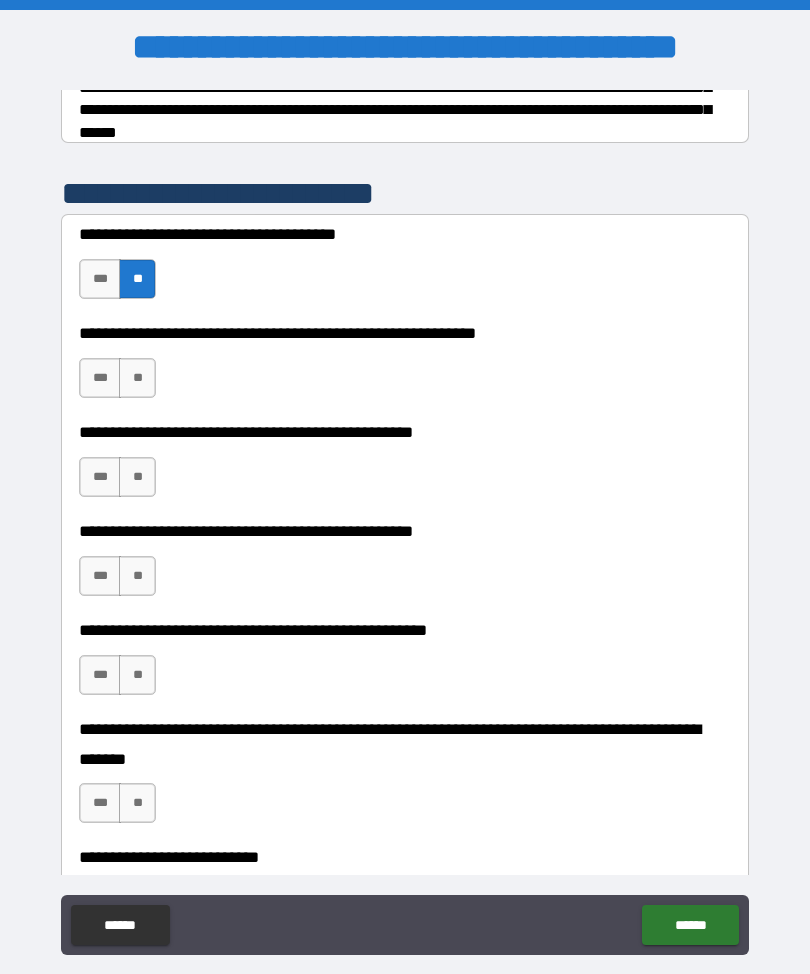 click on "**" at bounding box center [137, 378] 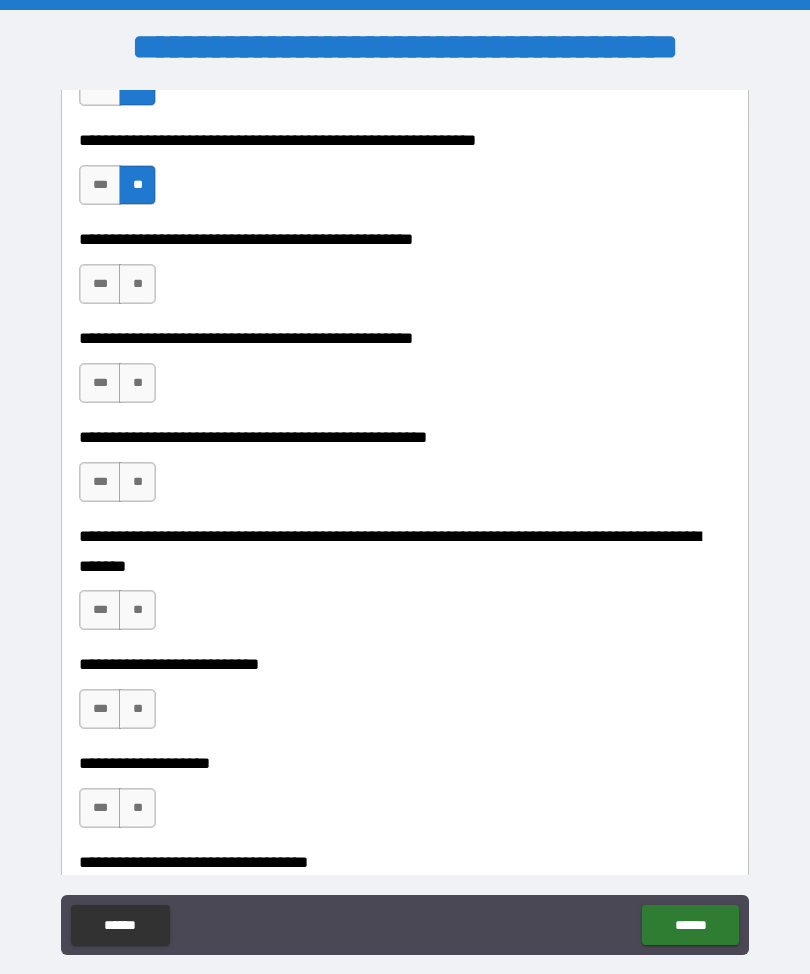 scroll, scrollTop: 560, scrollLeft: 0, axis: vertical 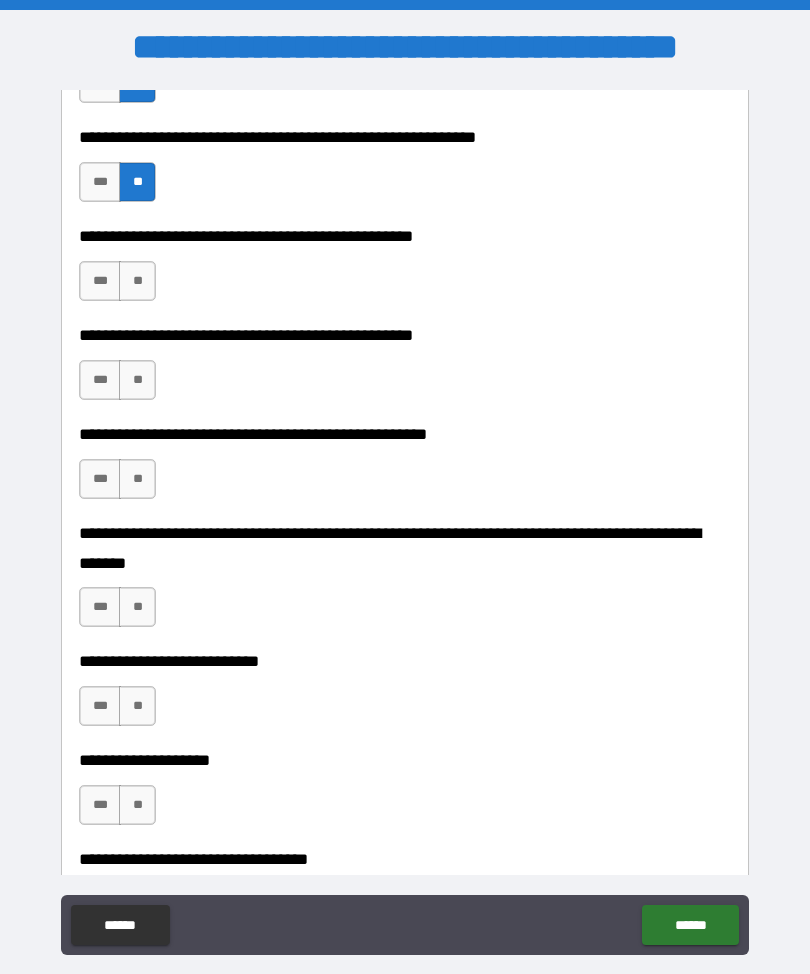 click on "**" at bounding box center [137, 281] 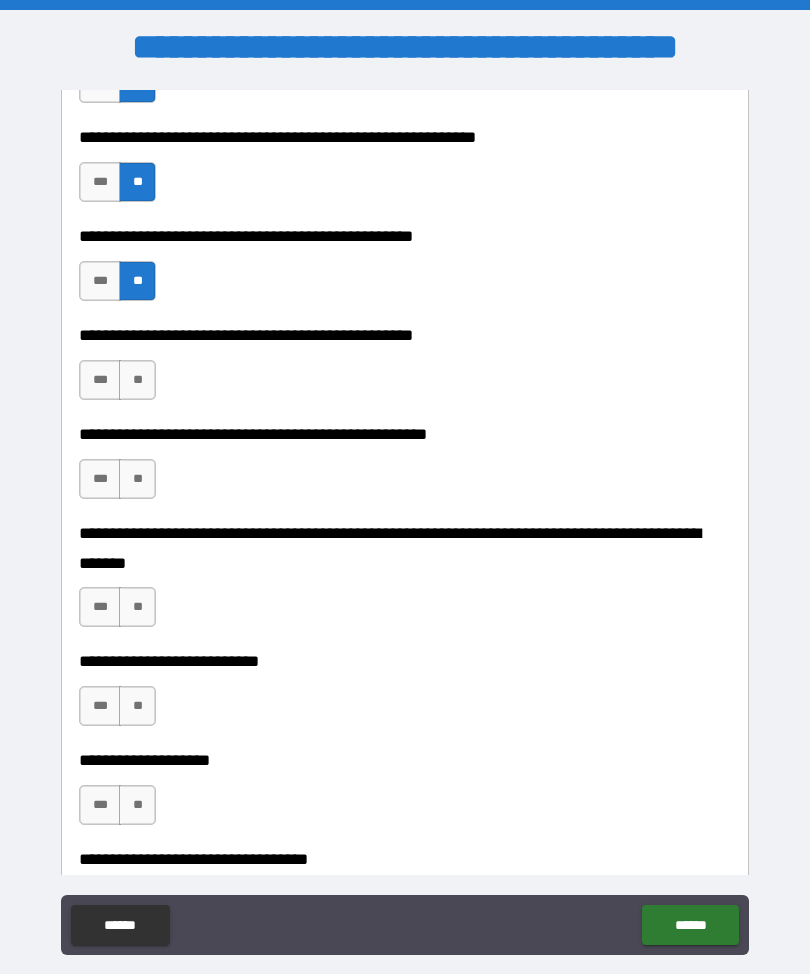 click on "**" at bounding box center (137, 380) 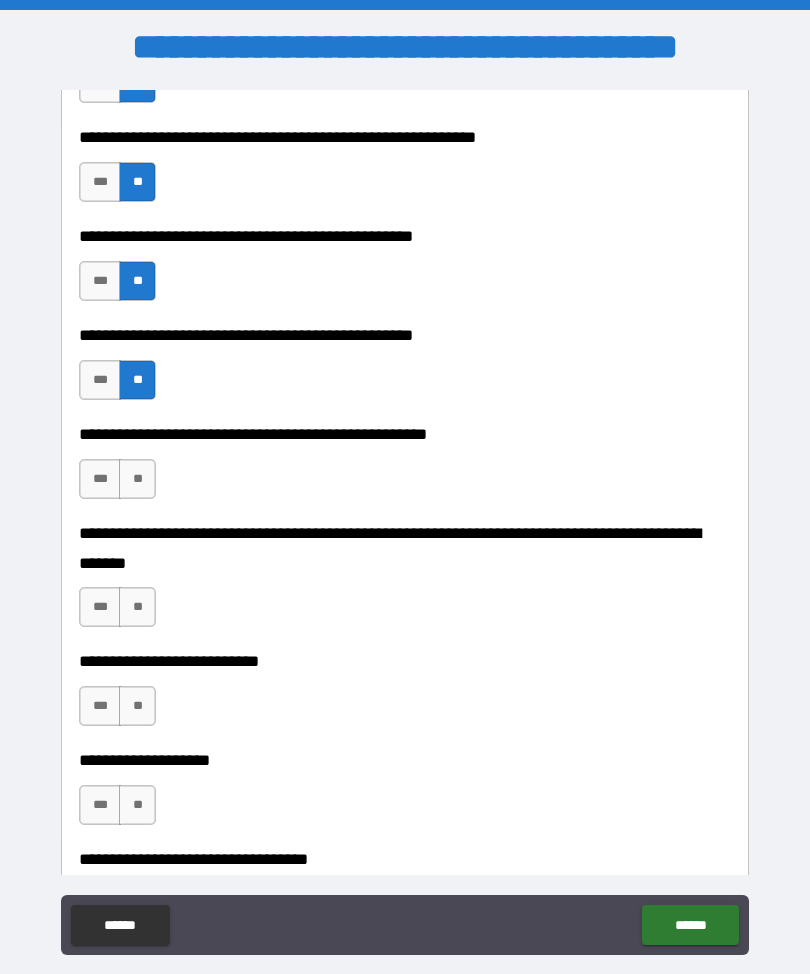 click on "**" at bounding box center [137, 479] 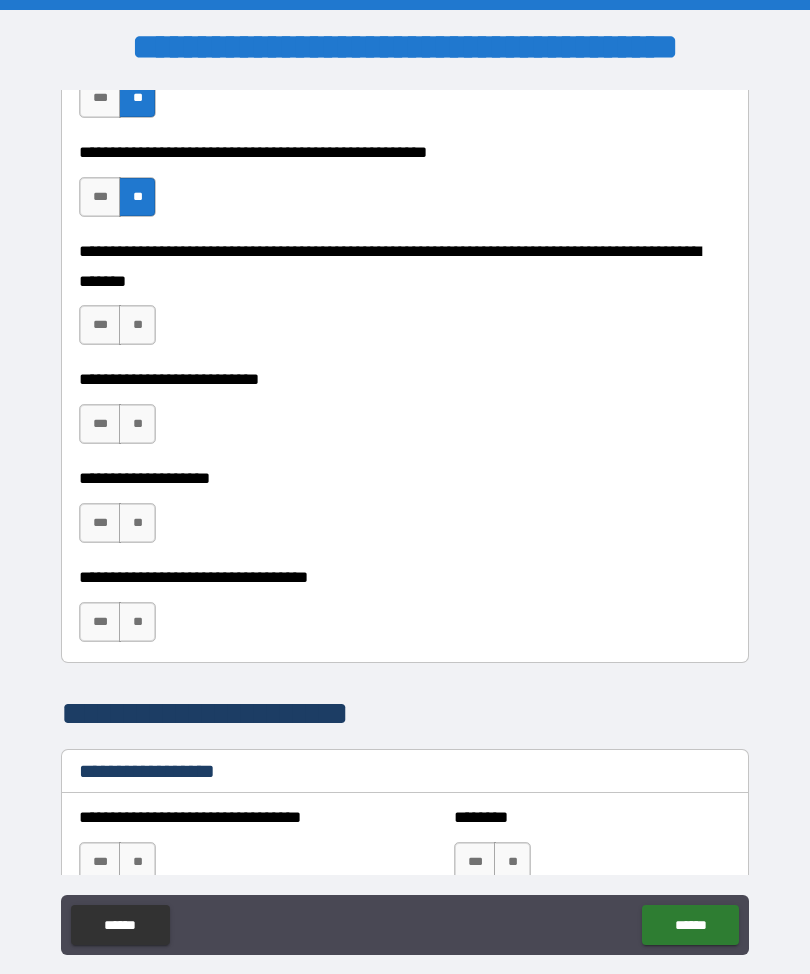 scroll, scrollTop: 843, scrollLeft: 0, axis: vertical 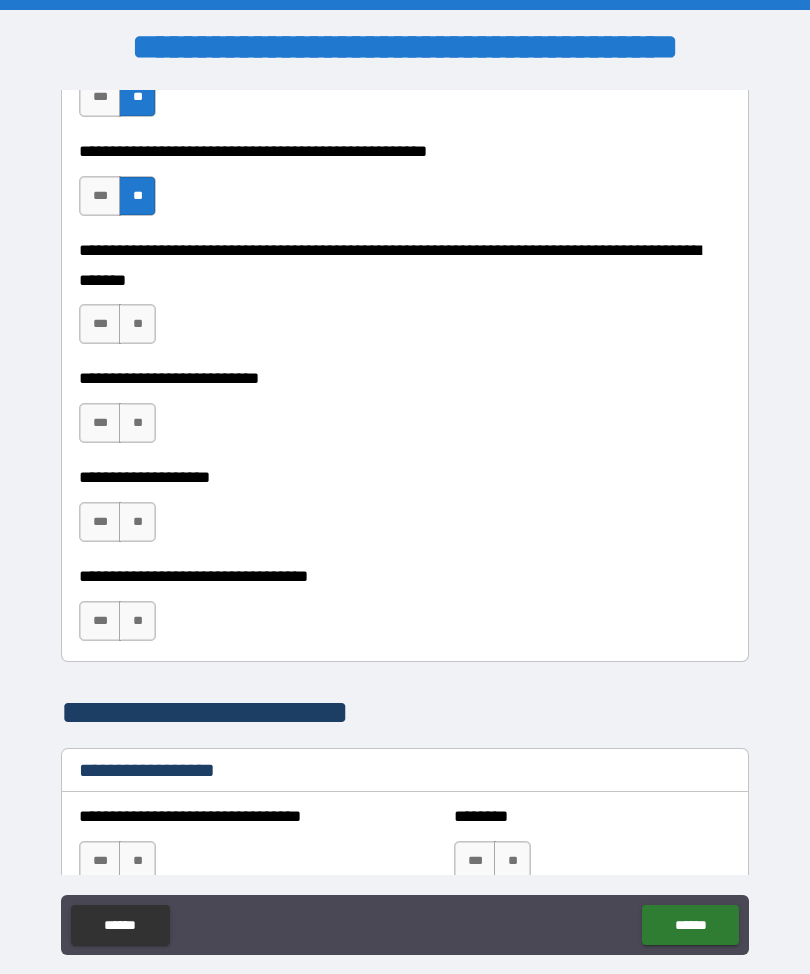 click on "**" at bounding box center [137, 324] 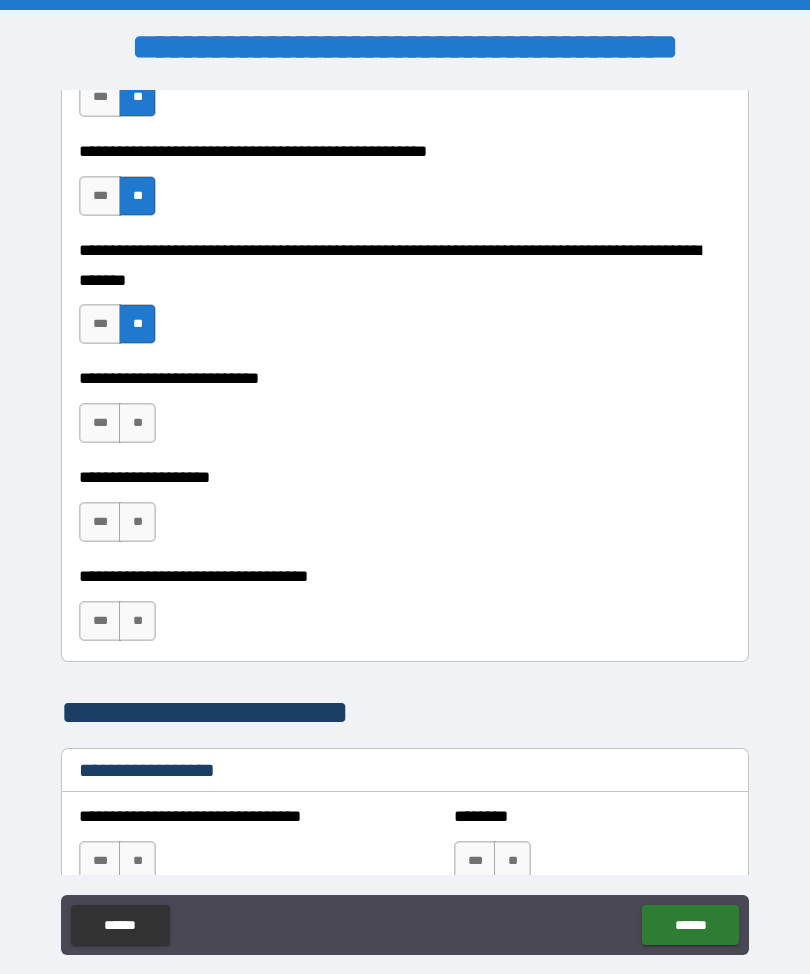 click on "**" at bounding box center (137, 423) 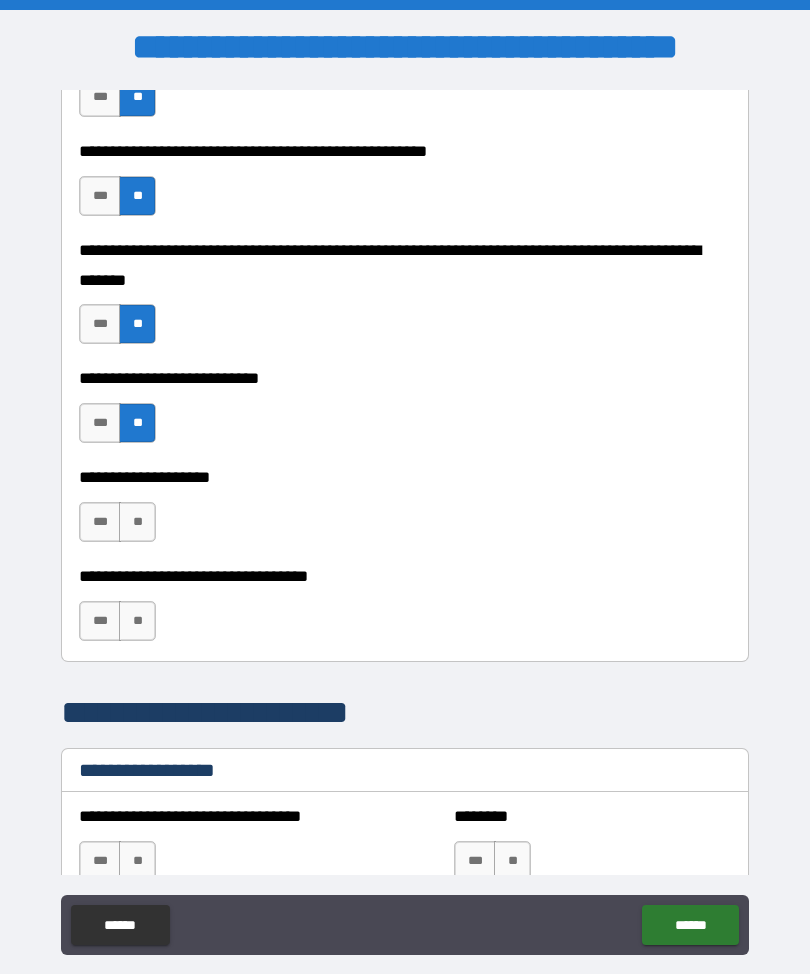 click on "**" at bounding box center [137, 522] 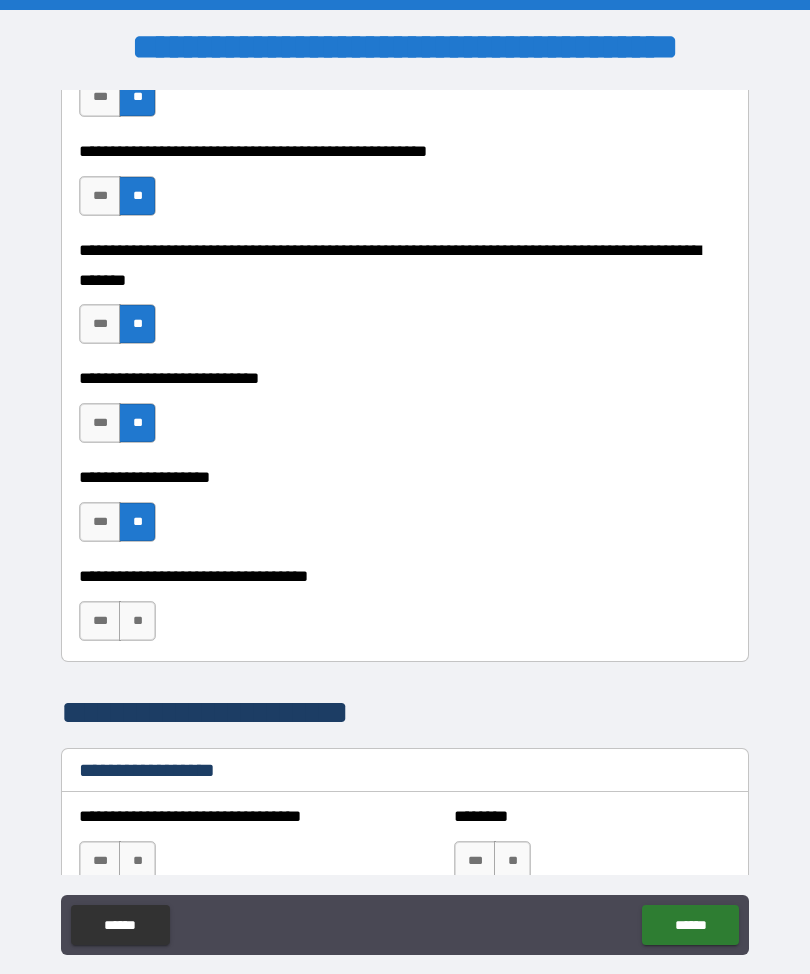 click on "**" at bounding box center (137, 621) 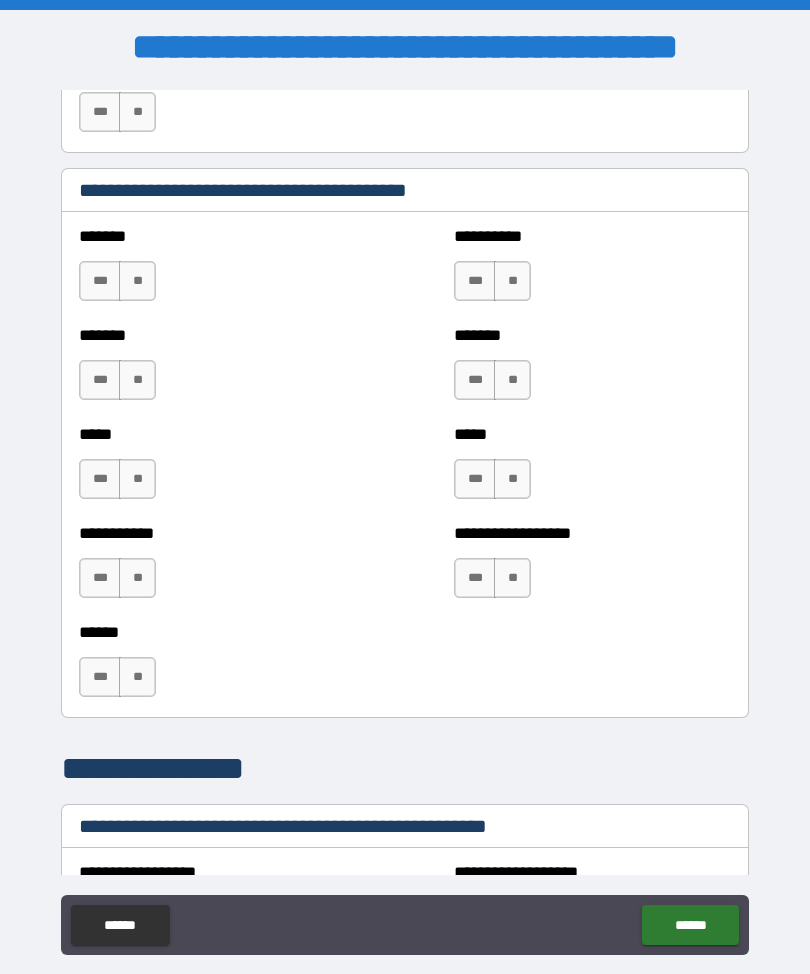 scroll, scrollTop: 1692, scrollLeft: 0, axis: vertical 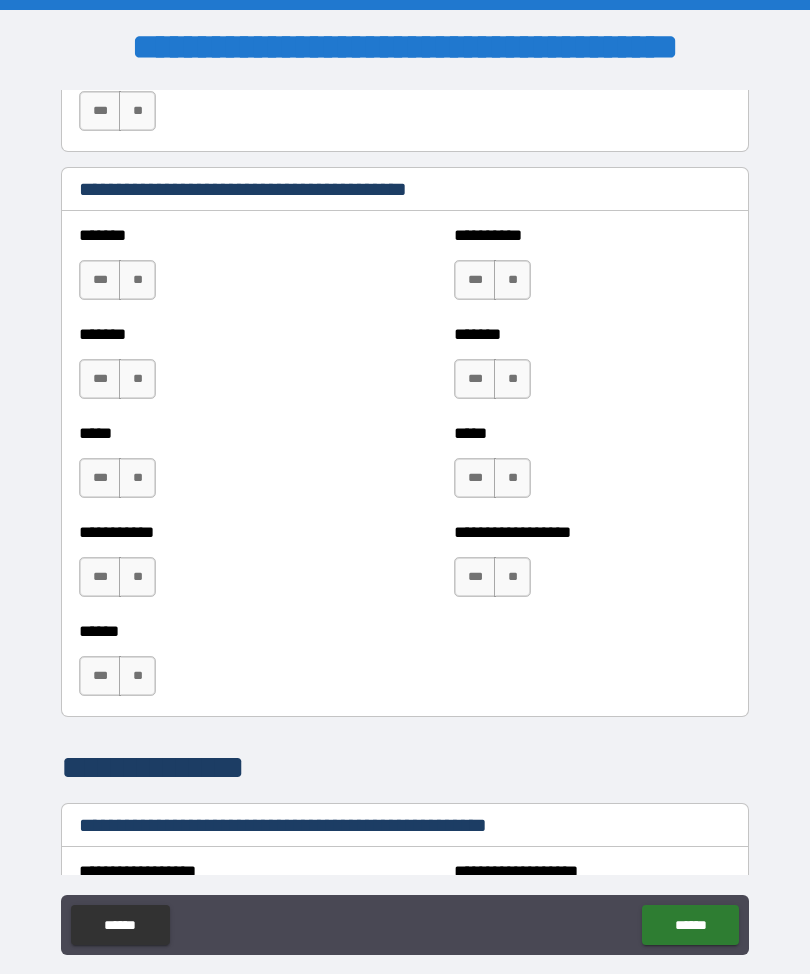 click on "**" at bounding box center [137, 280] 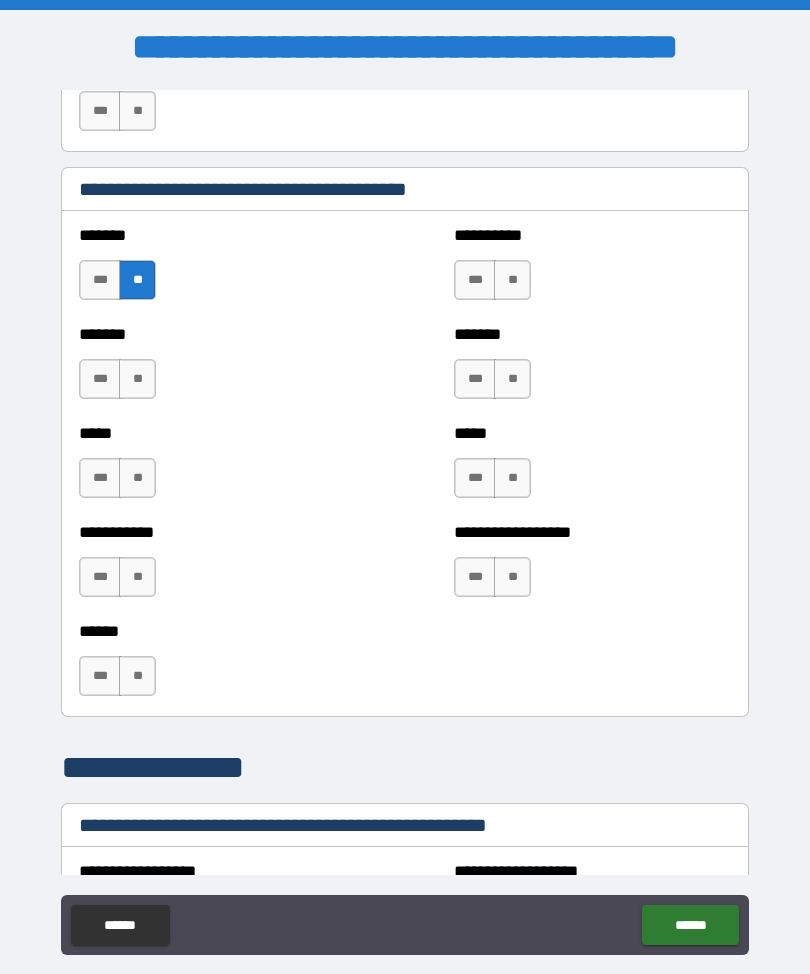 click on "**" at bounding box center [137, 379] 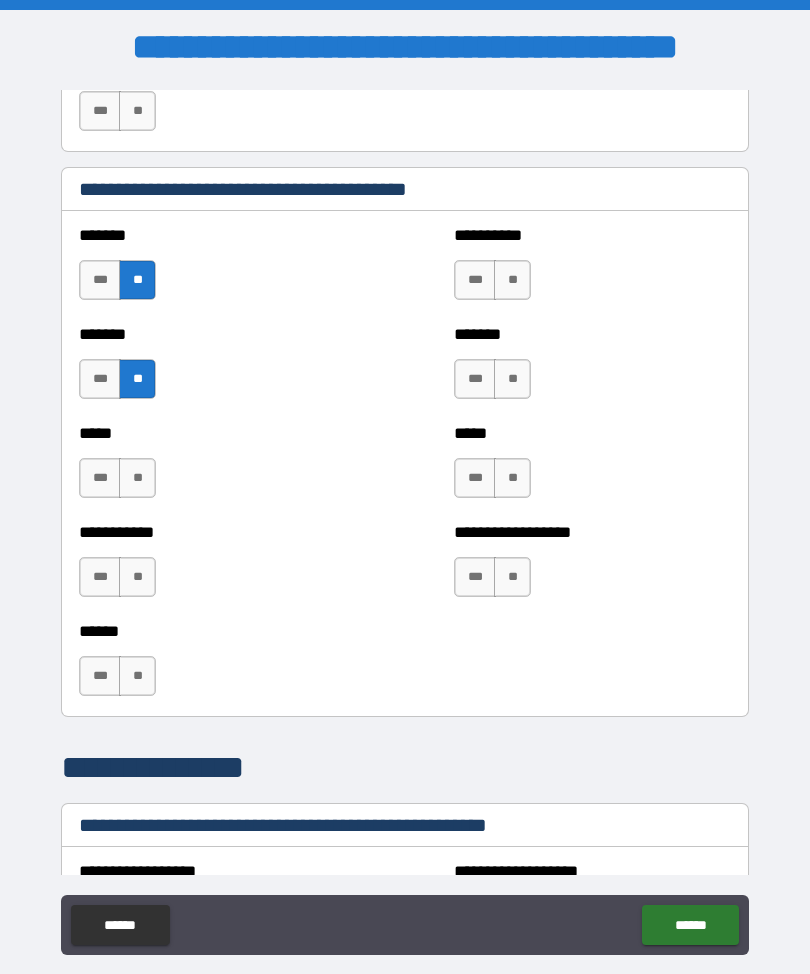 click on "**" at bounding box center (137, 478) 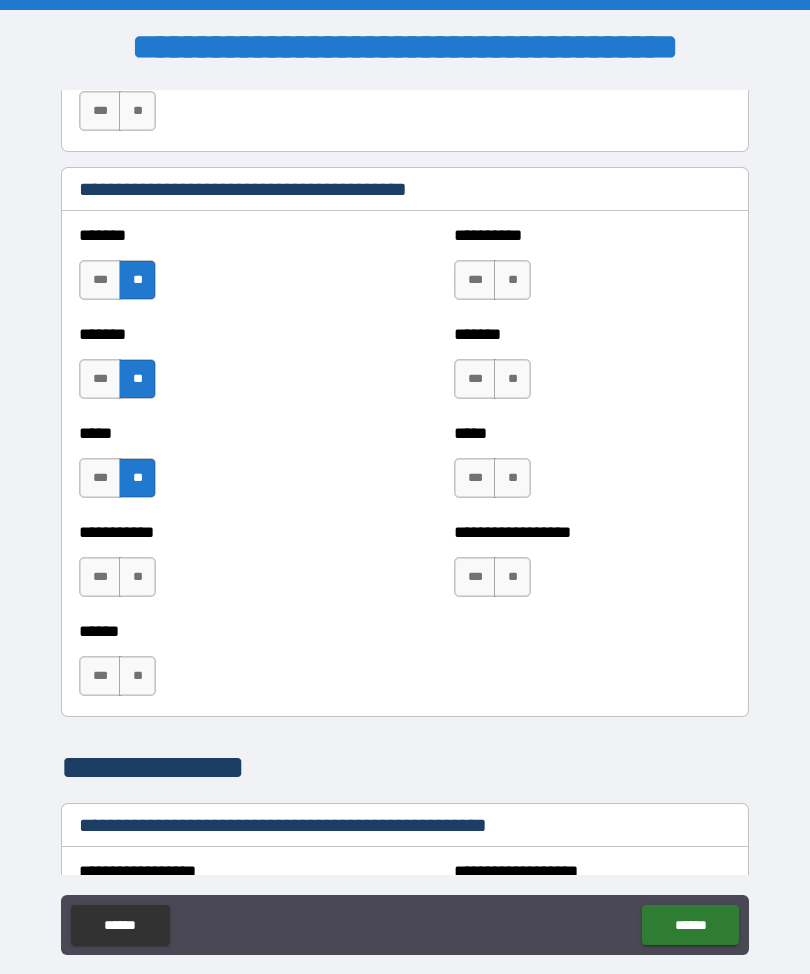 click on "**" at bounding box center [137, 577] 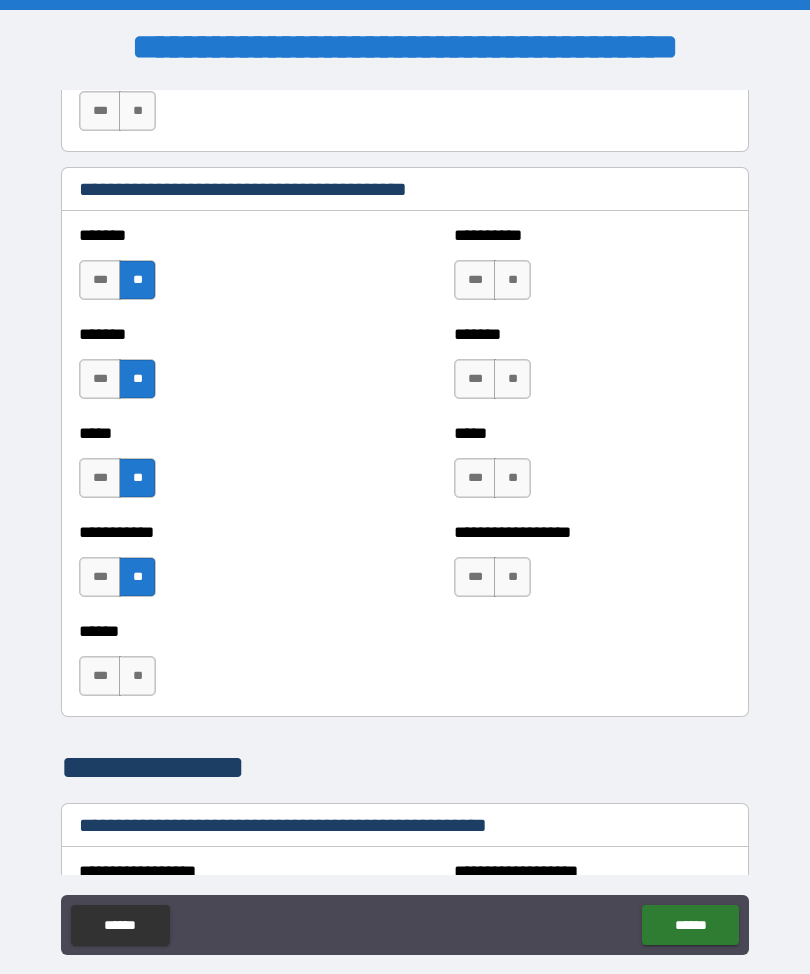 click on "**" at bounding box center (137, 676) 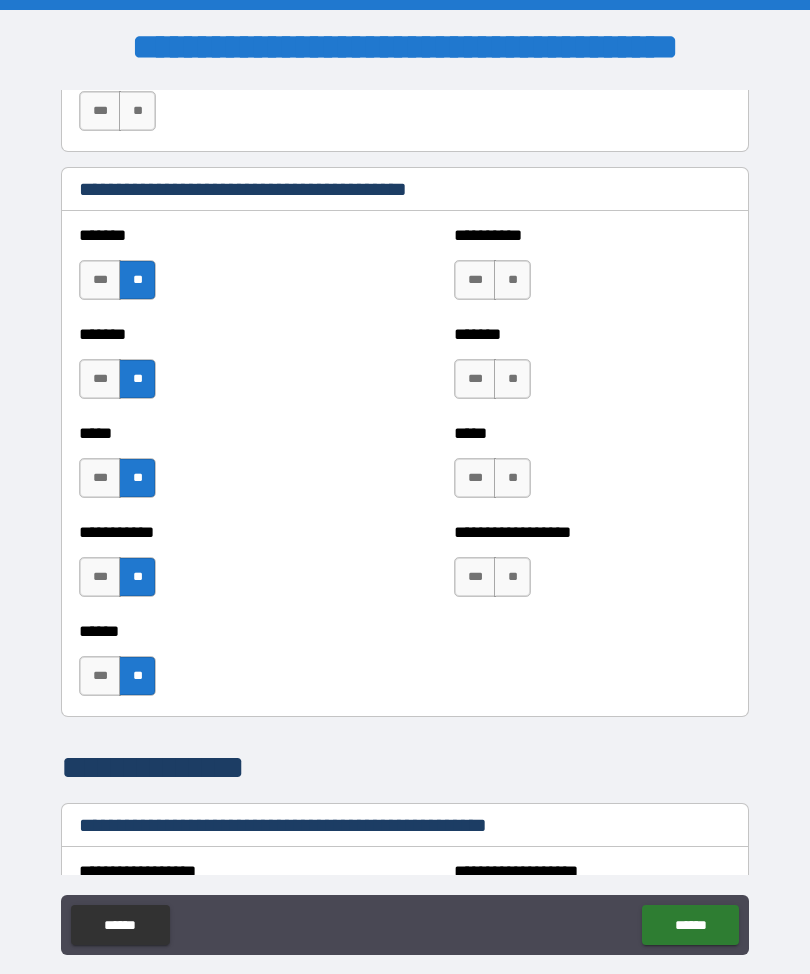 click on "**" at bounding box center (512, 280) 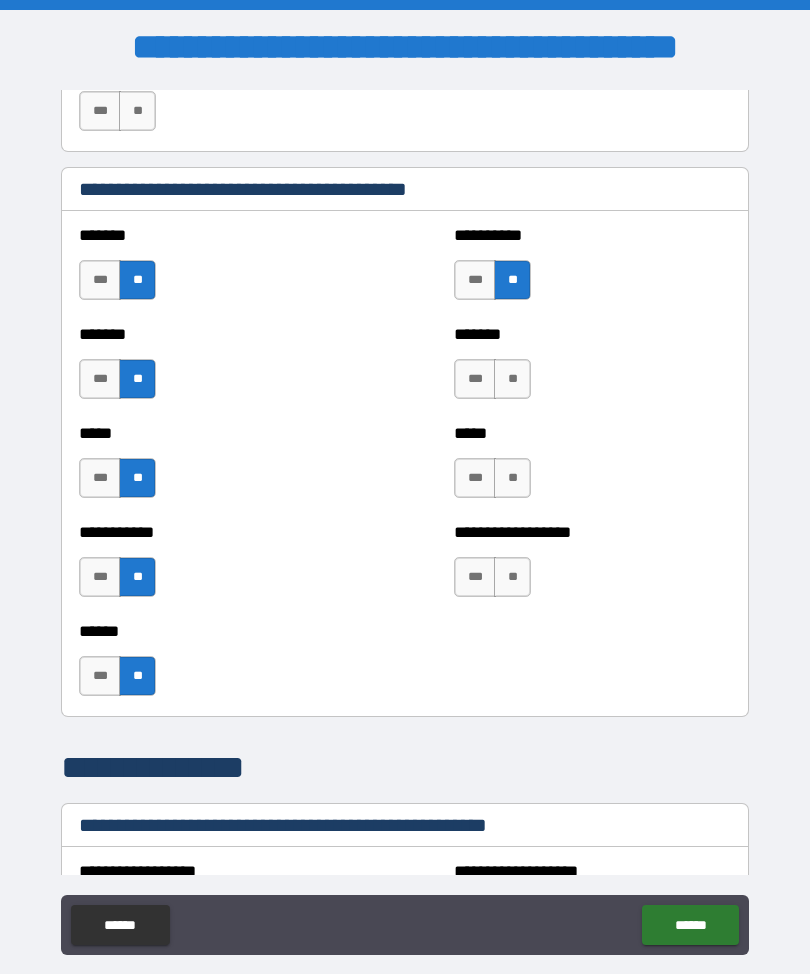 click on "**" at bounding box center [512, 379] 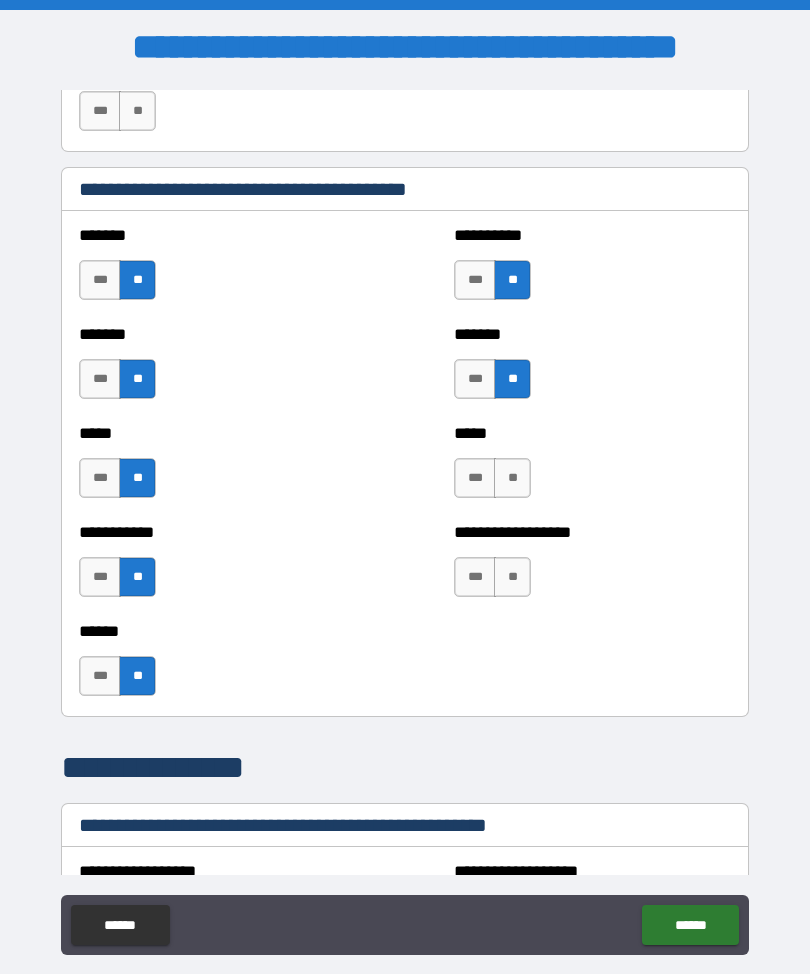 click on "**" at bounding box center [512, 478] 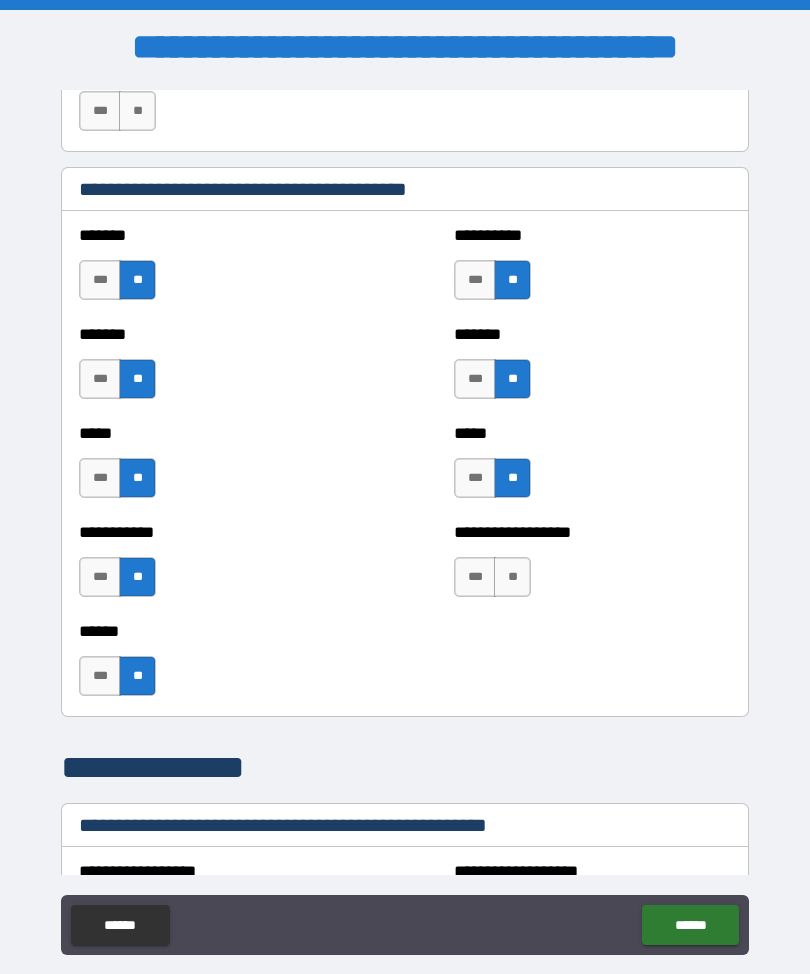 click on "**" at bounding box center [512, 577] 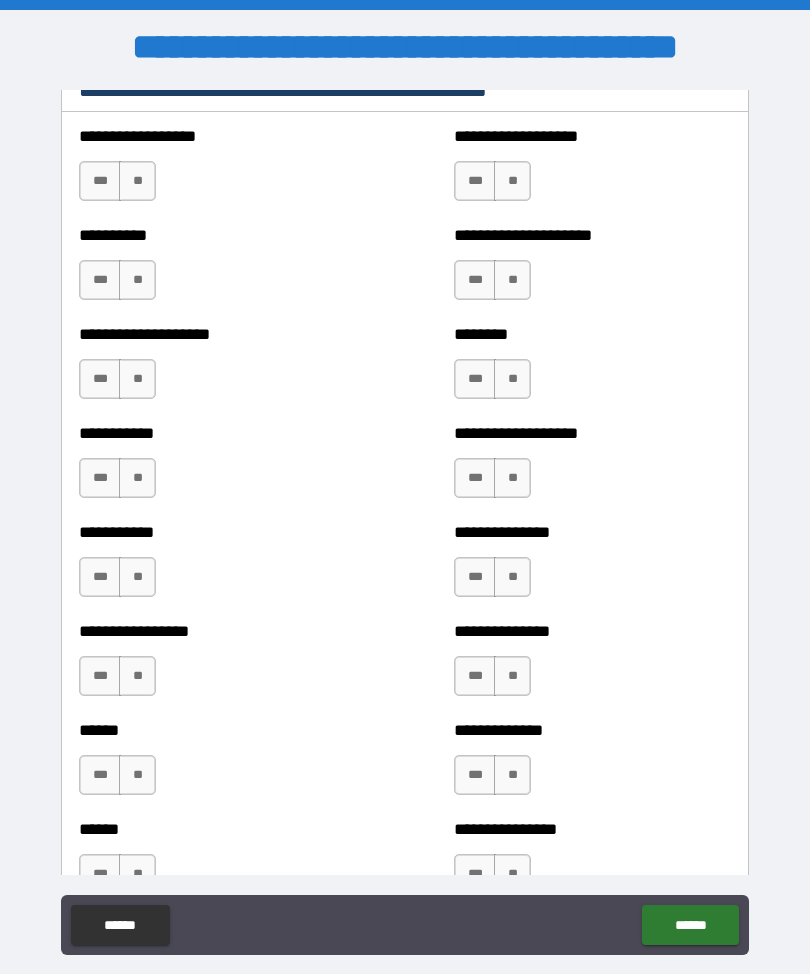 scroll, scrollTop: 2430, scrollLeft: 0, axis: vertical 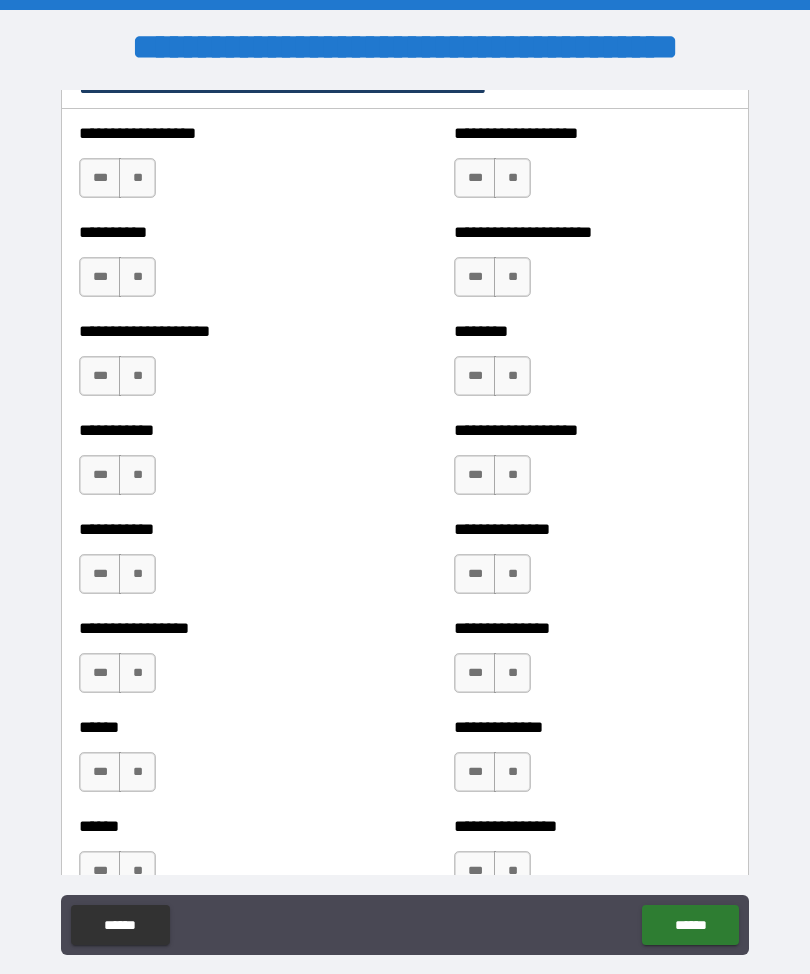 click on "**" at bounding box center (137, 178) 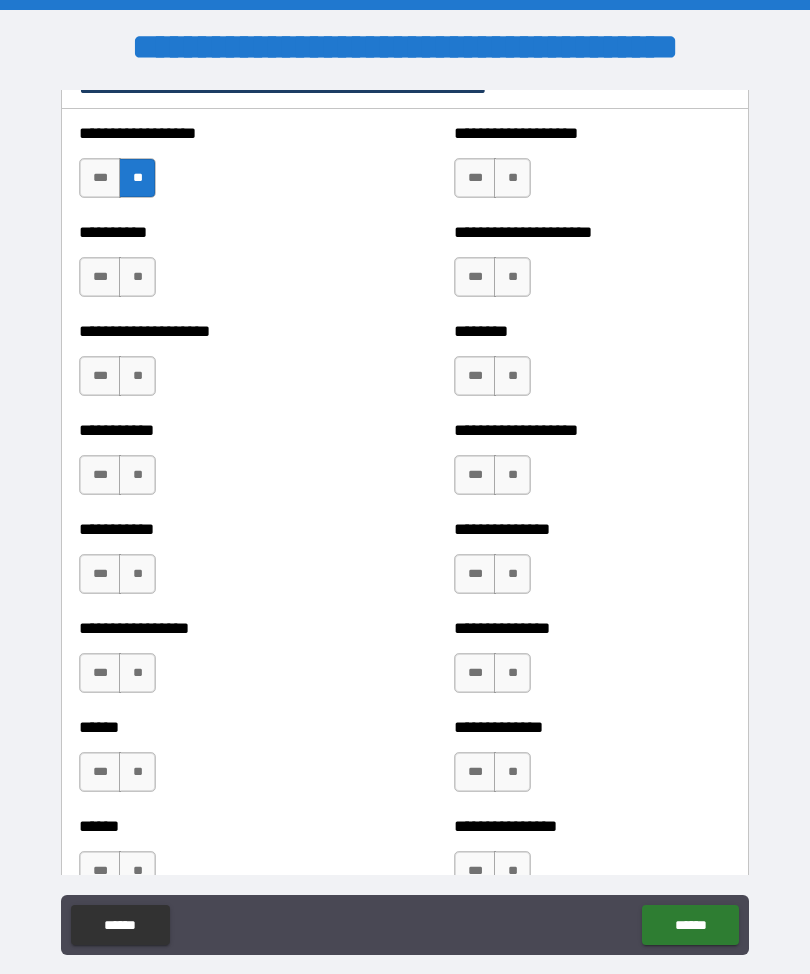 click on "**" at bounding box center [137, 277] 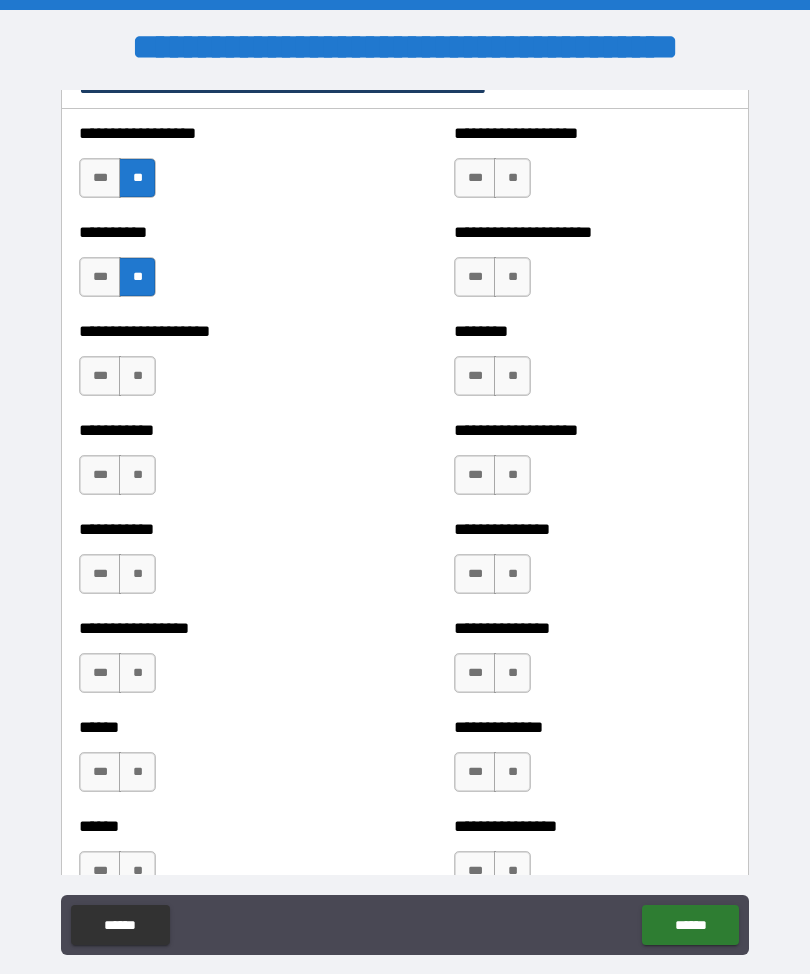 click on "**" at bounding box center (137, 376) 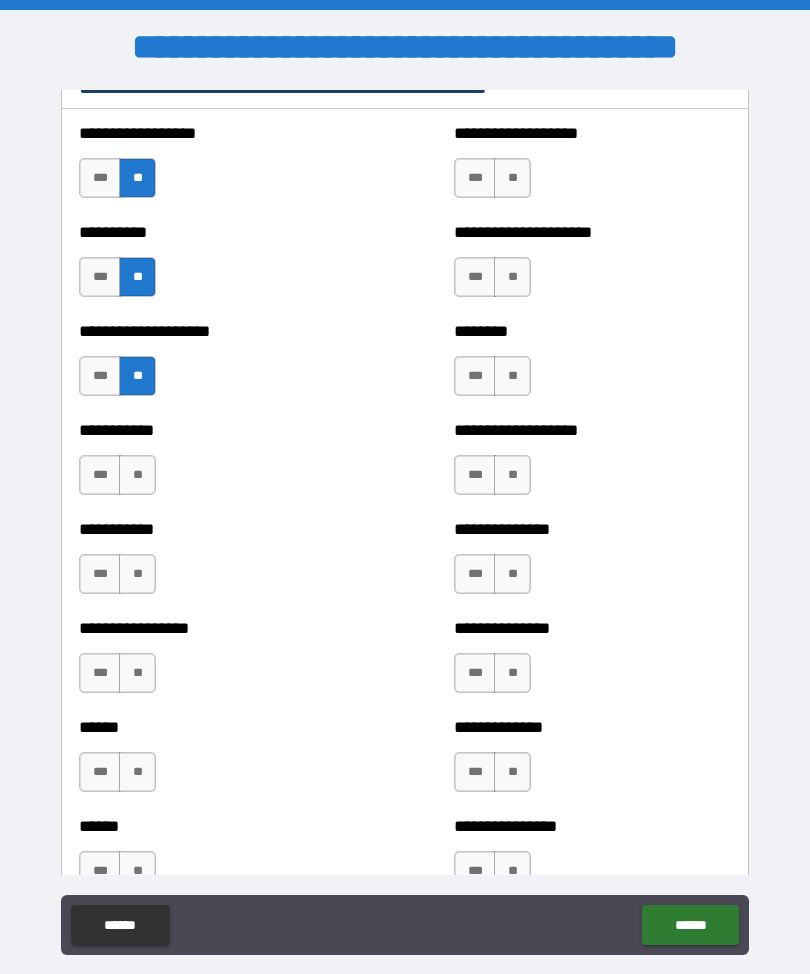 click on "**" at bounding box center [137, 475] 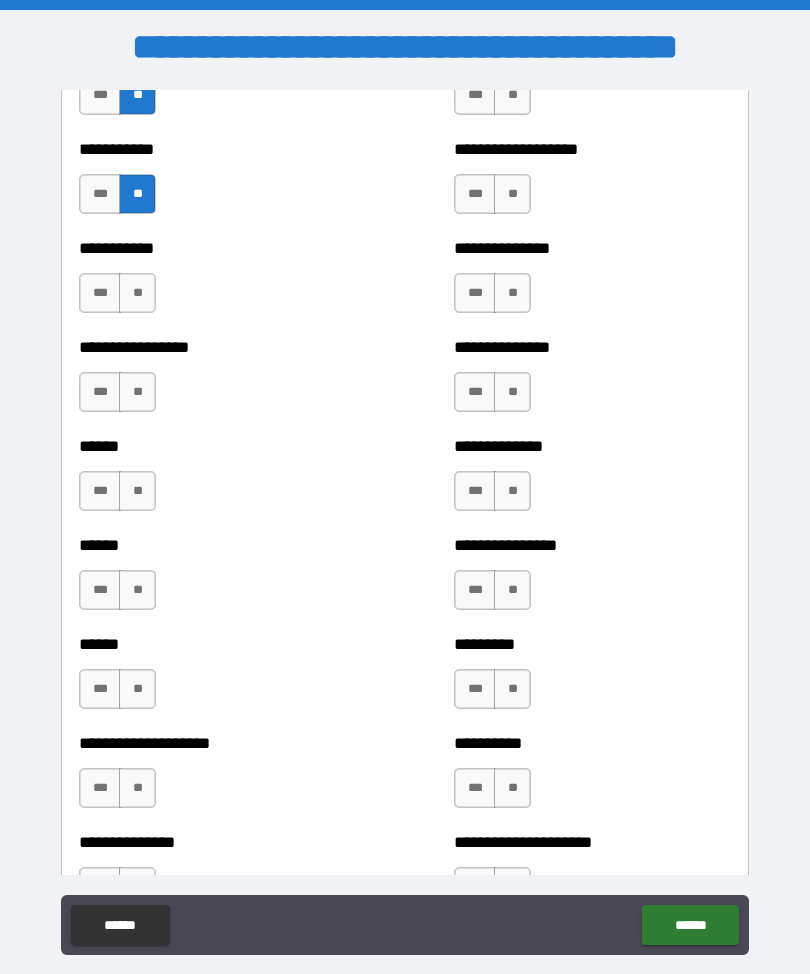 scroll, scrollTop: 2712, scrollLeft: 0, axis: vertical 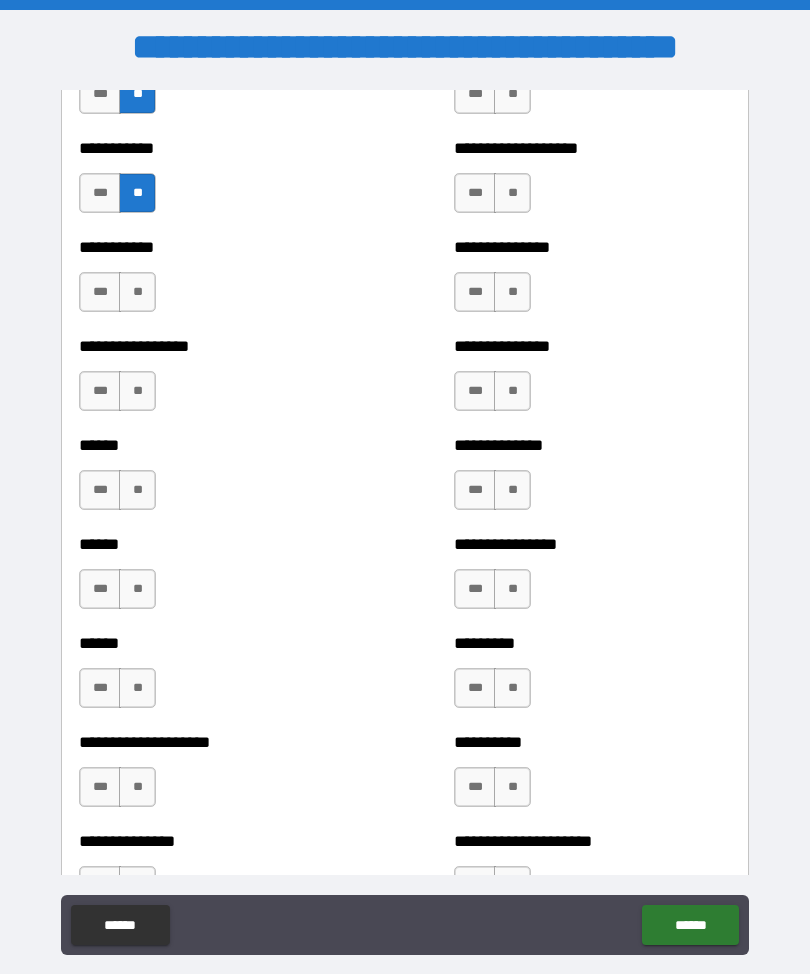 click on "**" at bounding box center (137, 292) 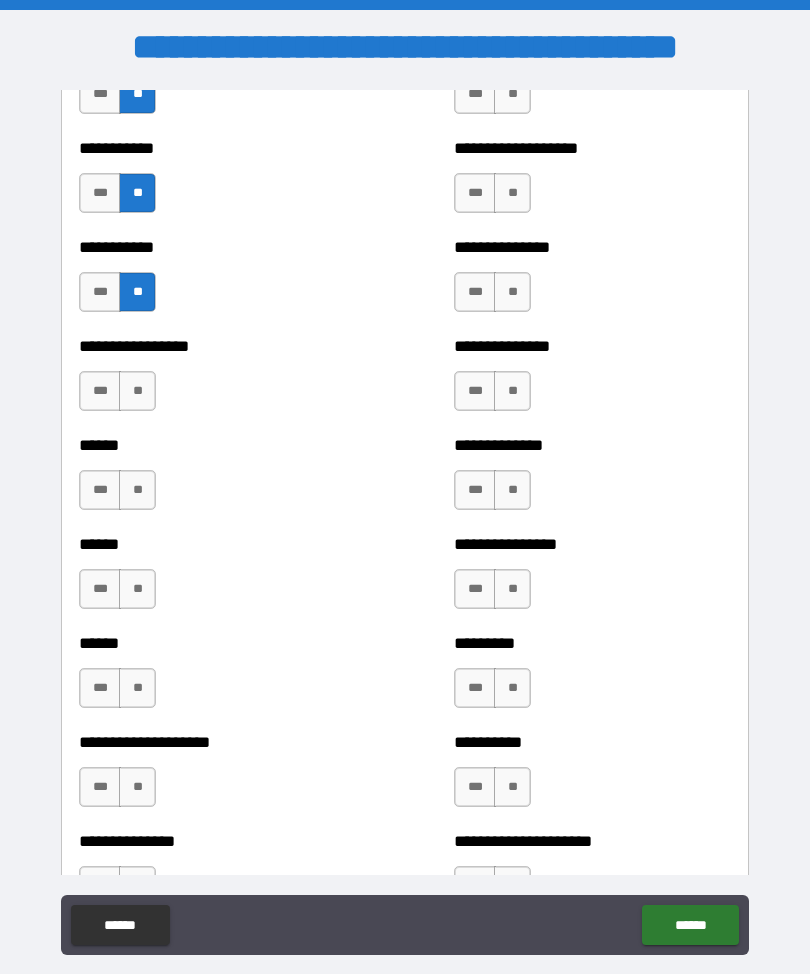 click on "**" at bounding box center (137, 391) 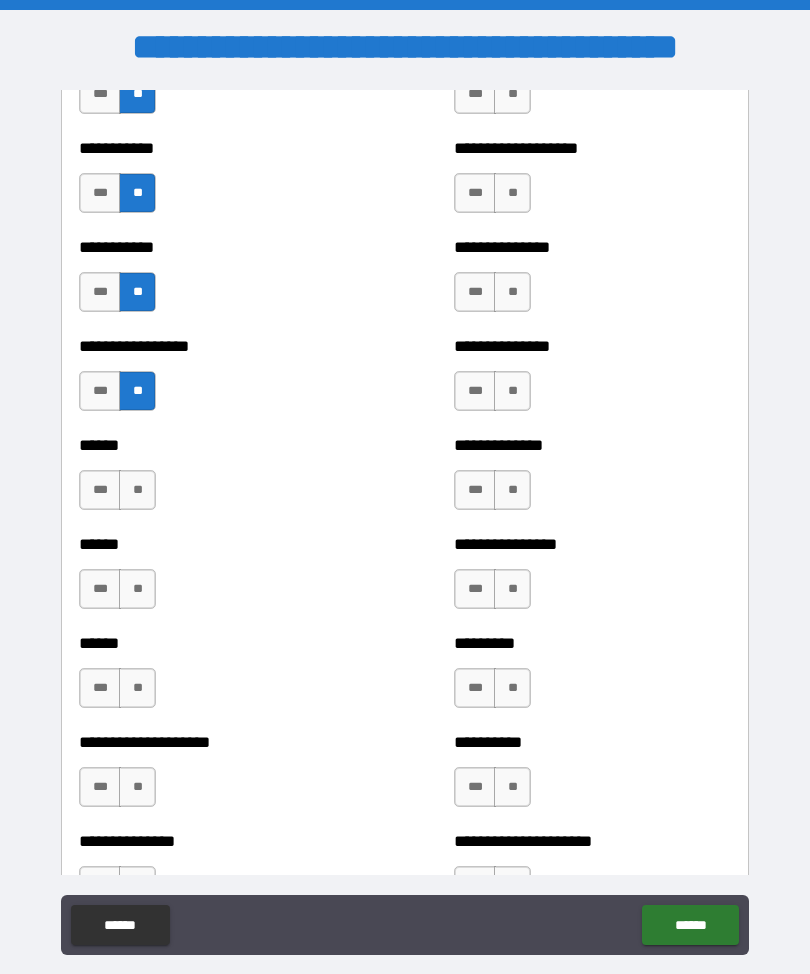 click on "**" at bounding box center (137, 490) 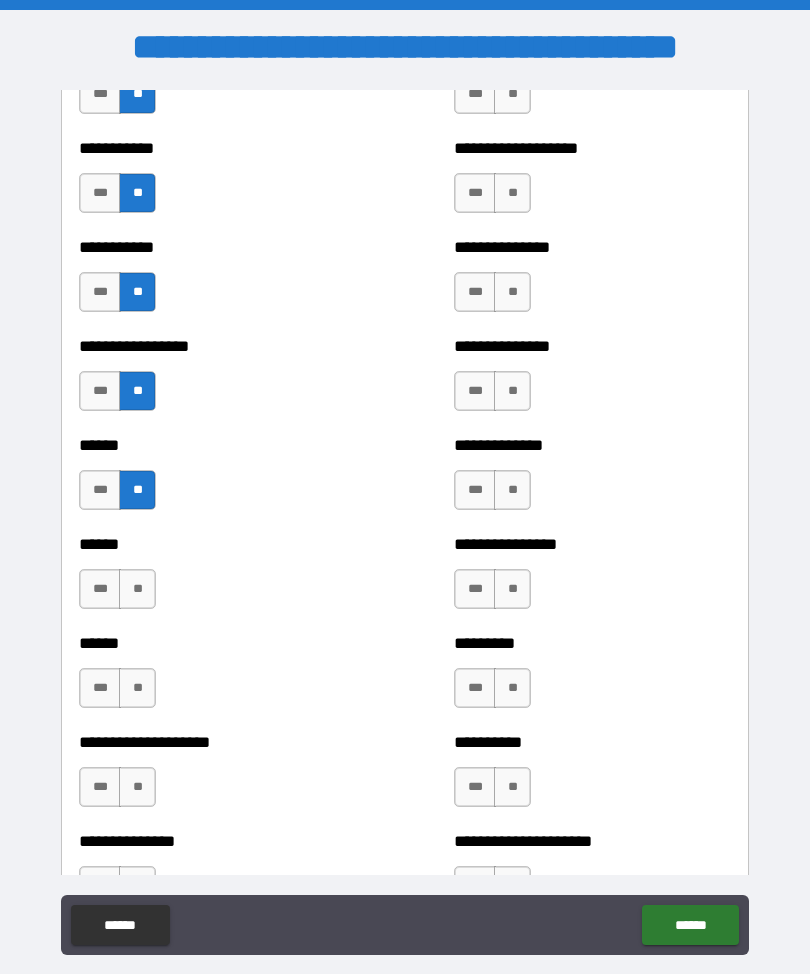 click on "**" at bounding box center (137, 589) 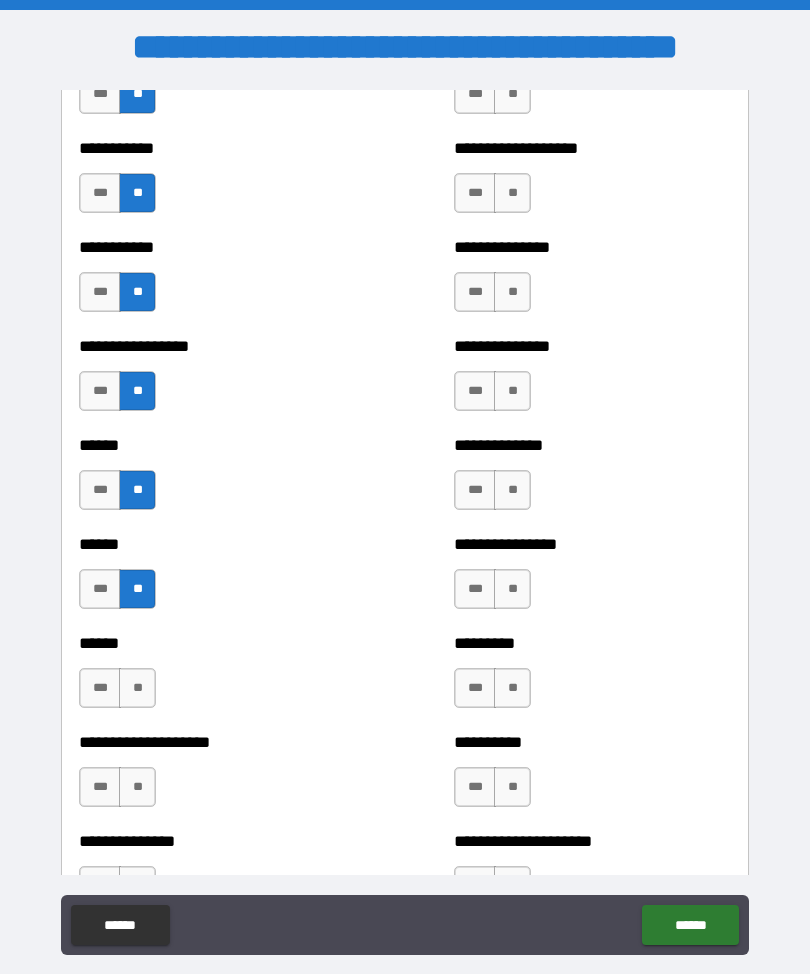 click on "*** **" at bounding box center [120, 693] 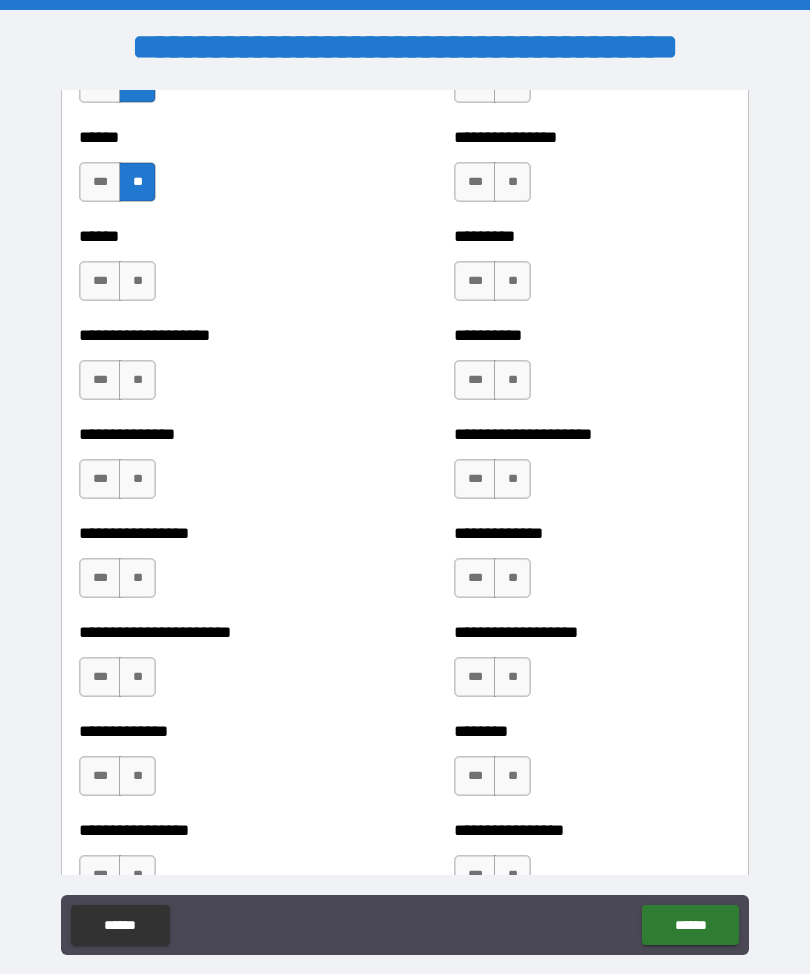 scroll, scrollTop: 3130, scrollLeft: 0, axis: vertical 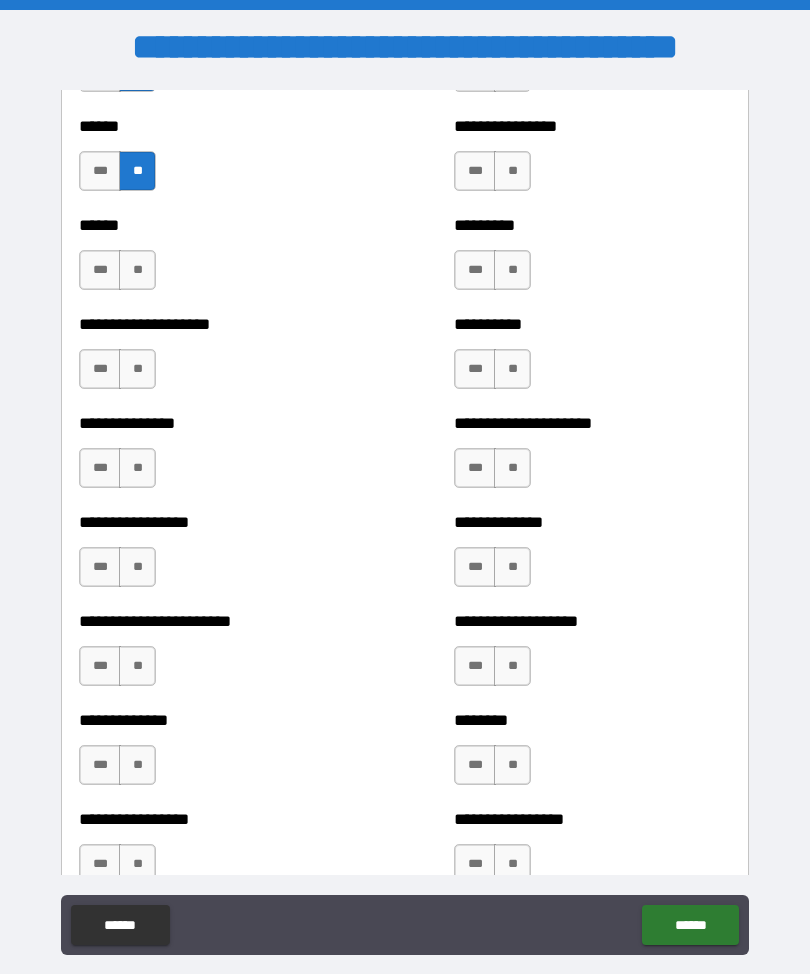 click on "**" at bounding box center [137, 270] 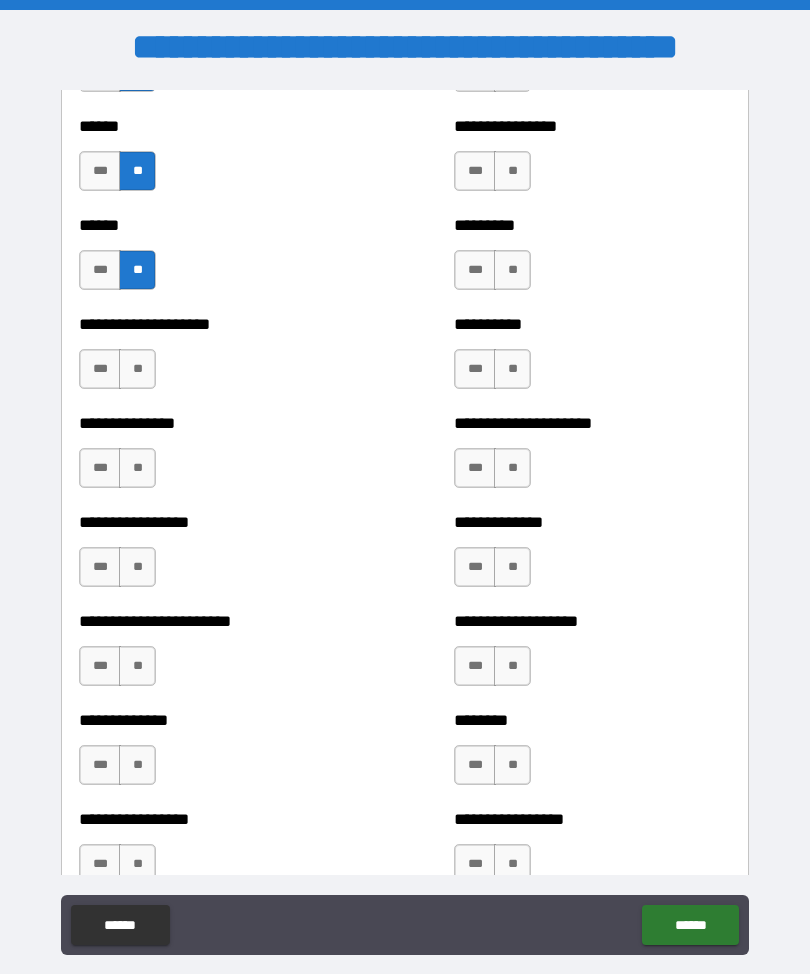 click on "**" at bounding box center [137, 369] 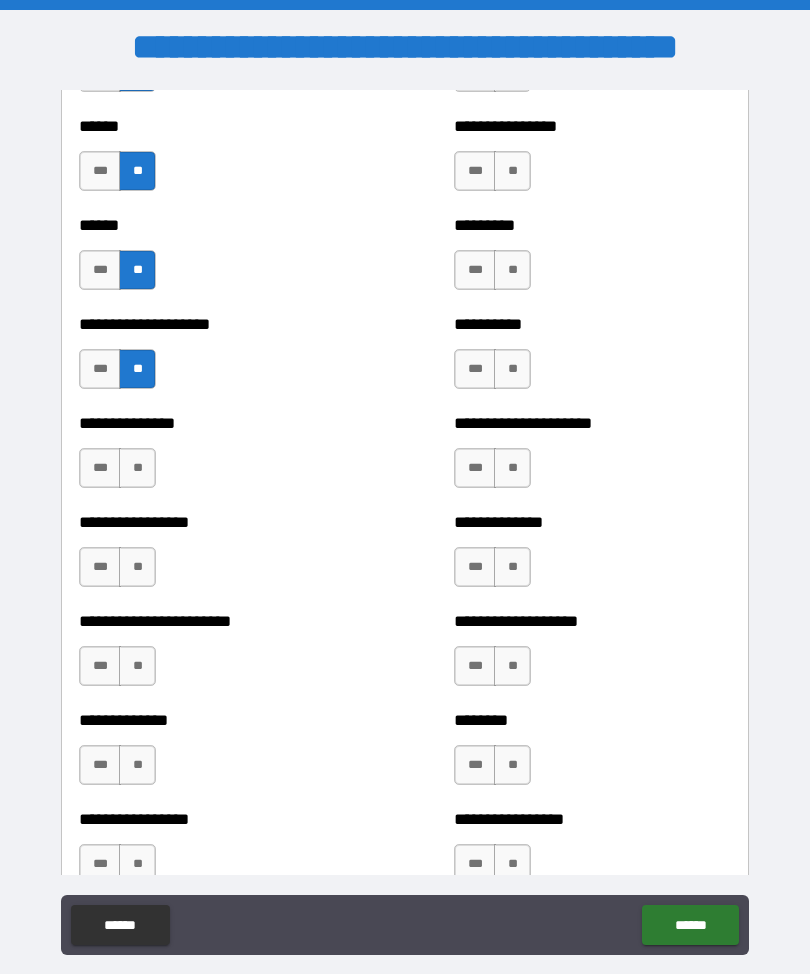 click on "**" at bounding box center (137, 468) 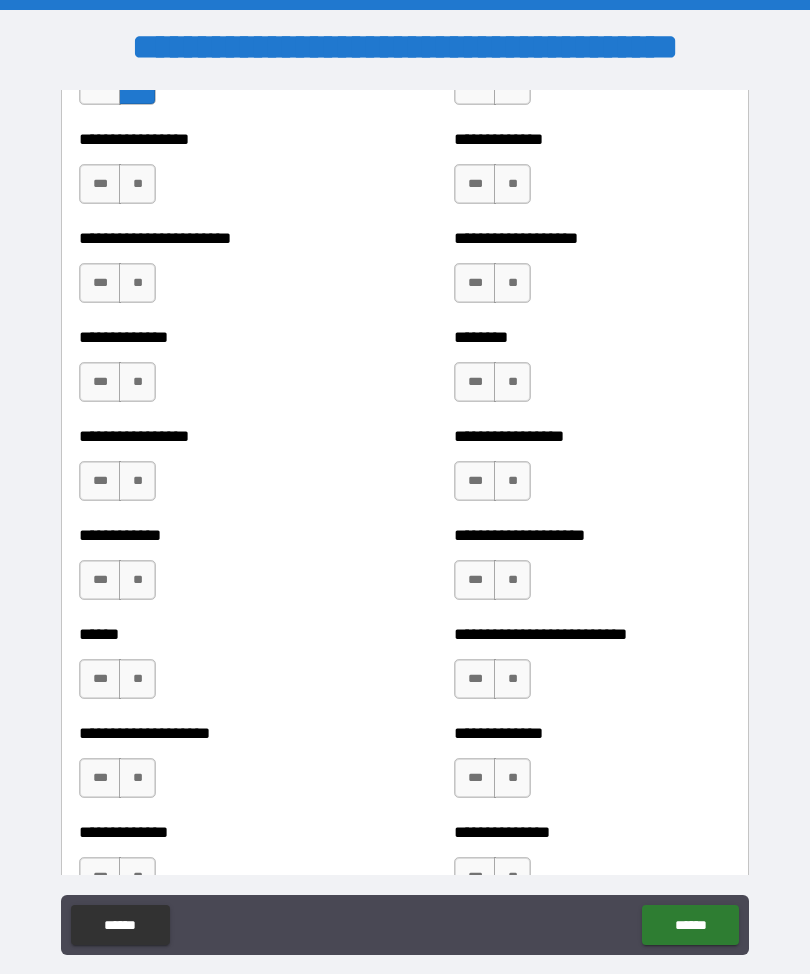 scroll, scrollTop: 3515, scrollLeft: 0, axis: vertical 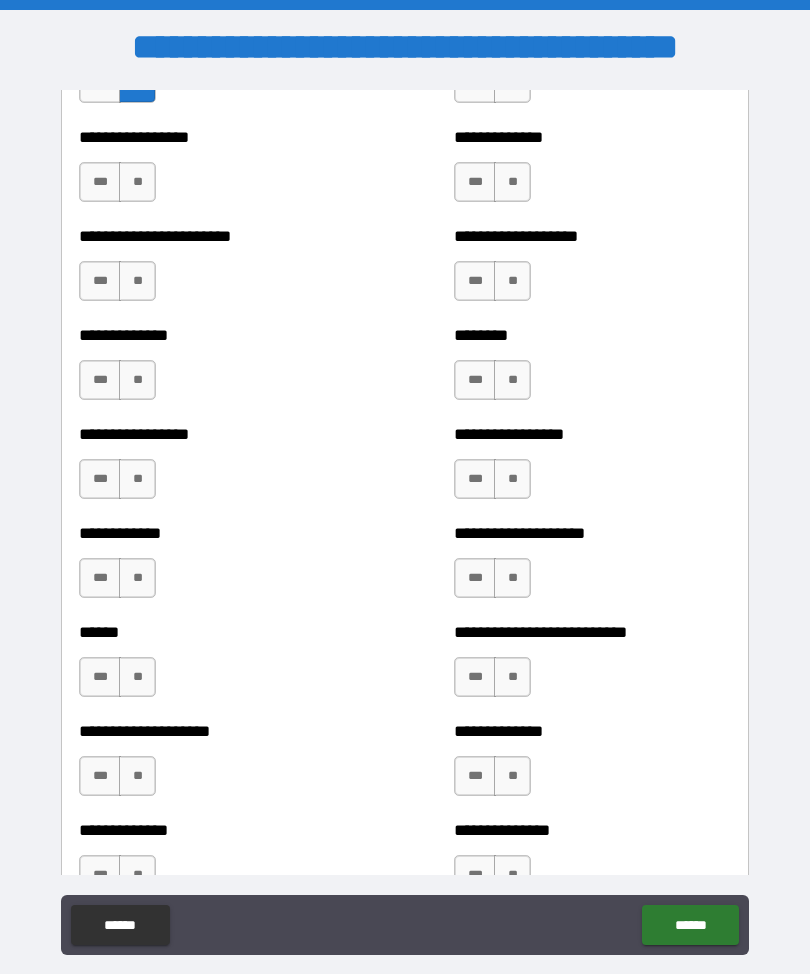click on "**" at bounding box center [137, 182] 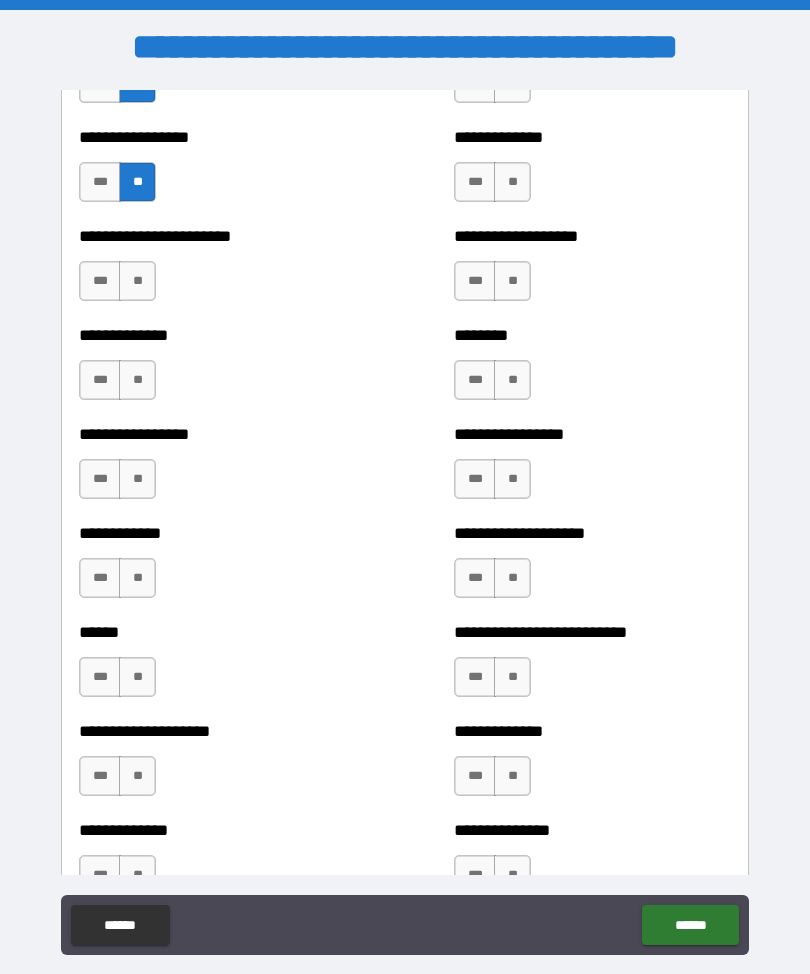 click on "**" at bounding box center (137, 281) 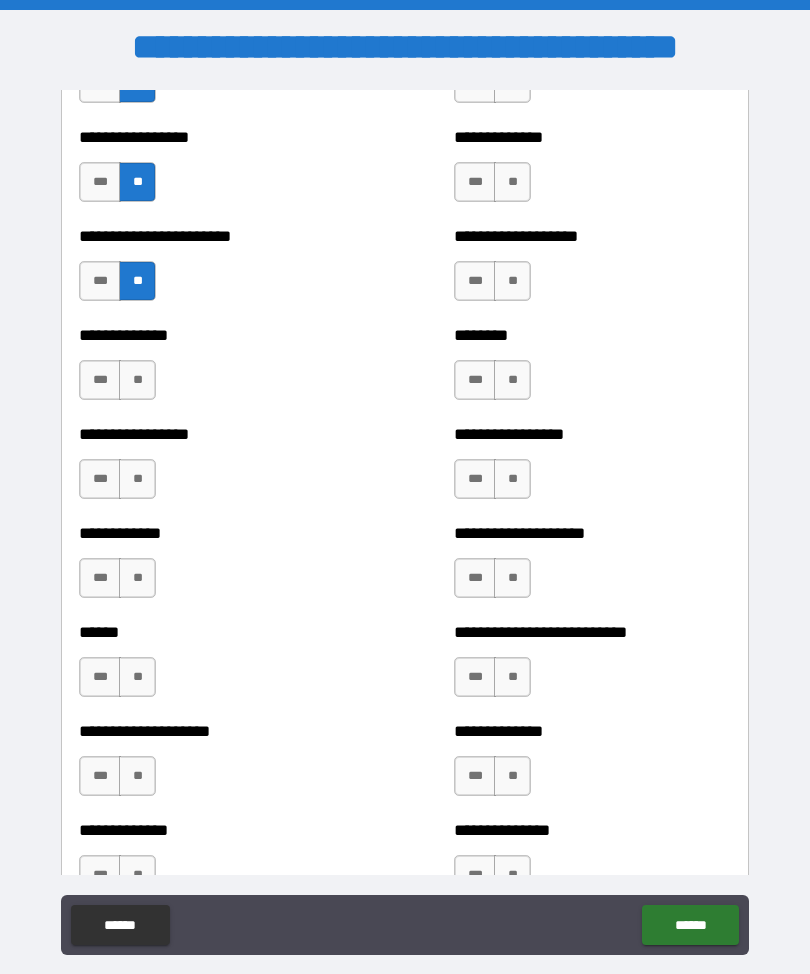 click on "**" at bounding box center [137, 380] 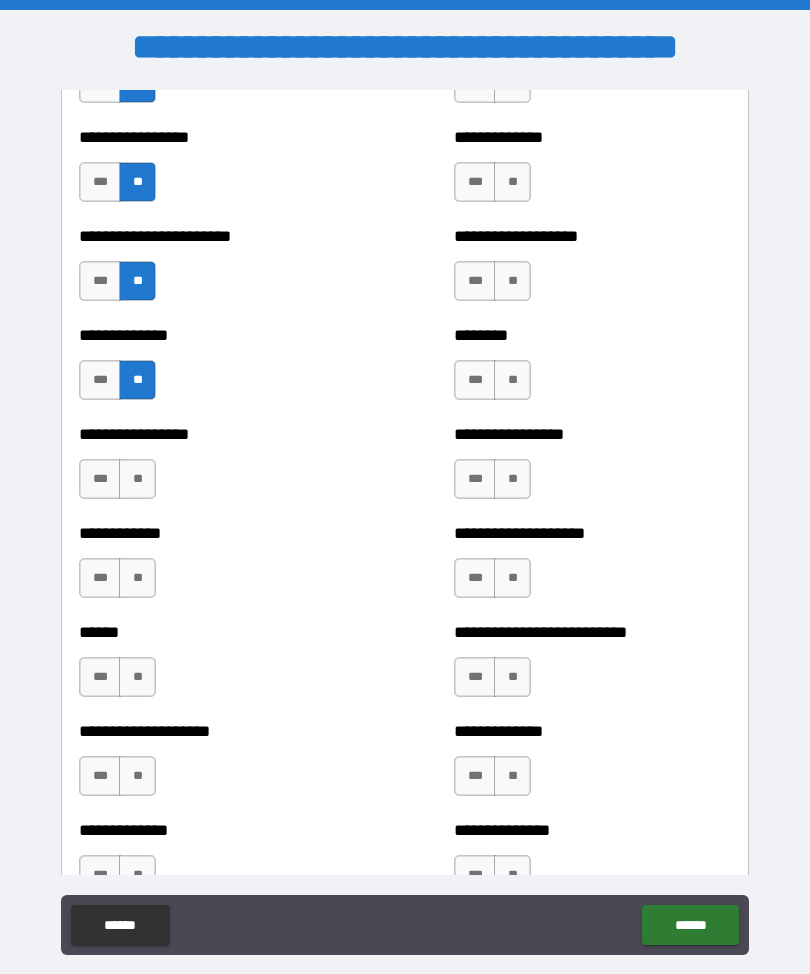 click on "**" at bounding box center (137, 479) 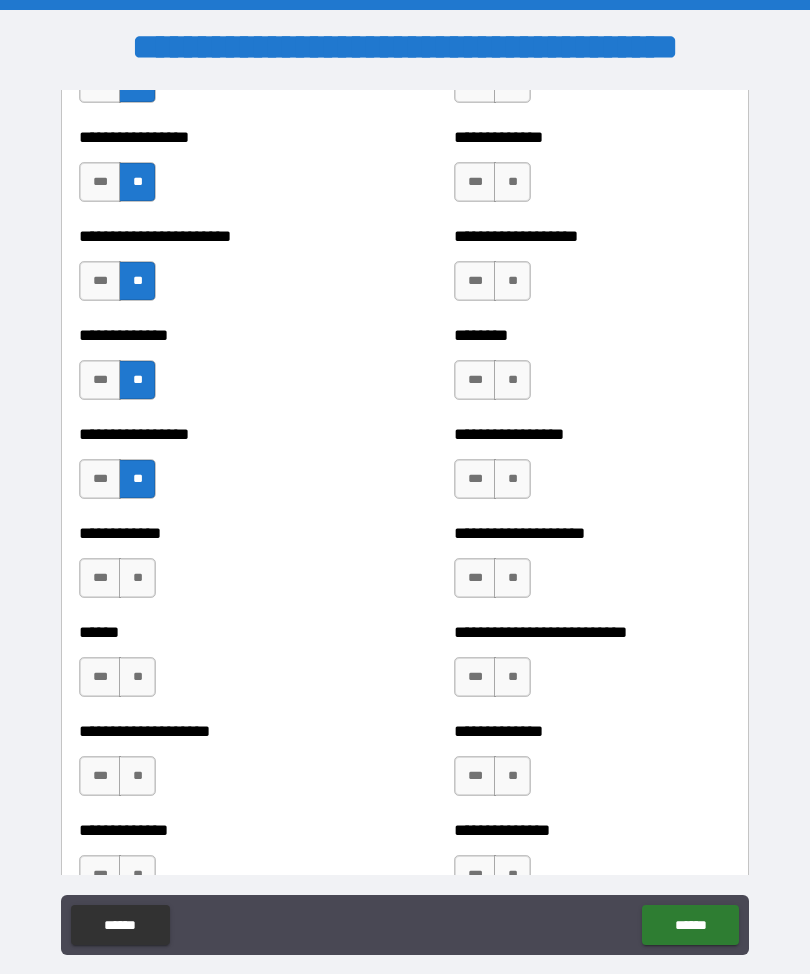 click on "**" at bounding box center [137, 578] 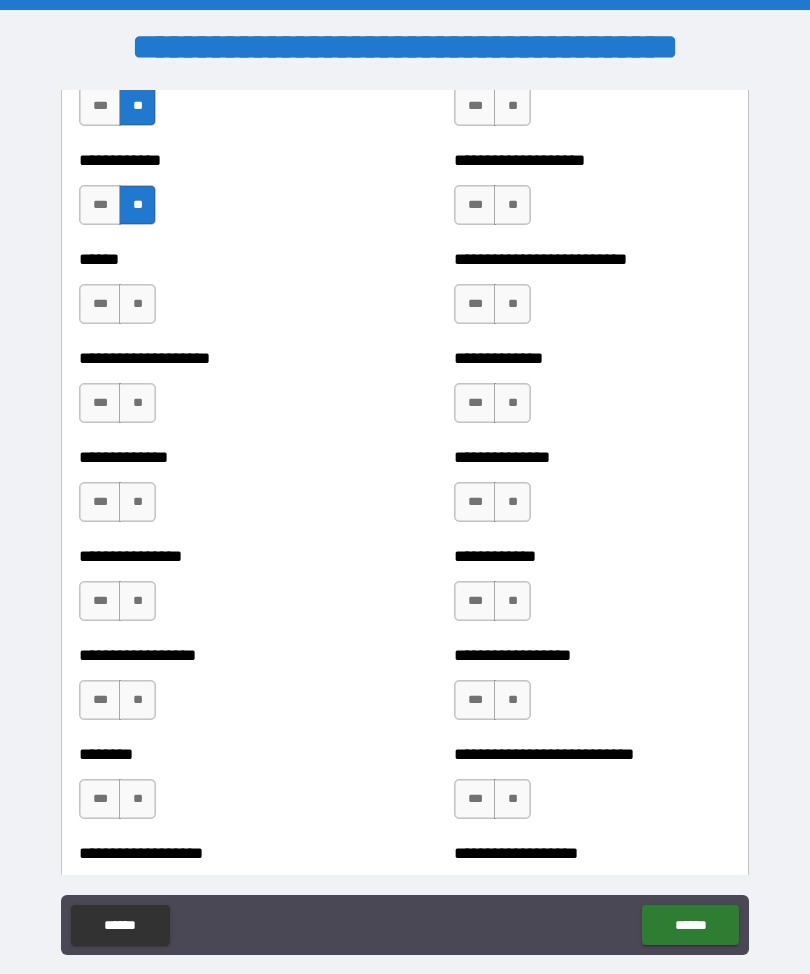 scroll, scrollTop: 3890, scrollLeft: 0, axis: vertical 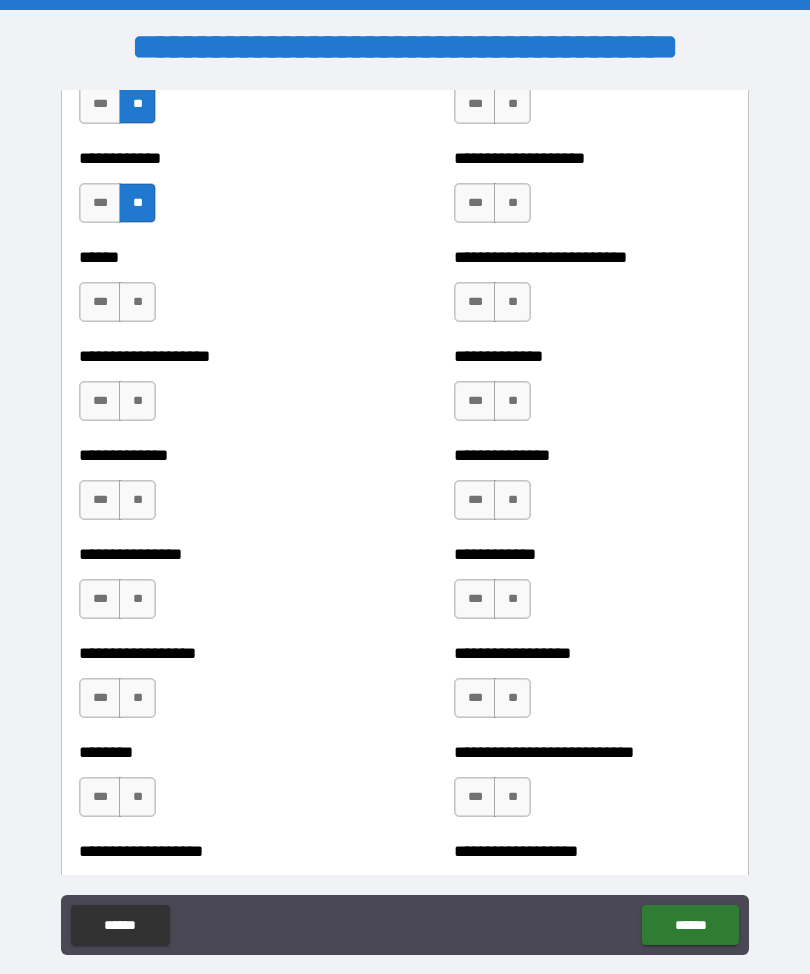 click on "**" at bounding box center (137, 302) 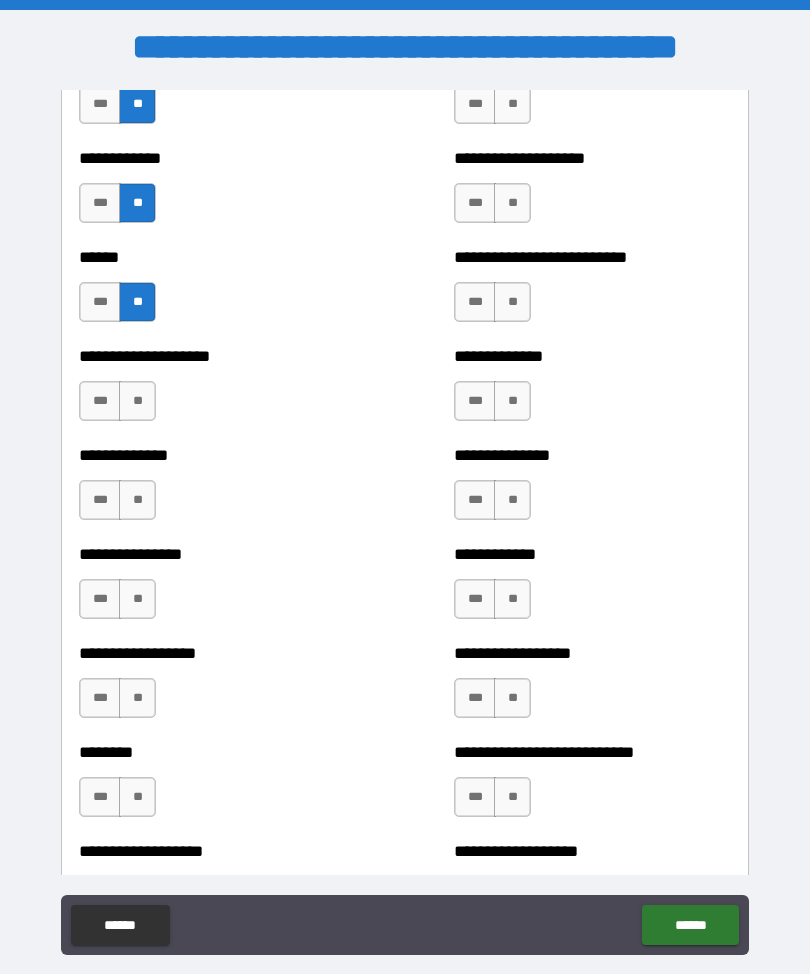 click on "**" at bounding box center (137, 401) 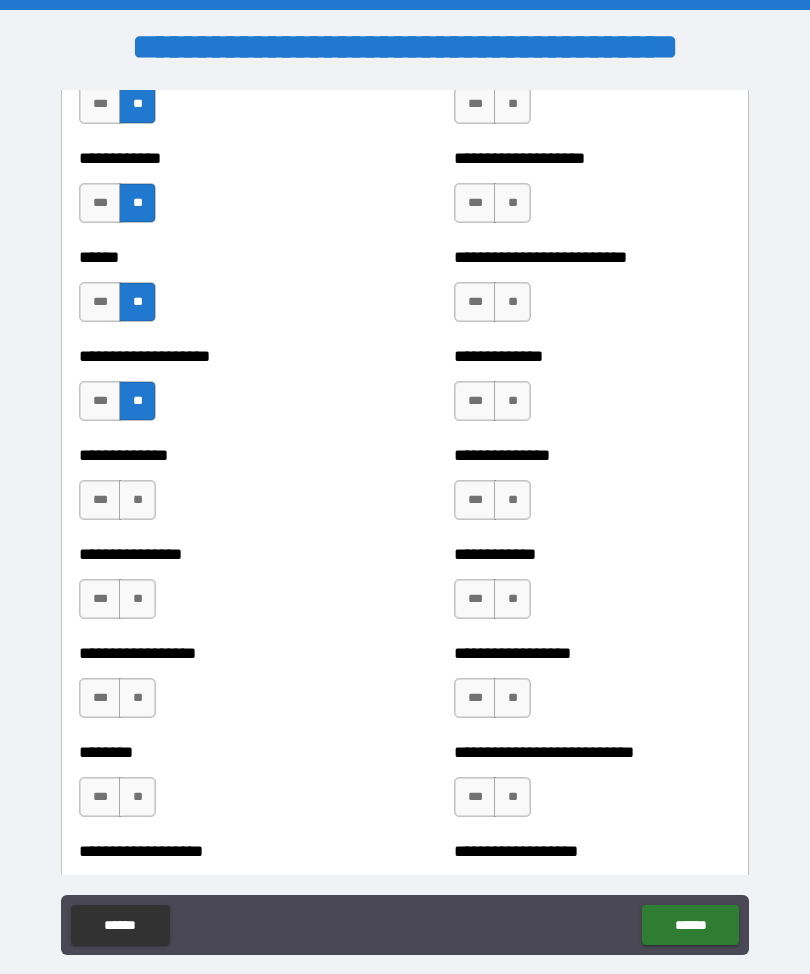 click on "**" at bounding box center (137, 500) 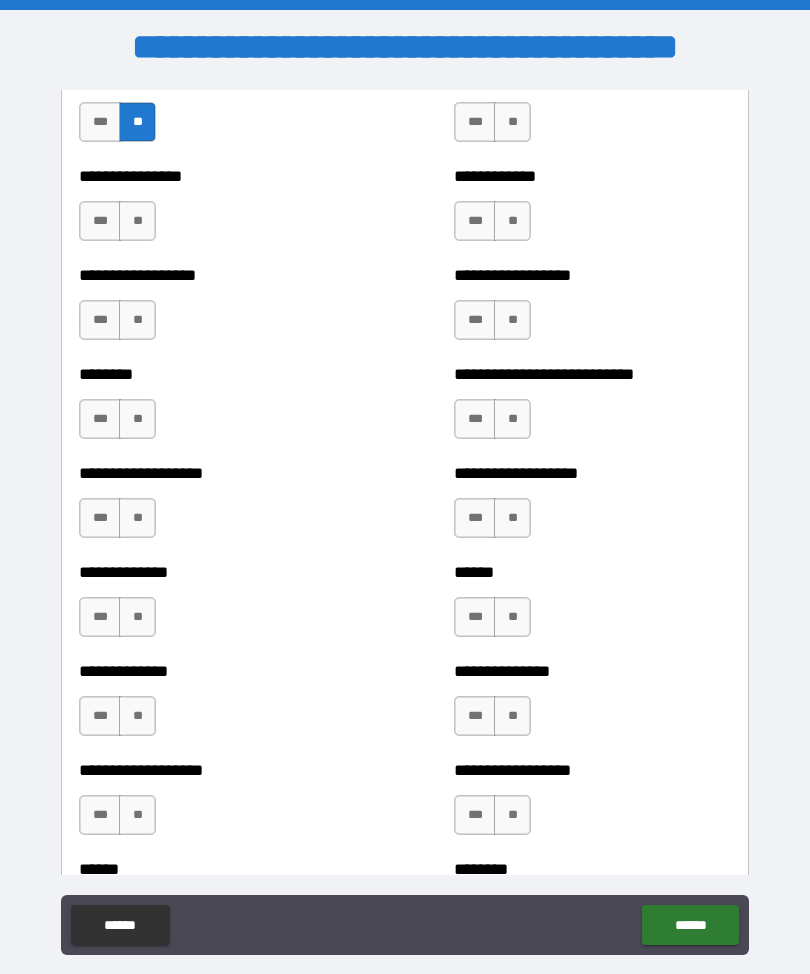 scroll, scrollTop: 4271, scrollLeft: 0, axis: vertical 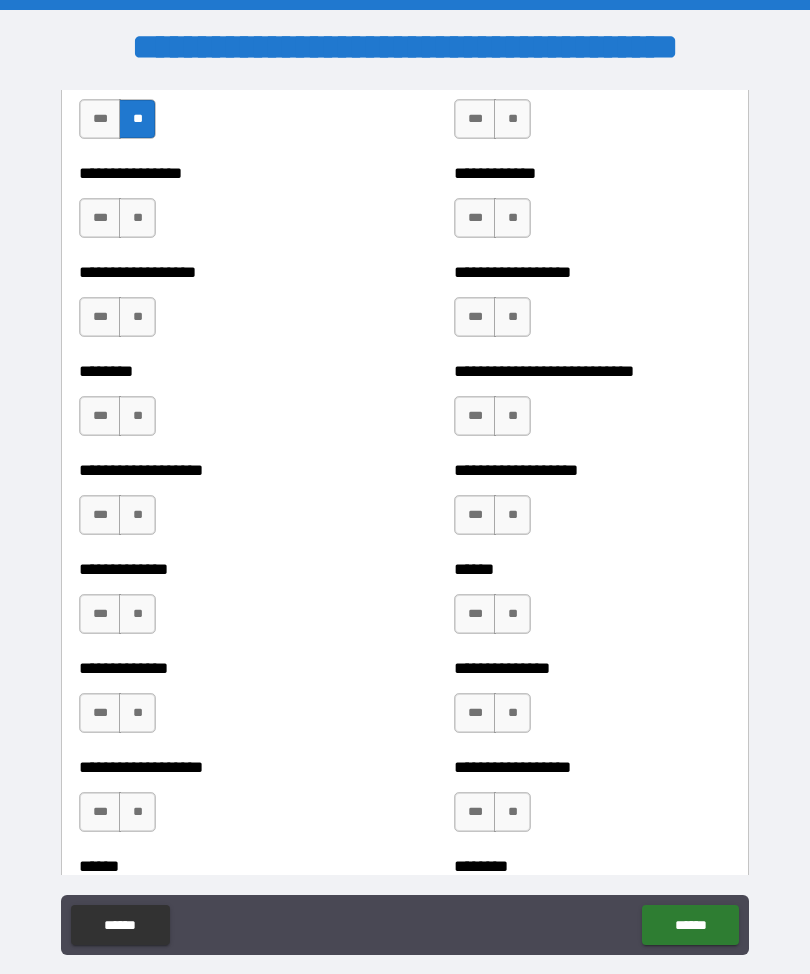 click on "**" at bounding box center (137, 218) 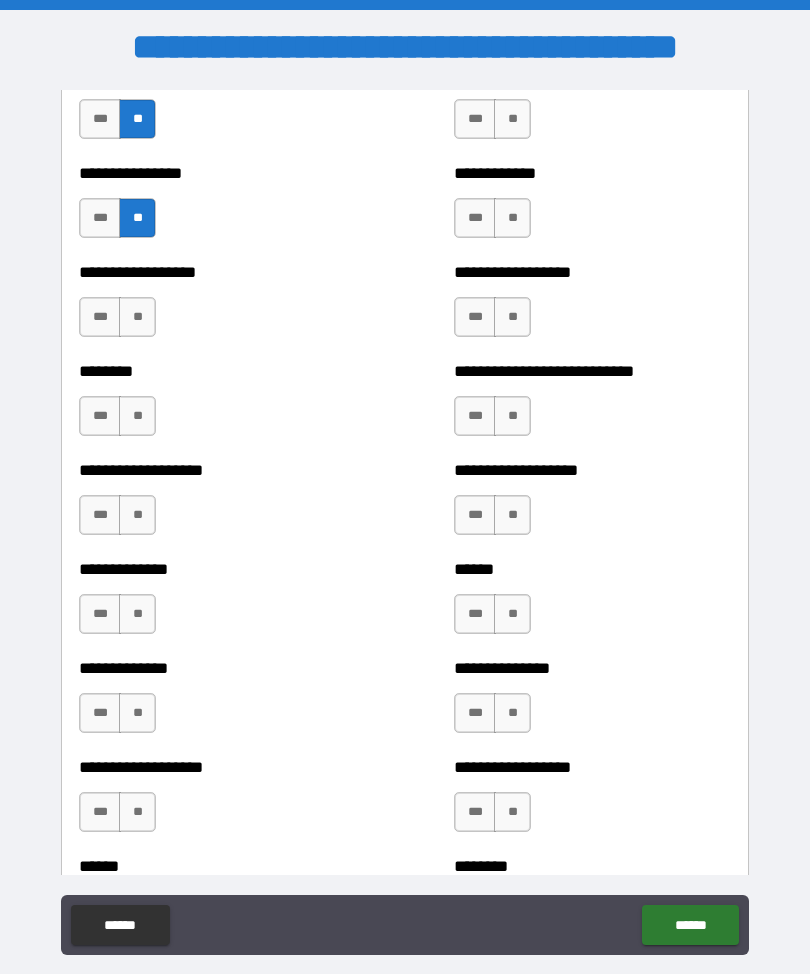 click on "**" at bounding box center (137, 317) 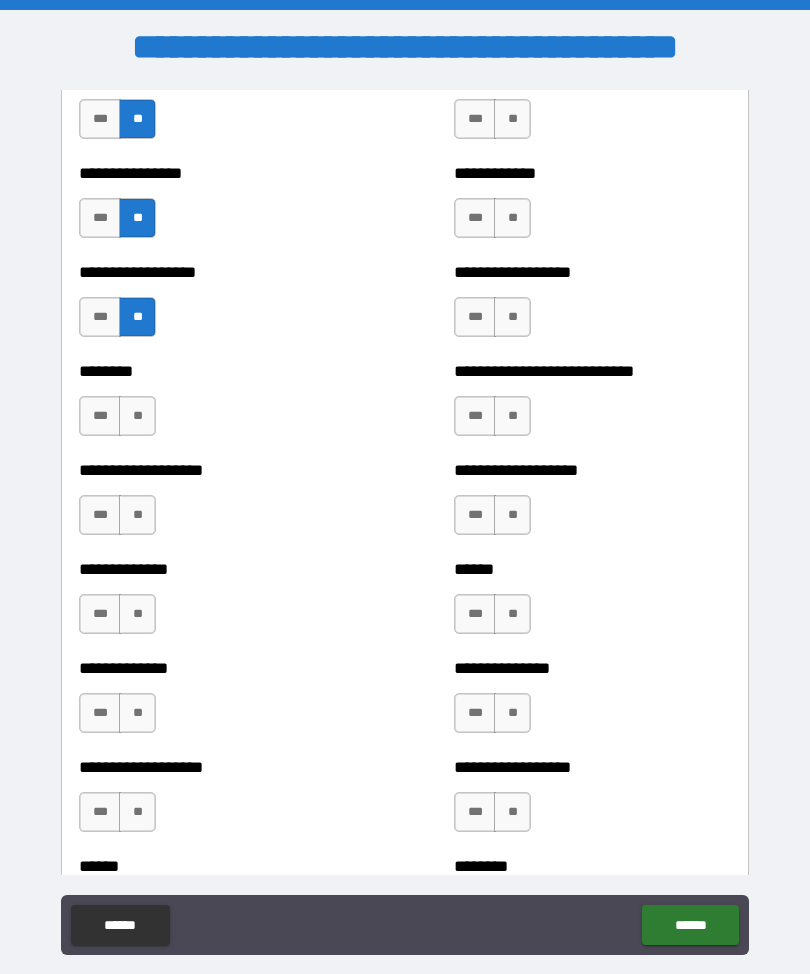 click on "**" at bounding box center [137, 416] 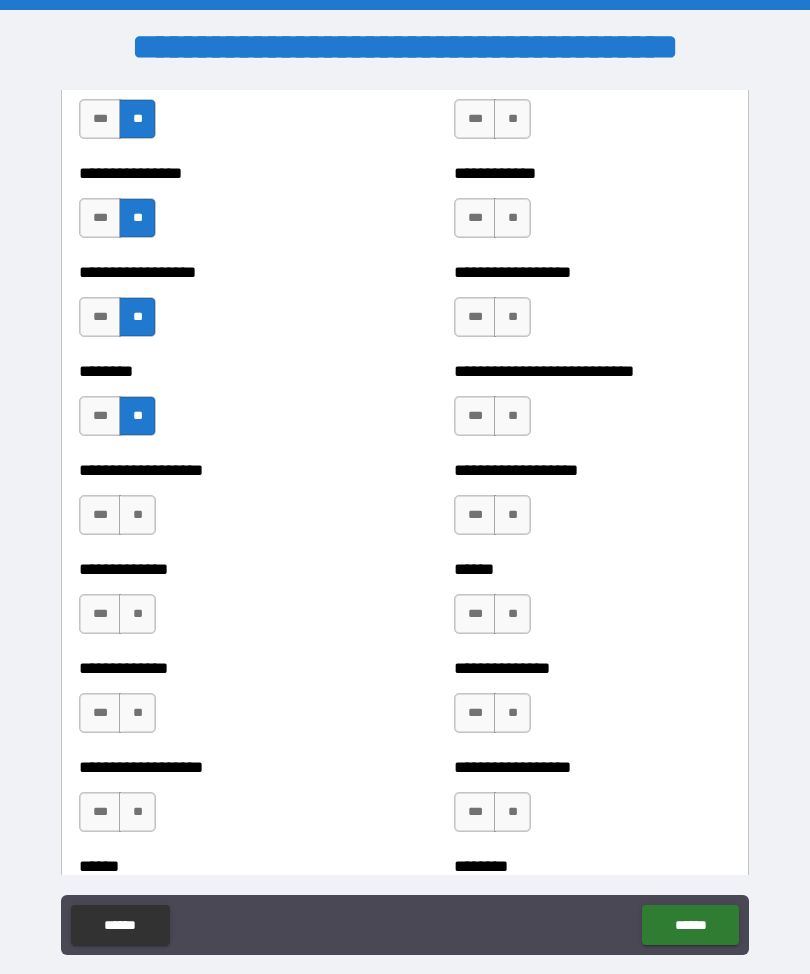 click on "**" at bounding box center [137, 515] 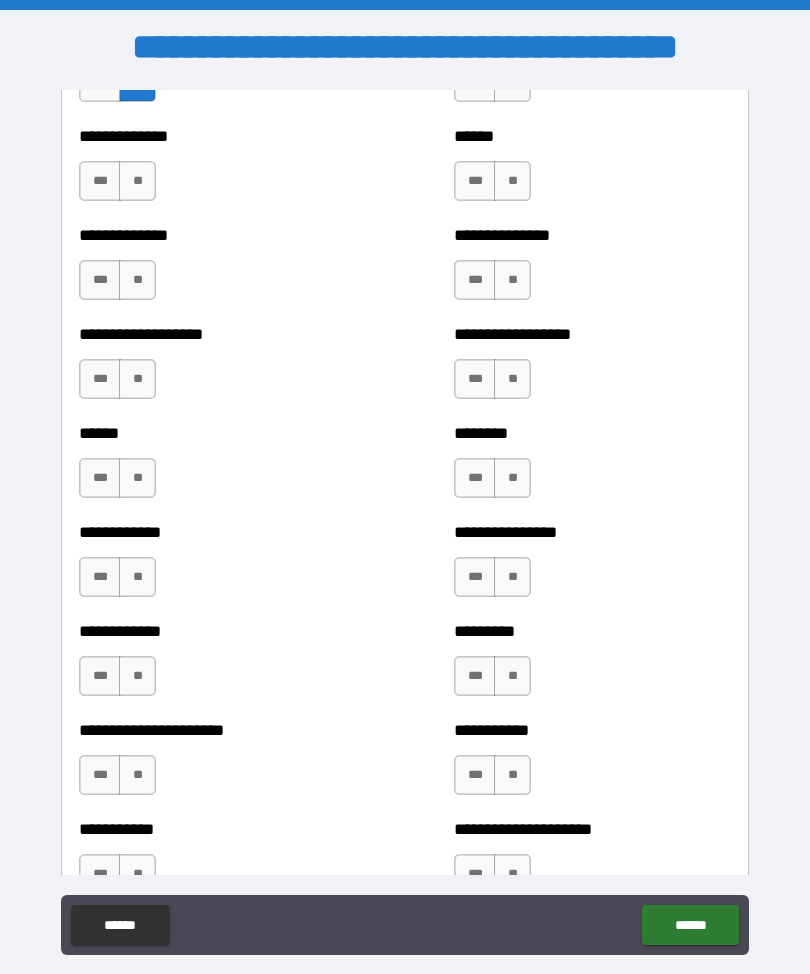 scroll, scrollTop: 4707, scrollLeft: 0, axis: vertical 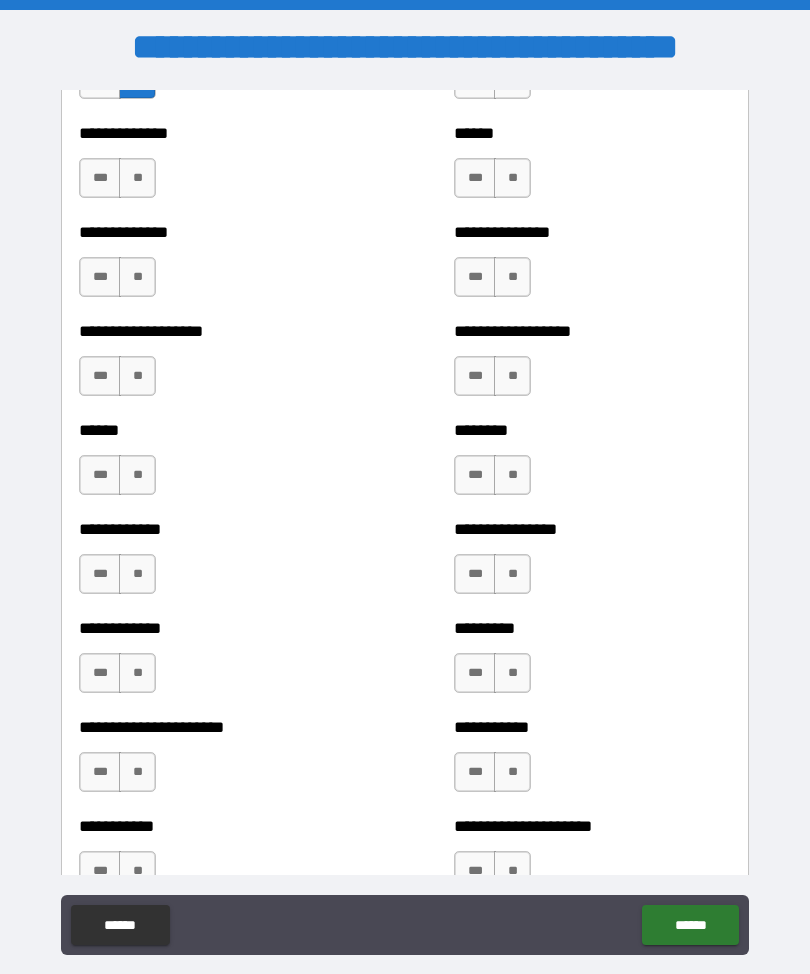 click on "**" at bounding box center (137, 178) 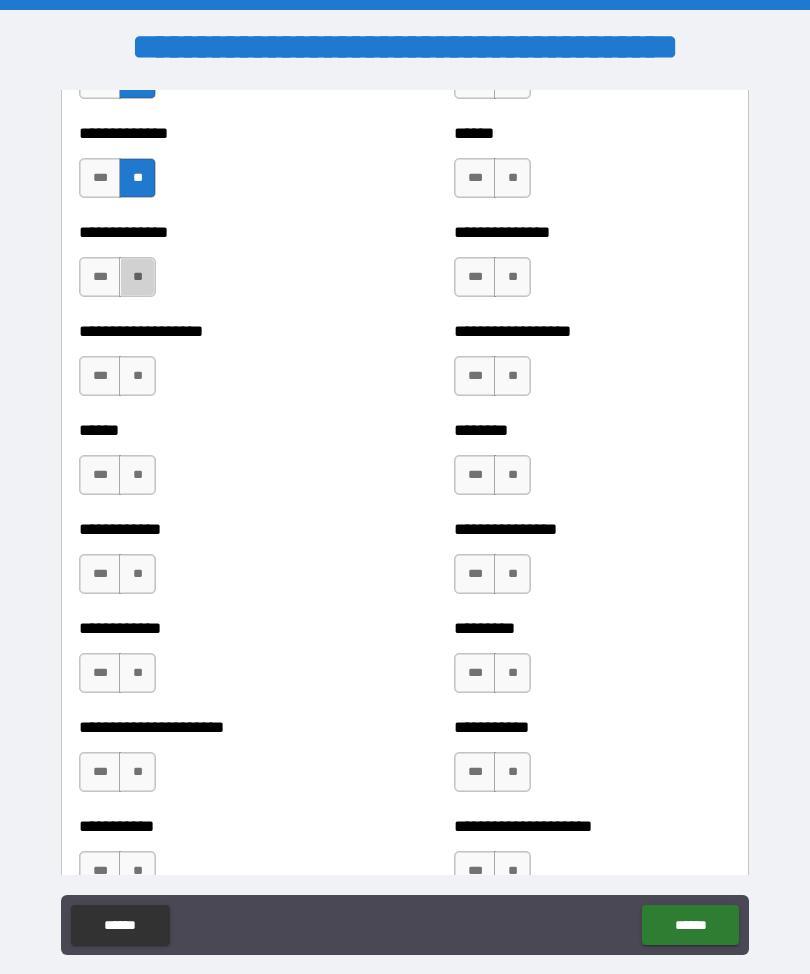 click on "**" at bounding box center [137, 277] 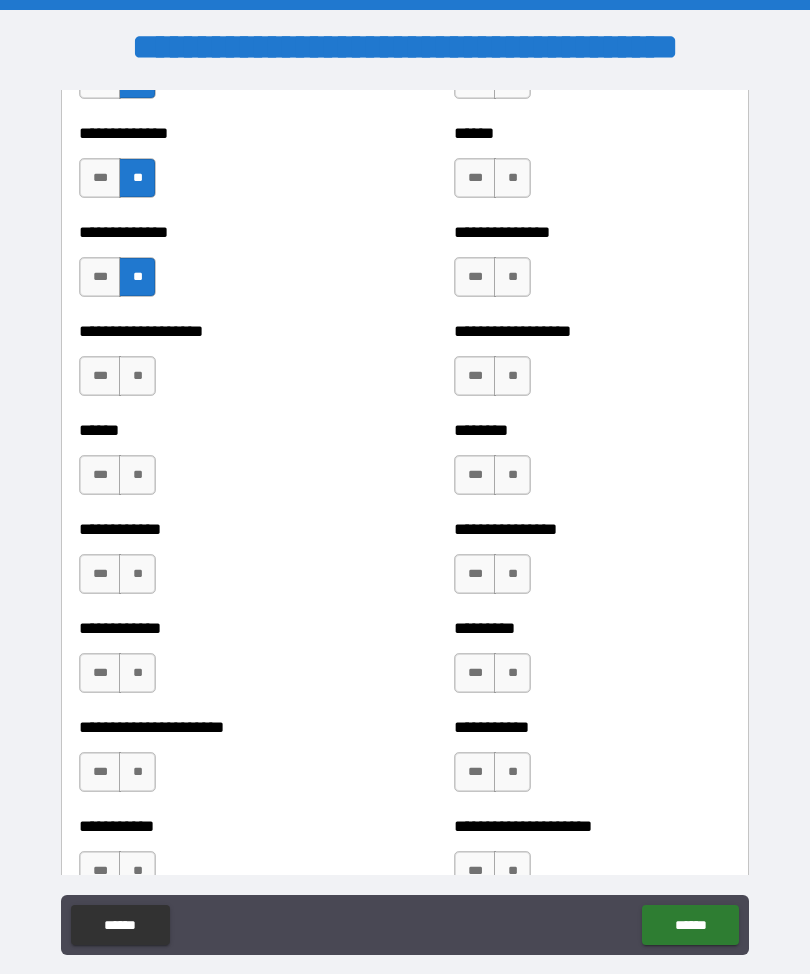 click on "**********" at bounding box center [217, 366] 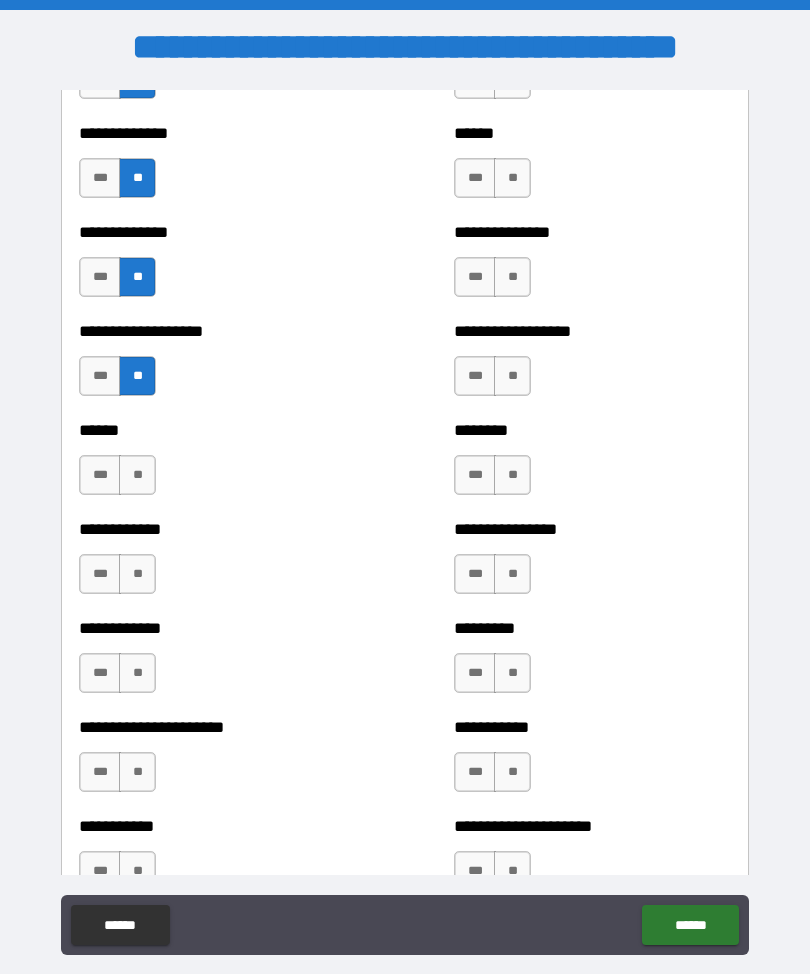 click on "**" at bounding box center [137, 475] 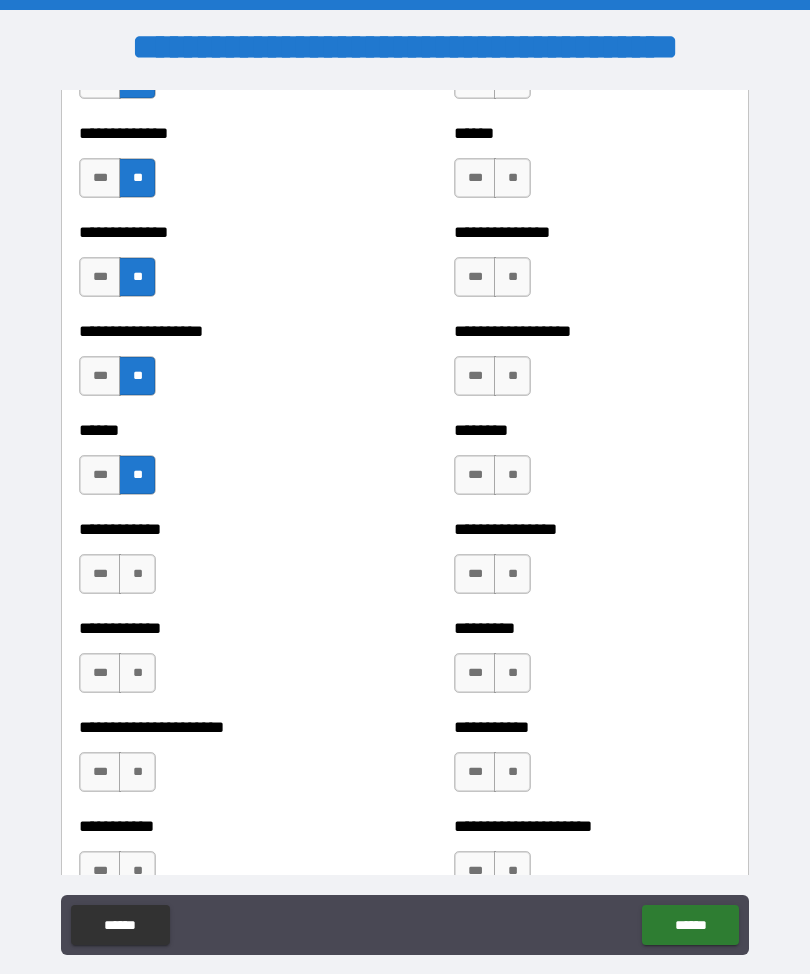 click on "**" at bounding box center [137, 574] 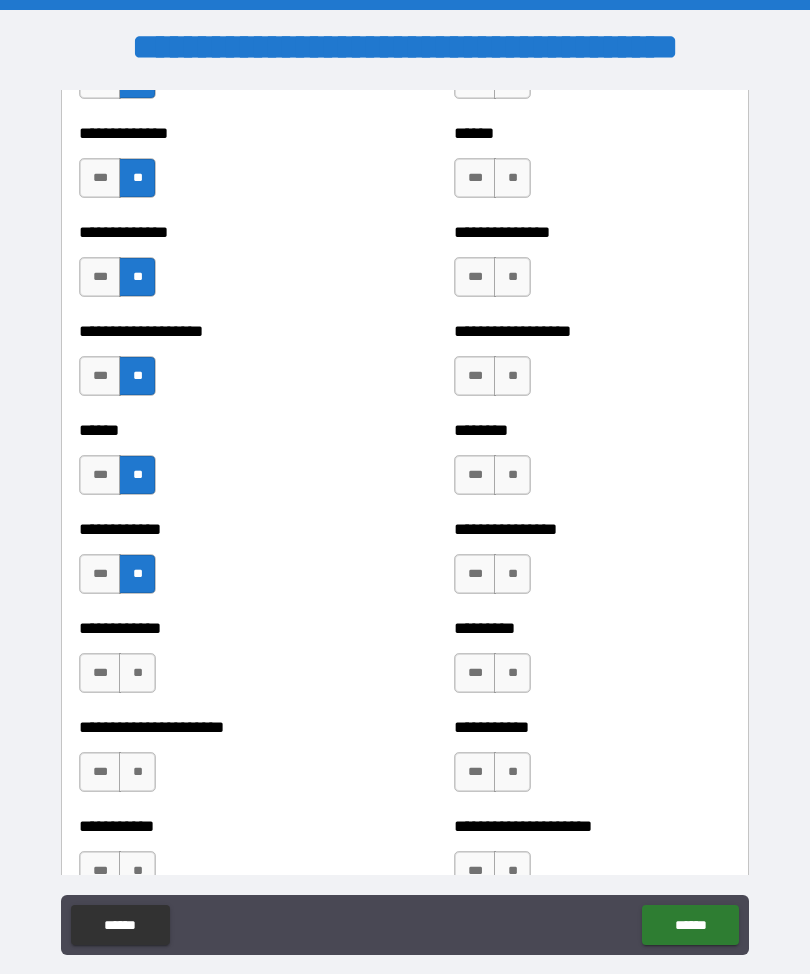 click on "**" at bounding box center (137, 673) 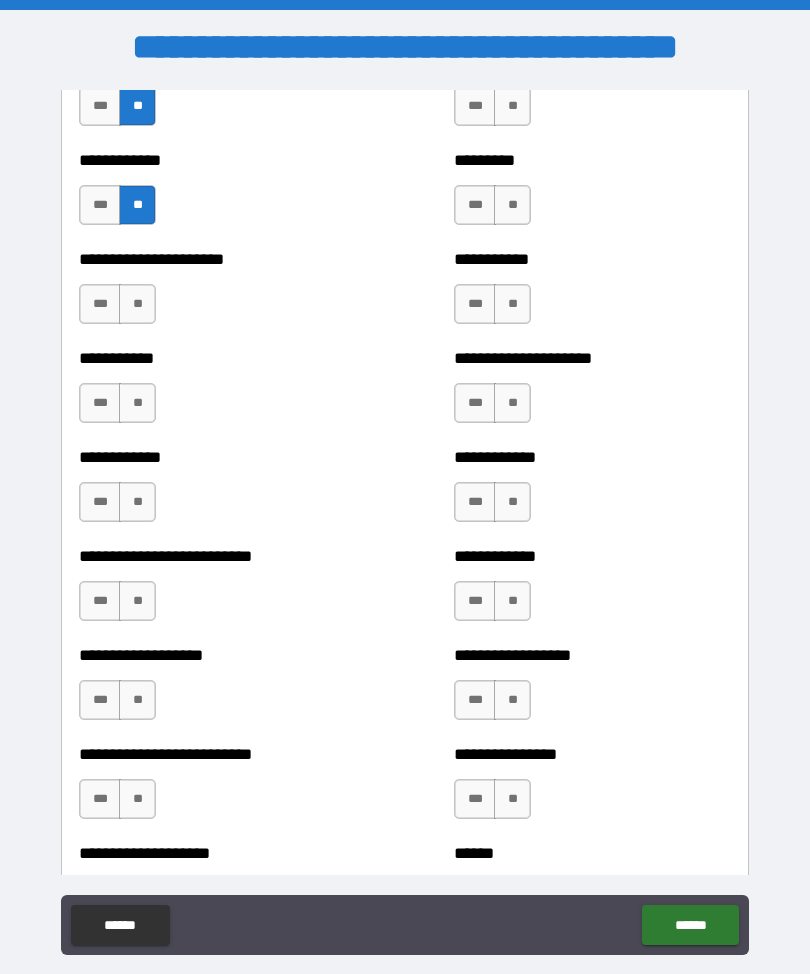scroll, scrollTop: 5179, scrollLeft: 0, axis: vertical 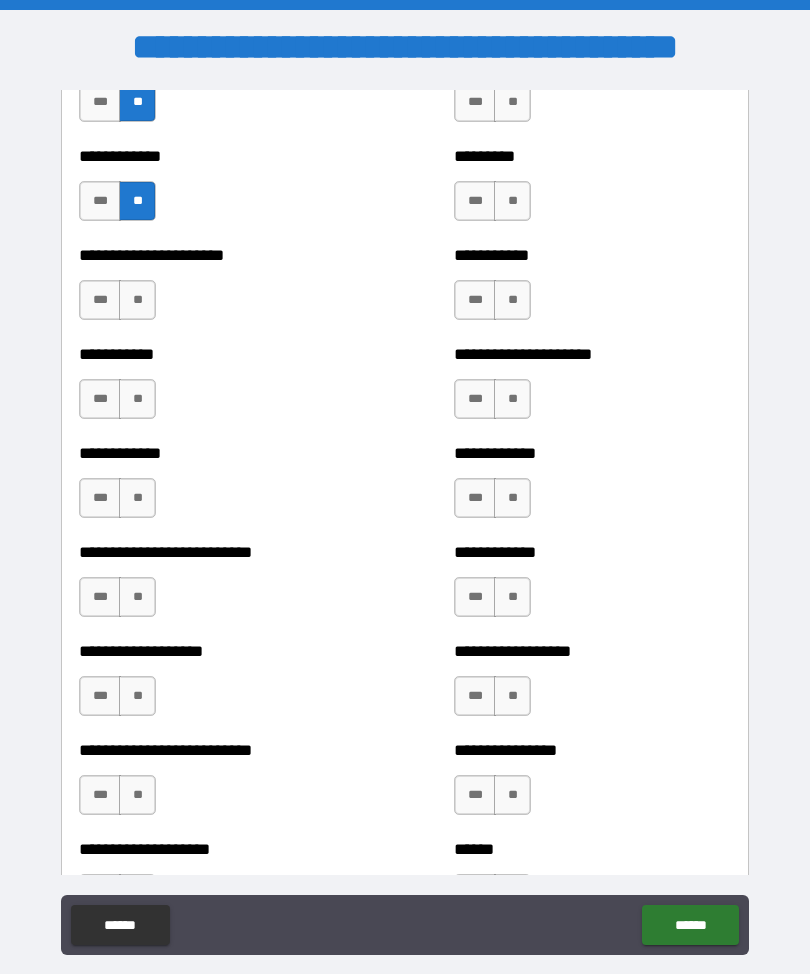 click on "**" at bounding box center [137, 300] 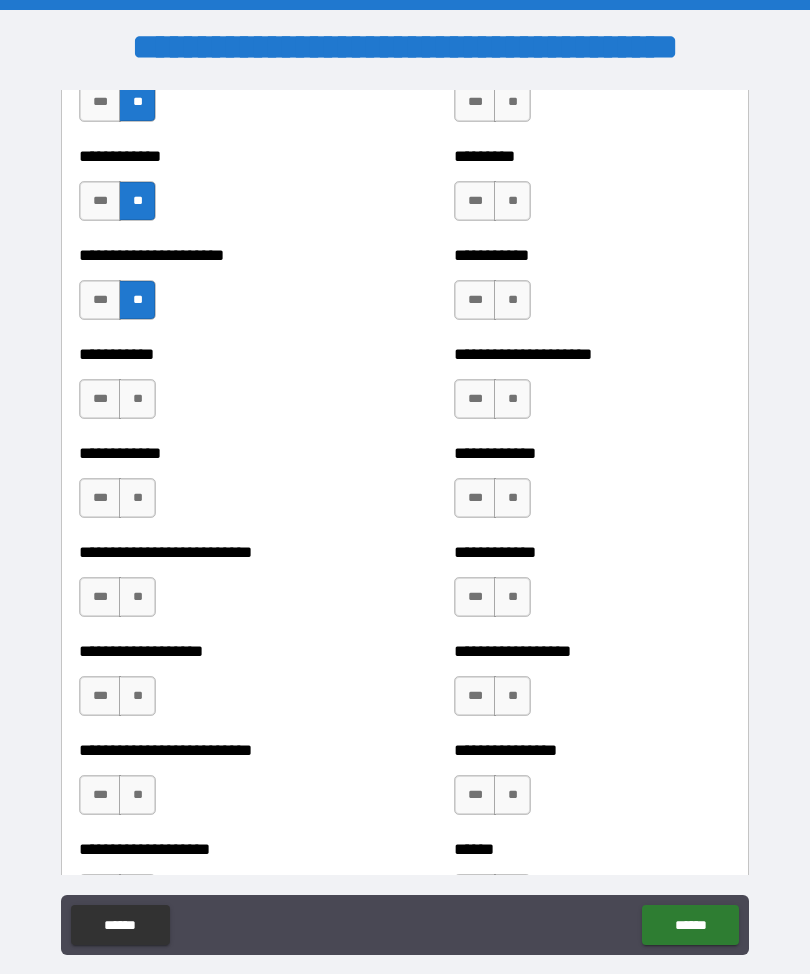click on "**" at bounding box center [137, 399] 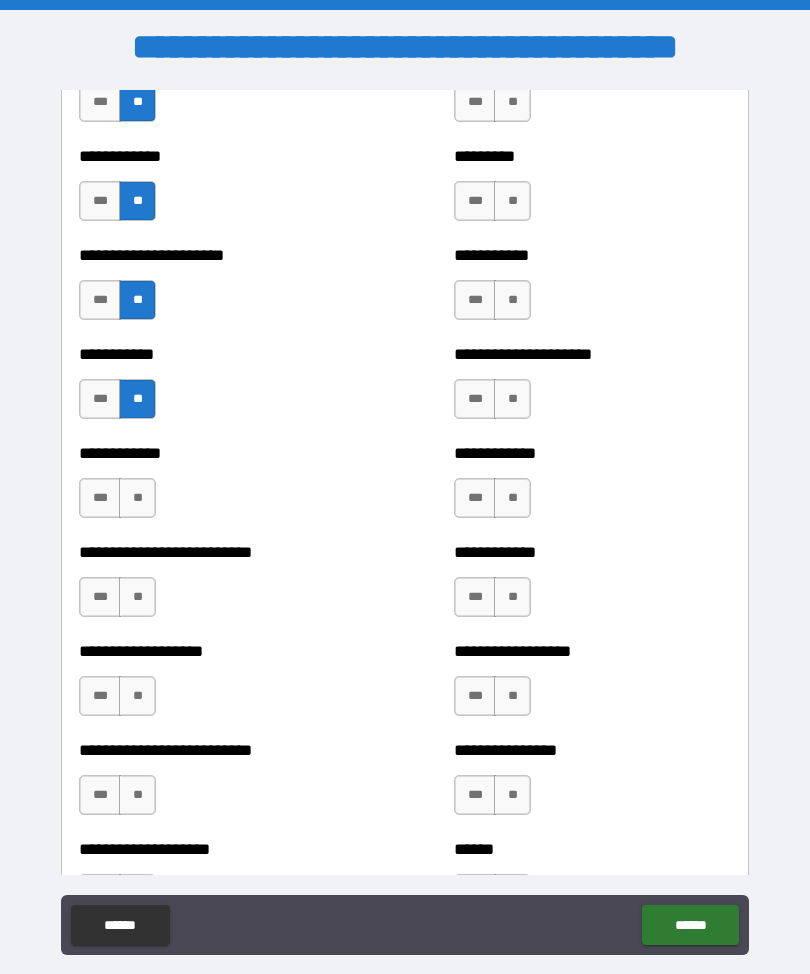 click on "**" at bounding box center [137, 498] 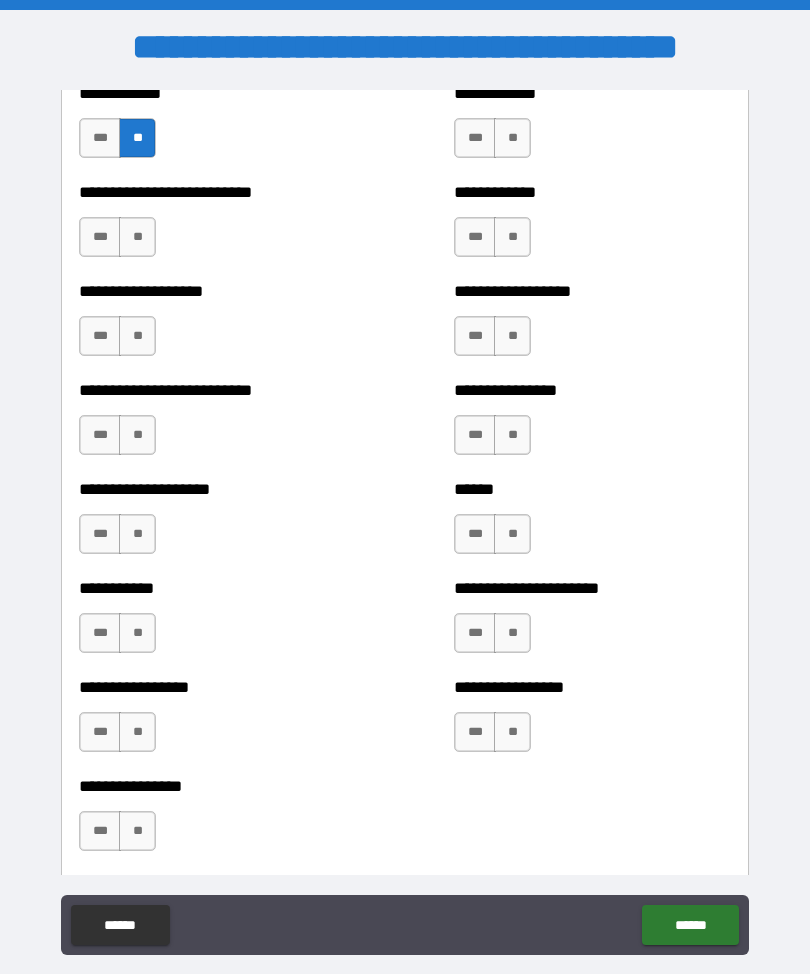 scroll, scrollTop: 5543, scrollLeft: 0, axis: vertical 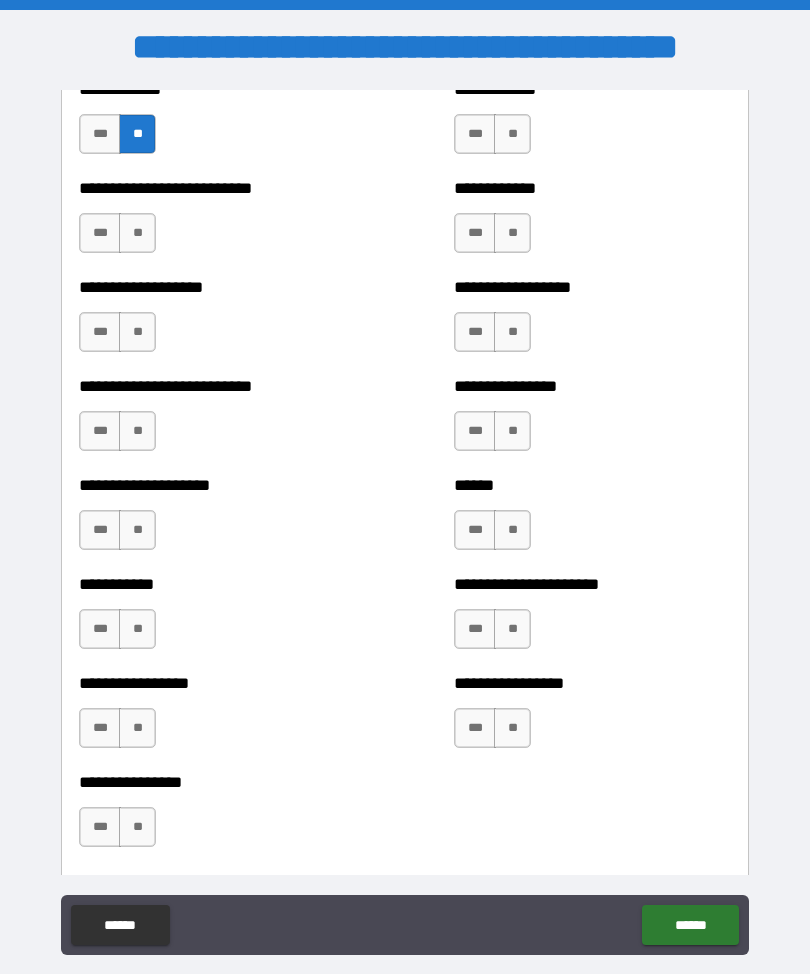 click on "***" at bounding box center (100, 233) 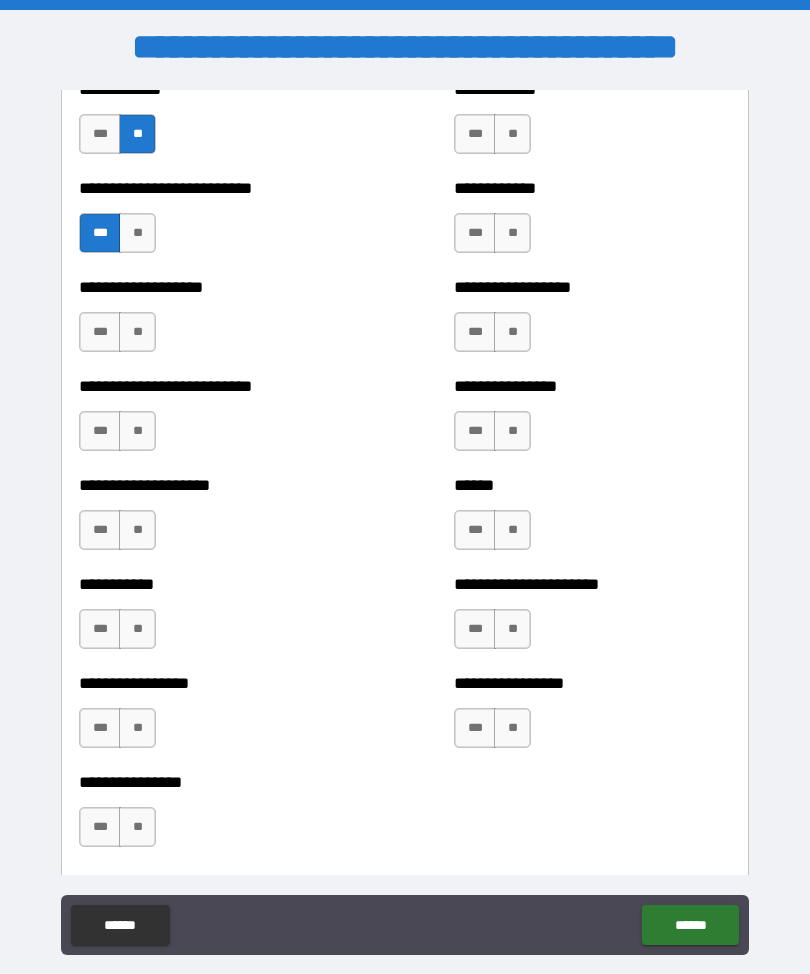 click on "**" at bounding box center (137, 332) 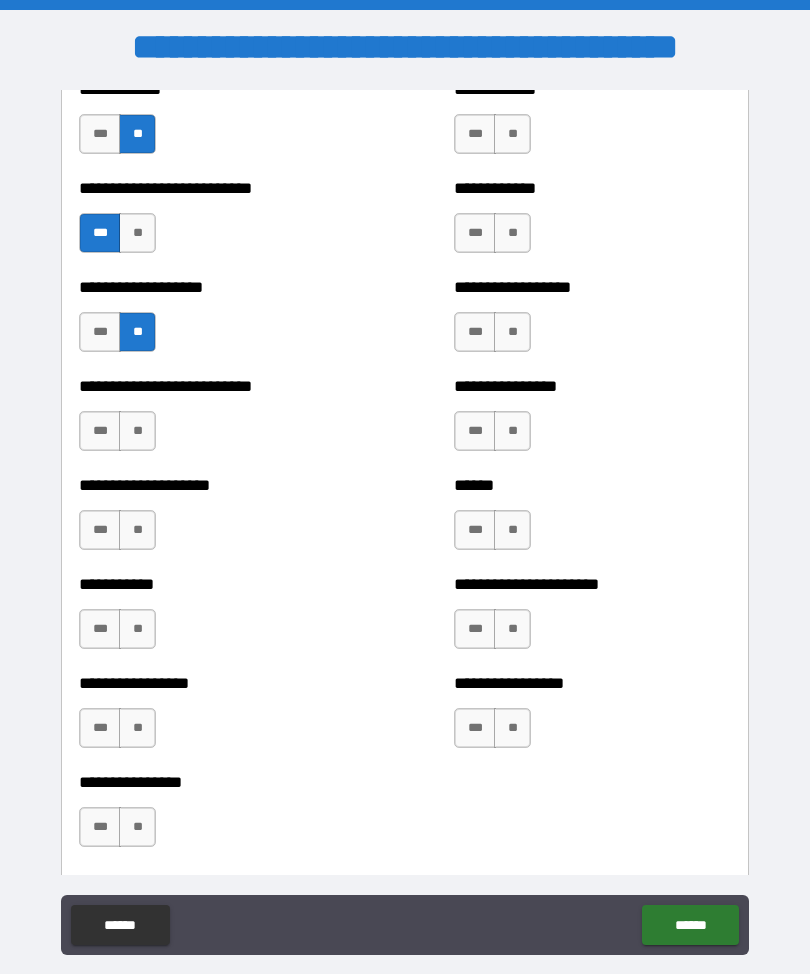 click on "**" at bounding box center (137, 431) 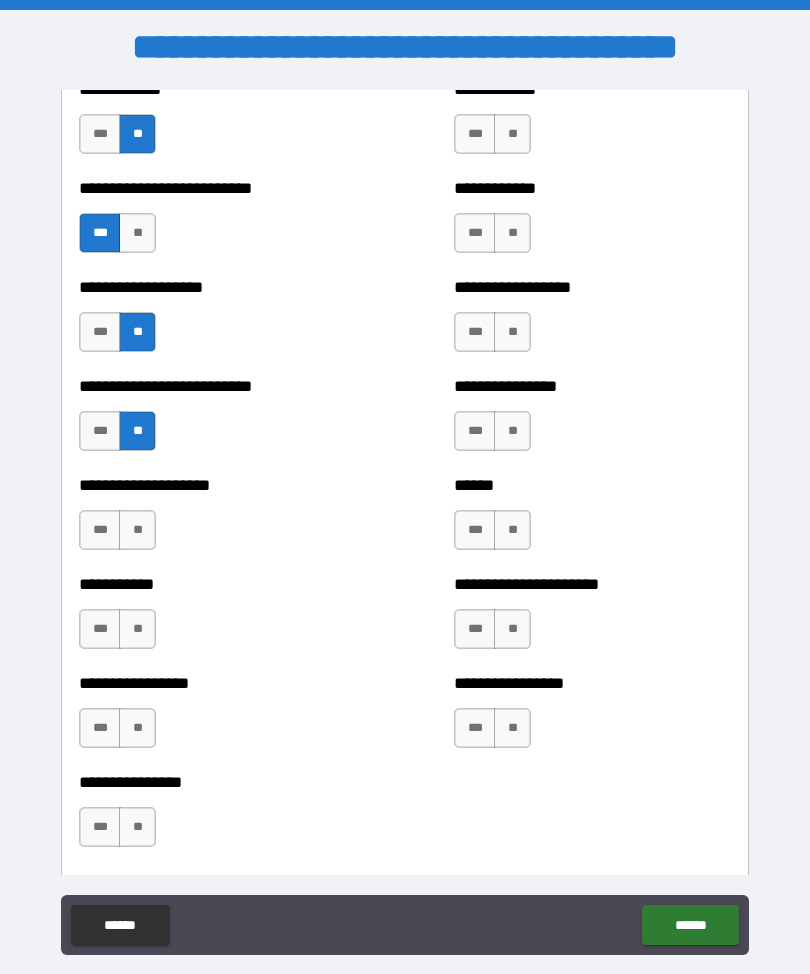 click on "**" at bounding box center [137, 530] 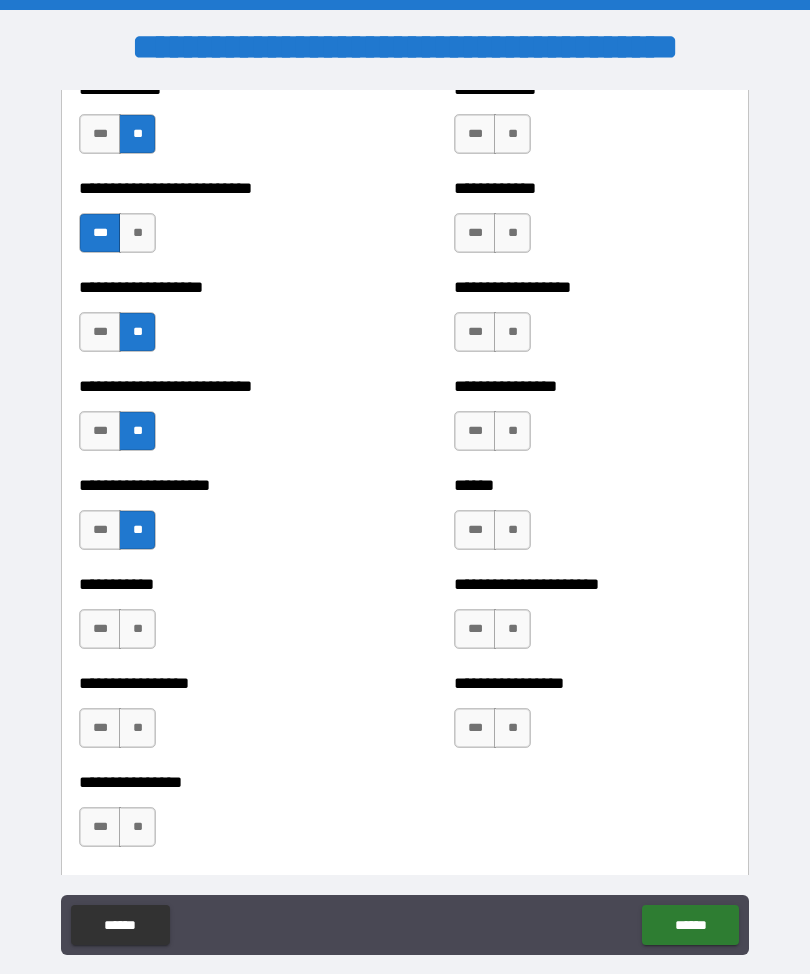 click on "**" at bounding box center [137, 629] 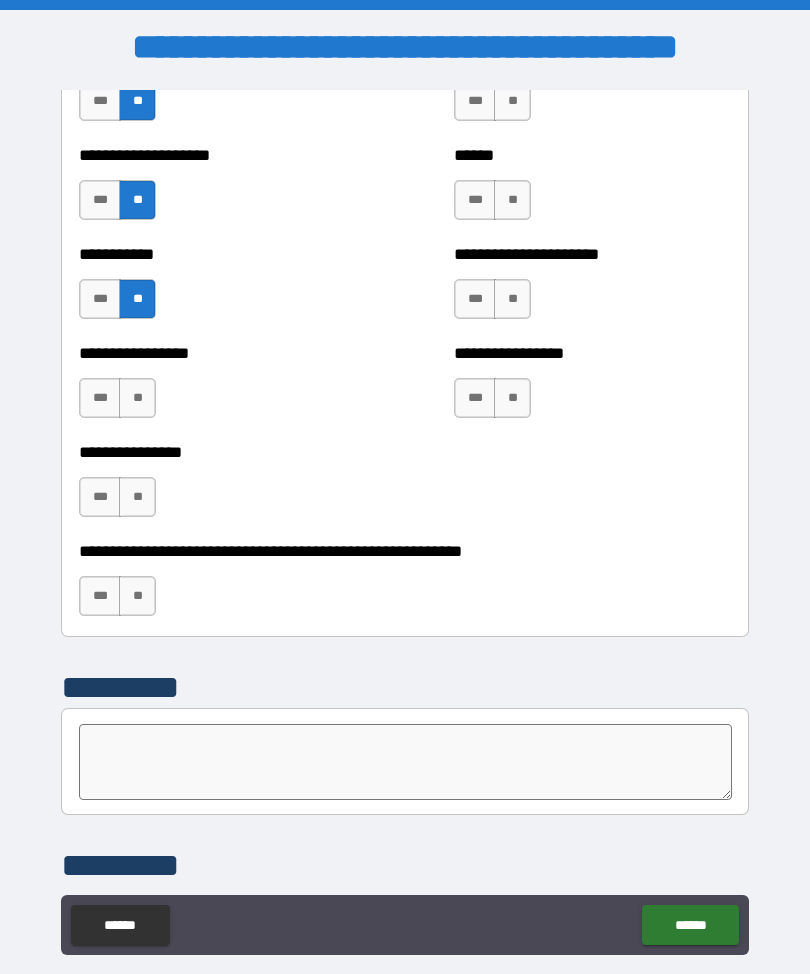 scroll, scrollTop: 5875, scrollLeft: 0, axis: vertical 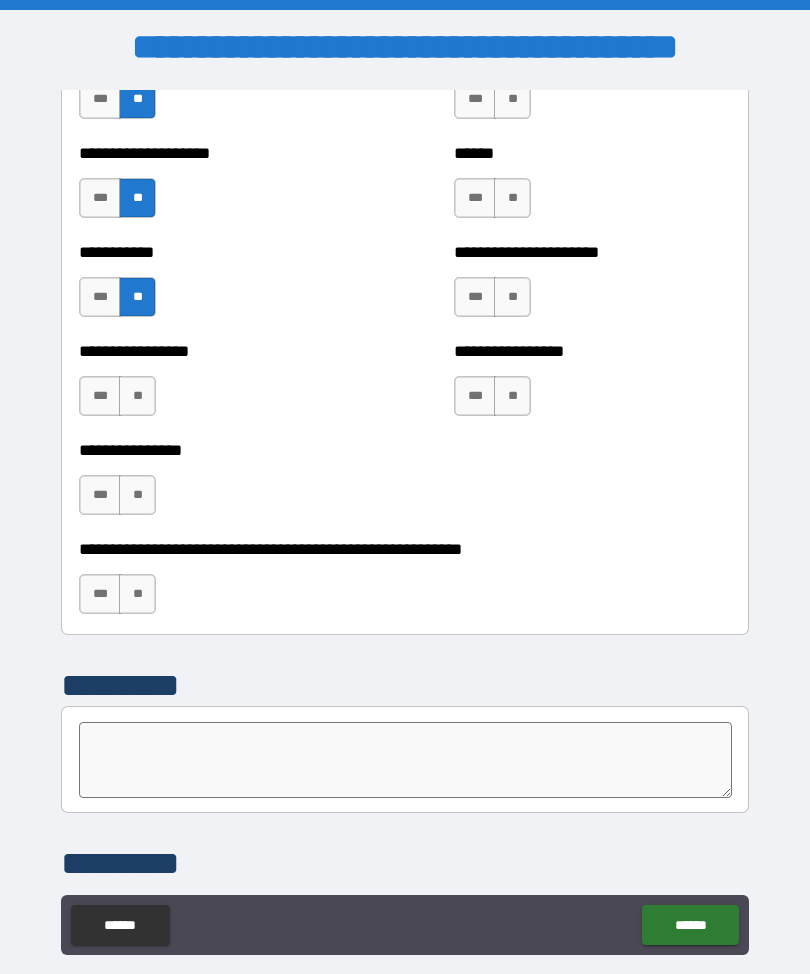 click on "**" at bounding box center [137, 396] 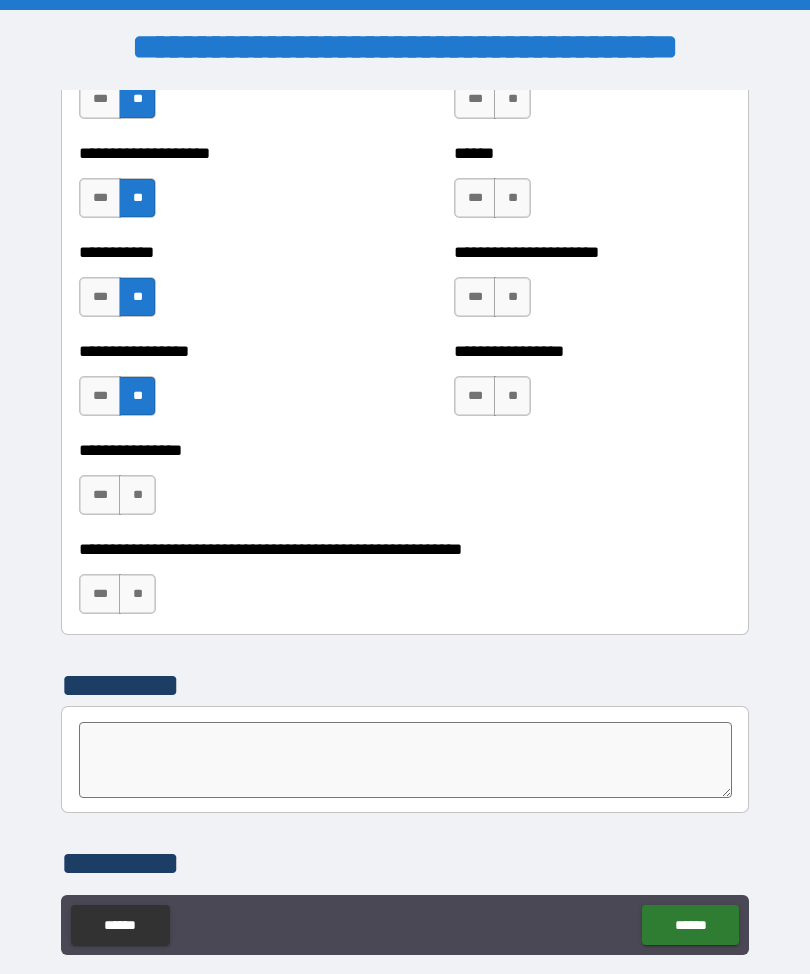 click on "**" at bounding box center (137, 495) 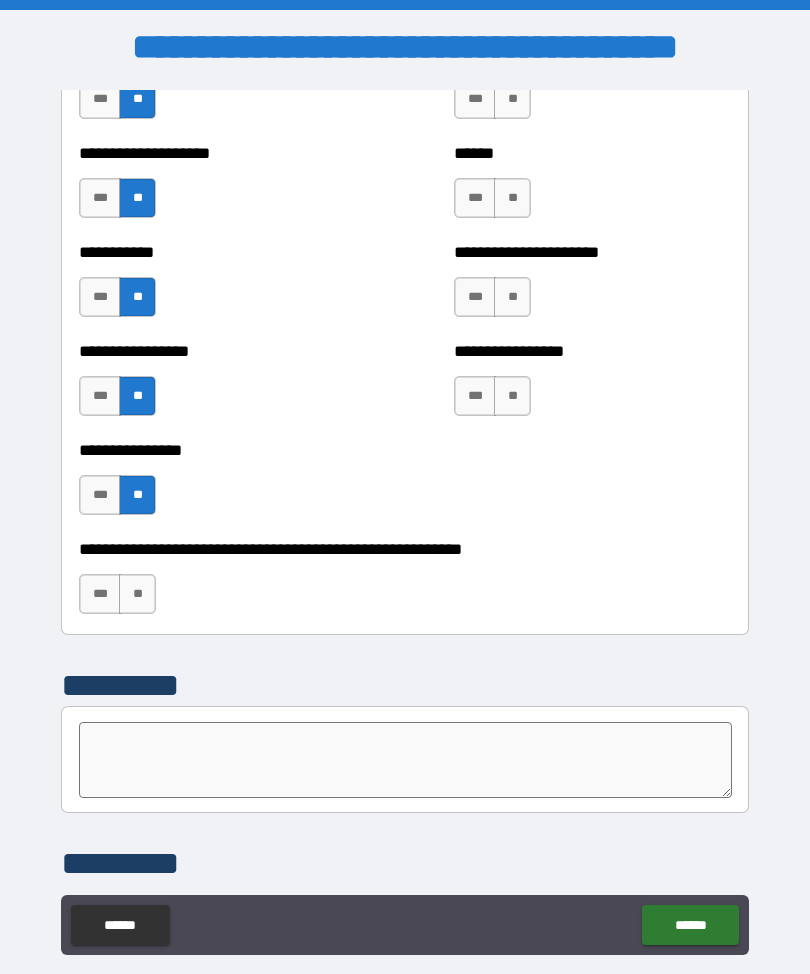 click on "**" at bounding box center (137, 594) 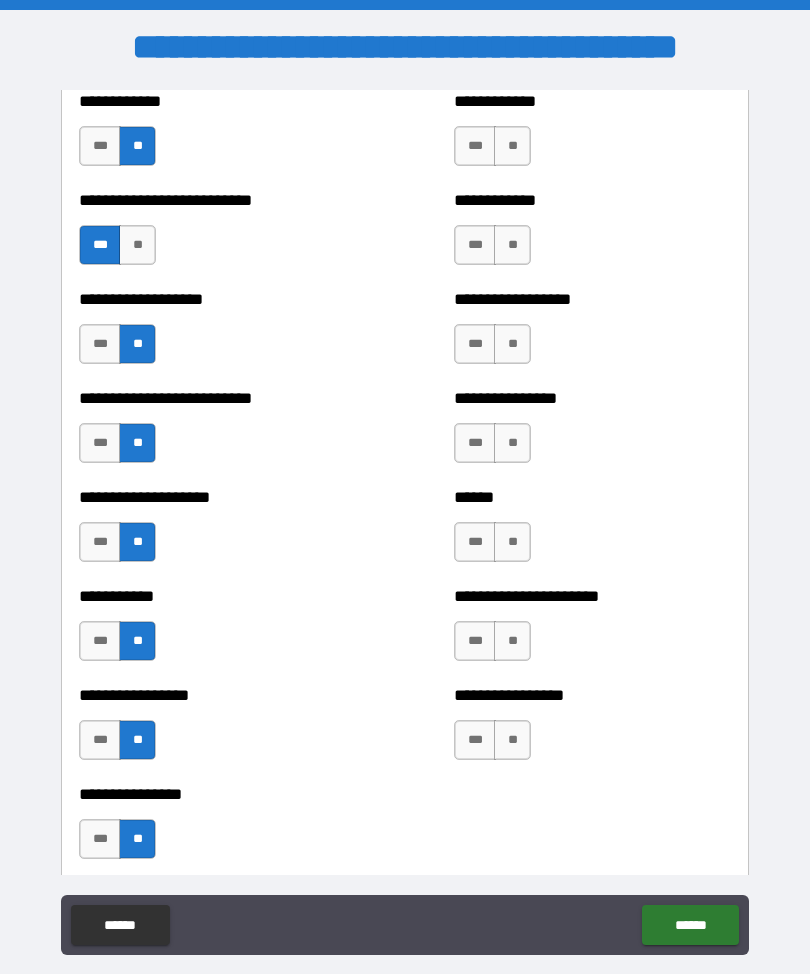 scroll, scrollTop: 5529, scrollLeft: 0, axis: vertical 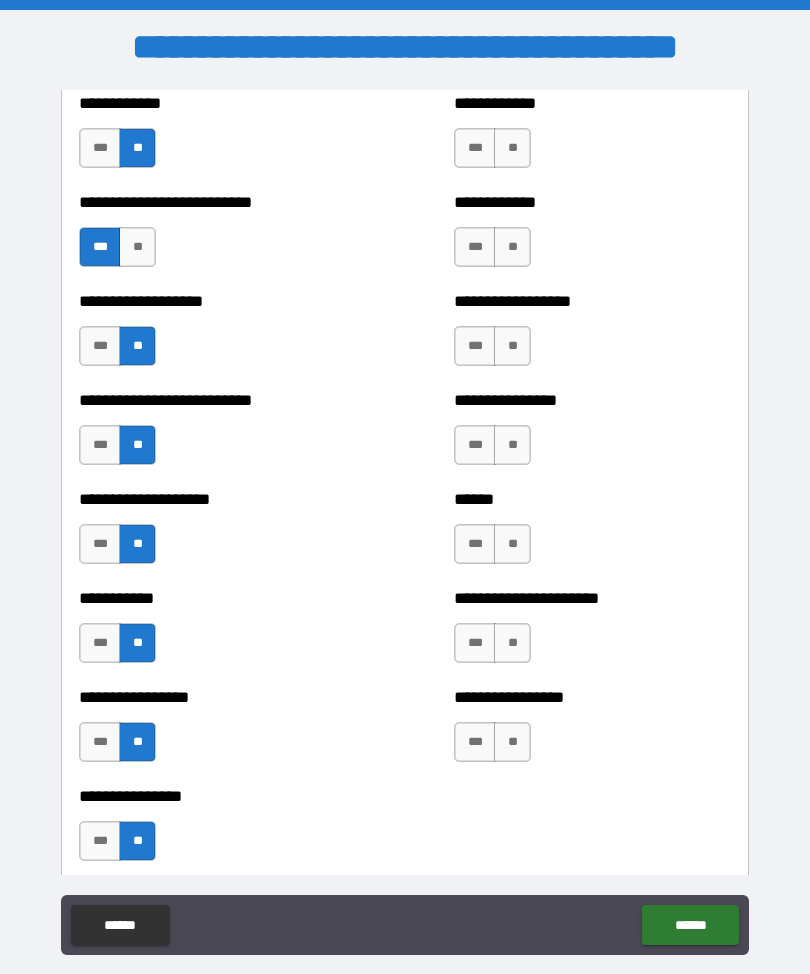 click on "**" at bounding box center [512, 742] 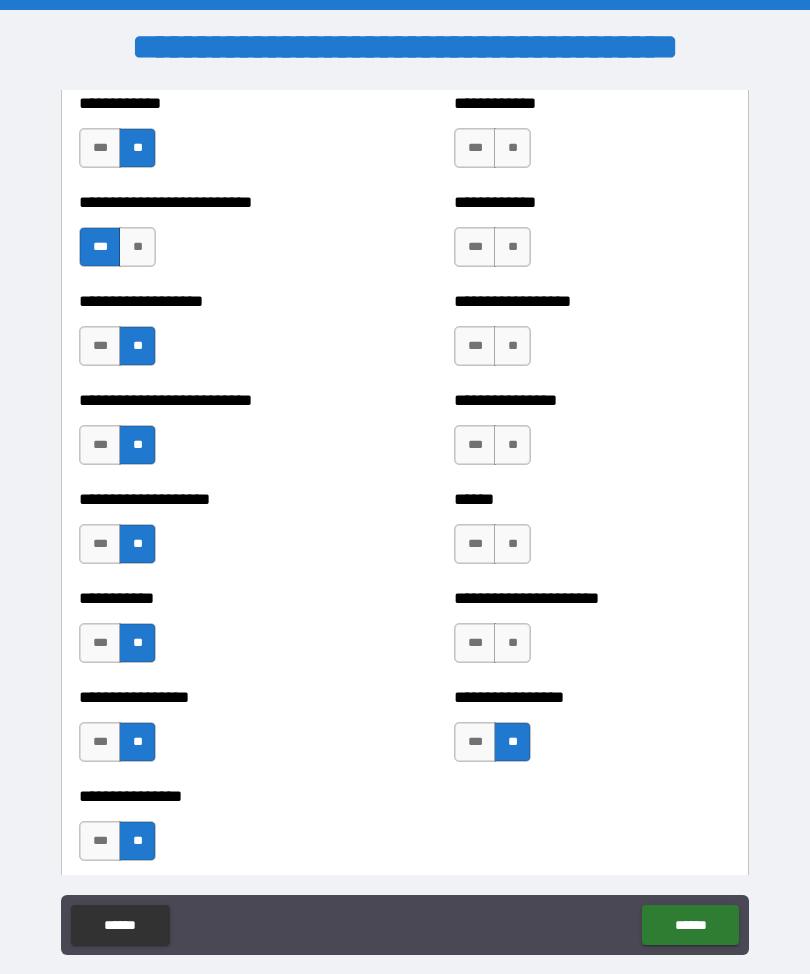 click on "**" at bounding box center (512, 643) 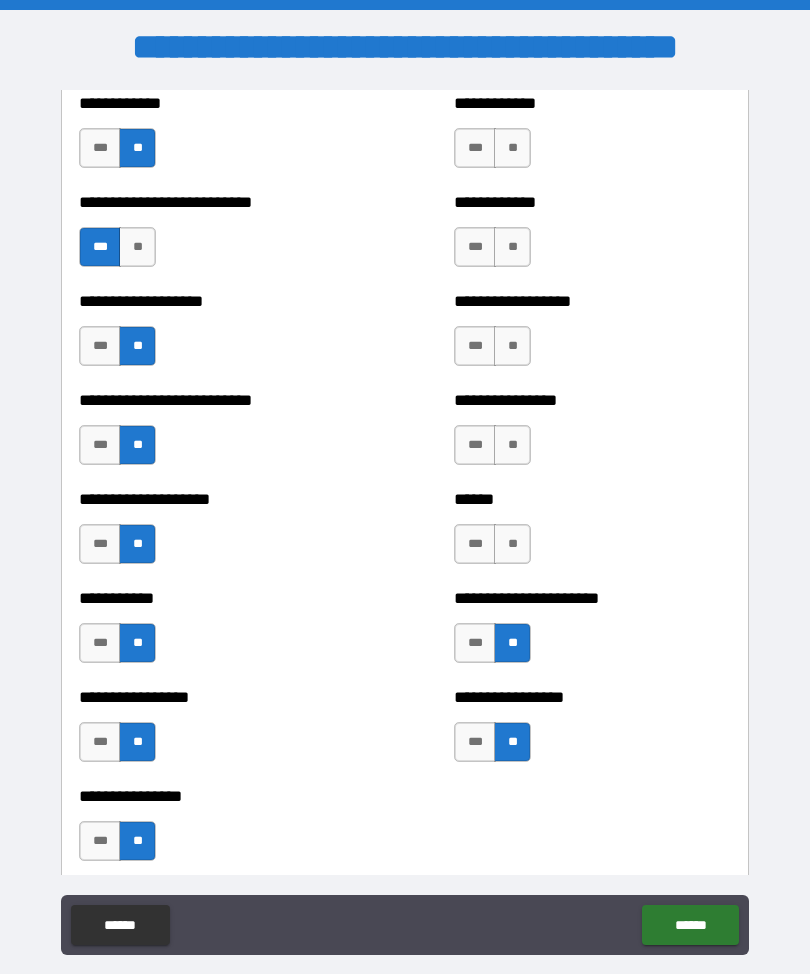click on "**" at bounding box center (512, 544) 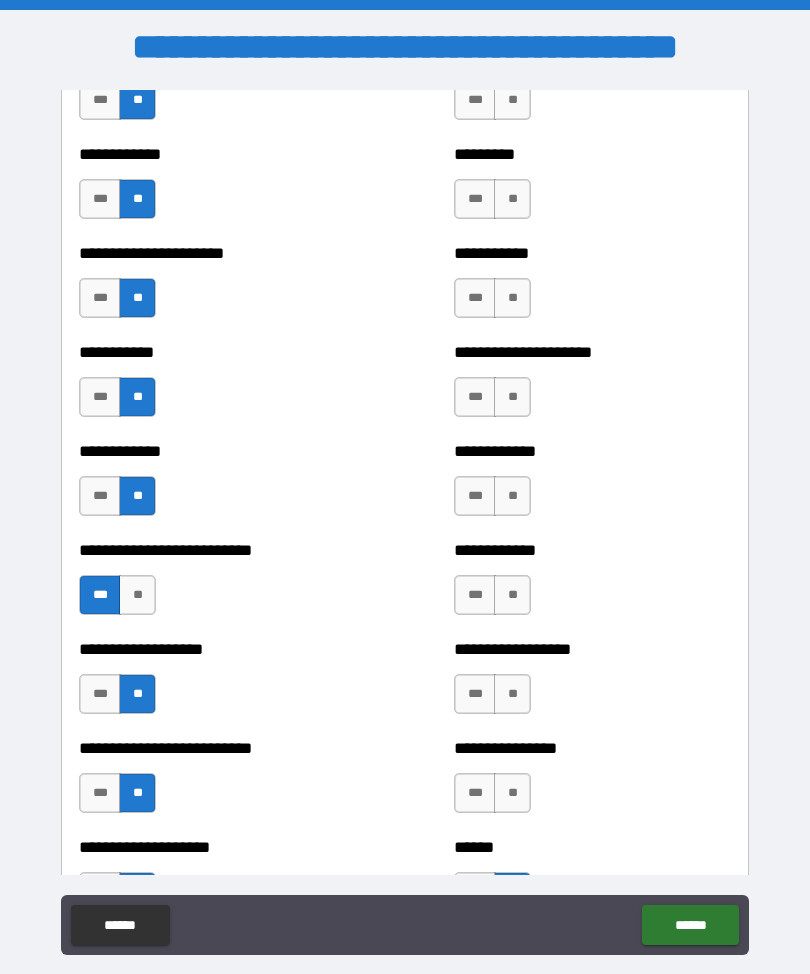 scroll, scrollTop: 5179, scrollLeft: 0, axis: vertical 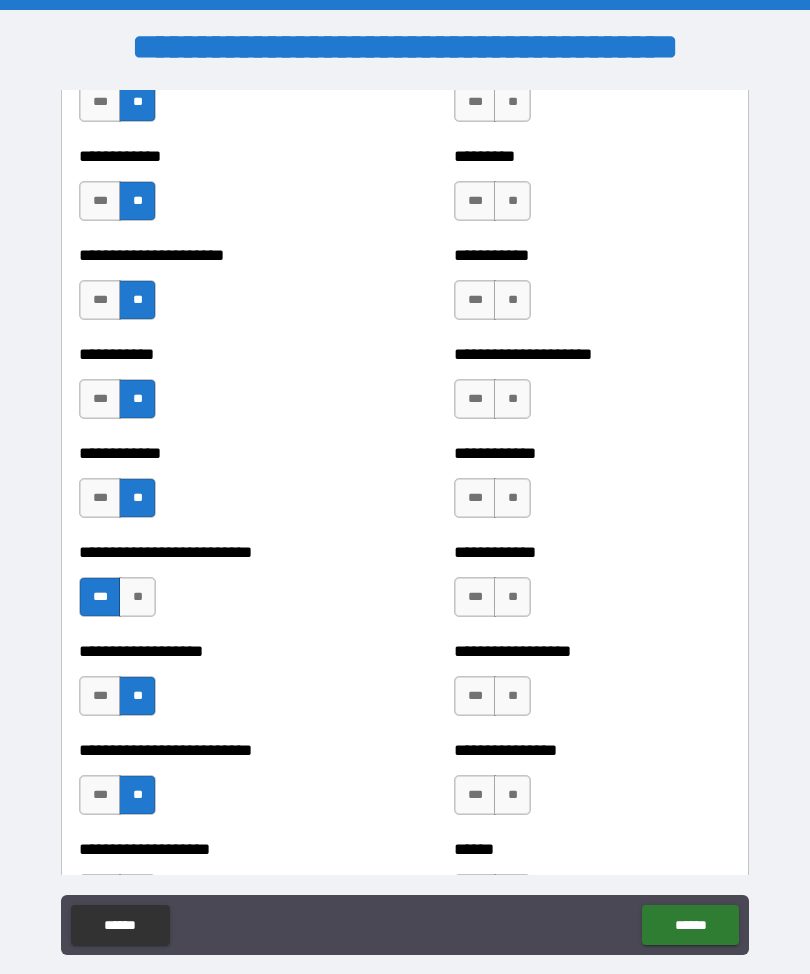 click on "**" at bounding box center [512, 795] 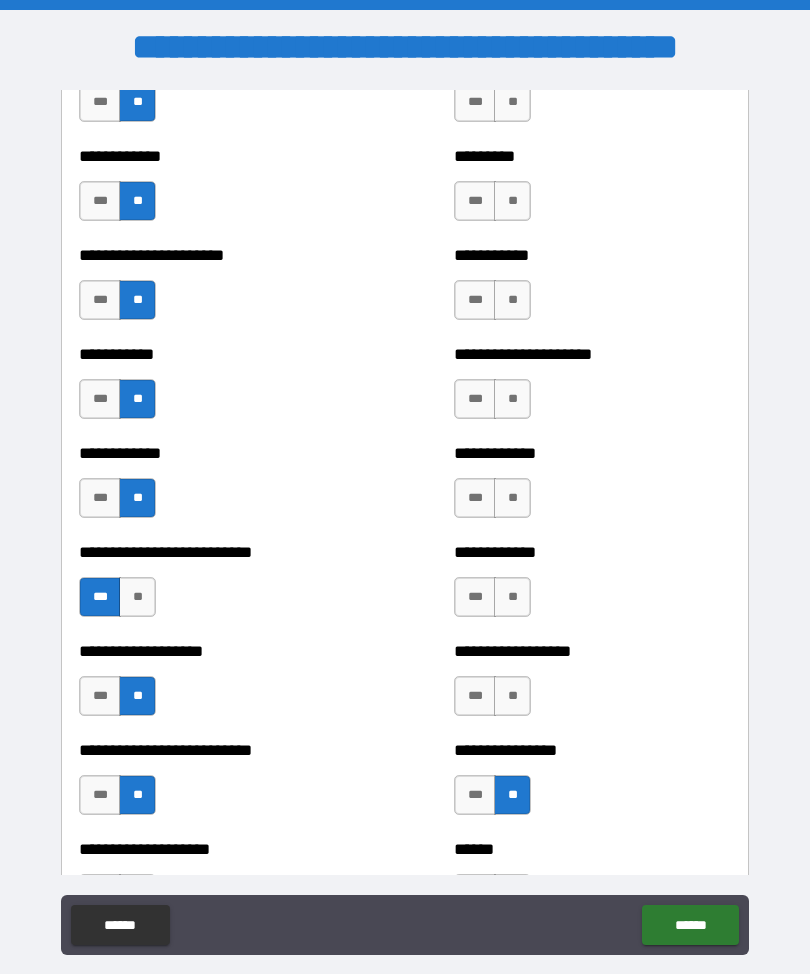 click on "**" at bounding box center (512, 696) 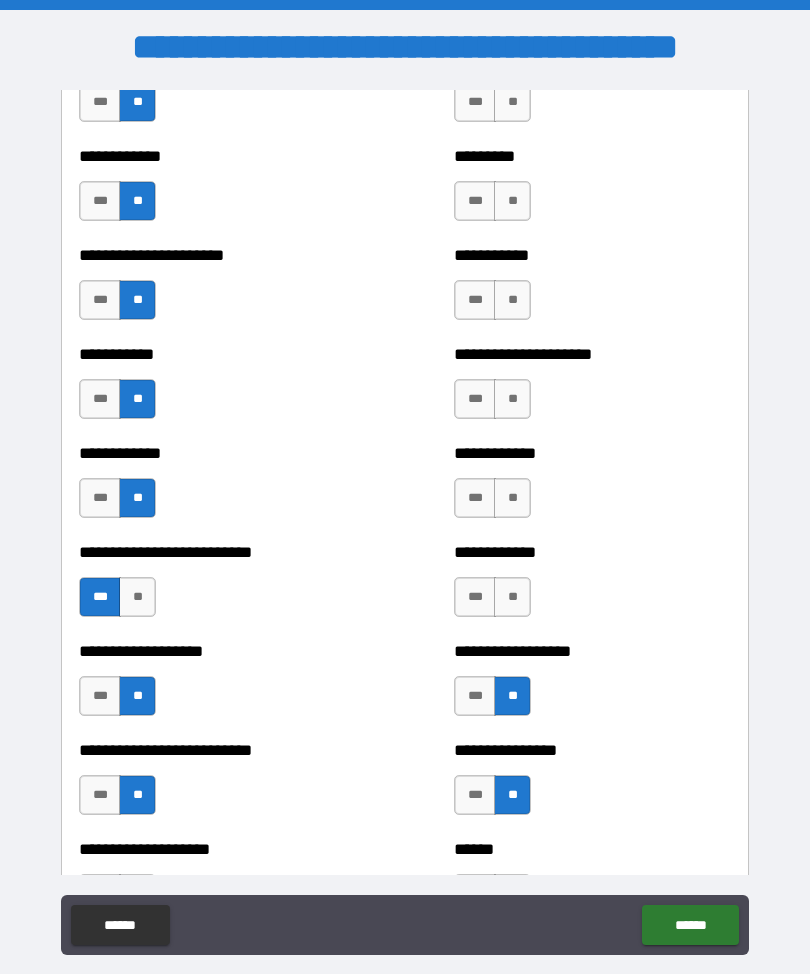 click on "**" at bounding box center (512, 597) 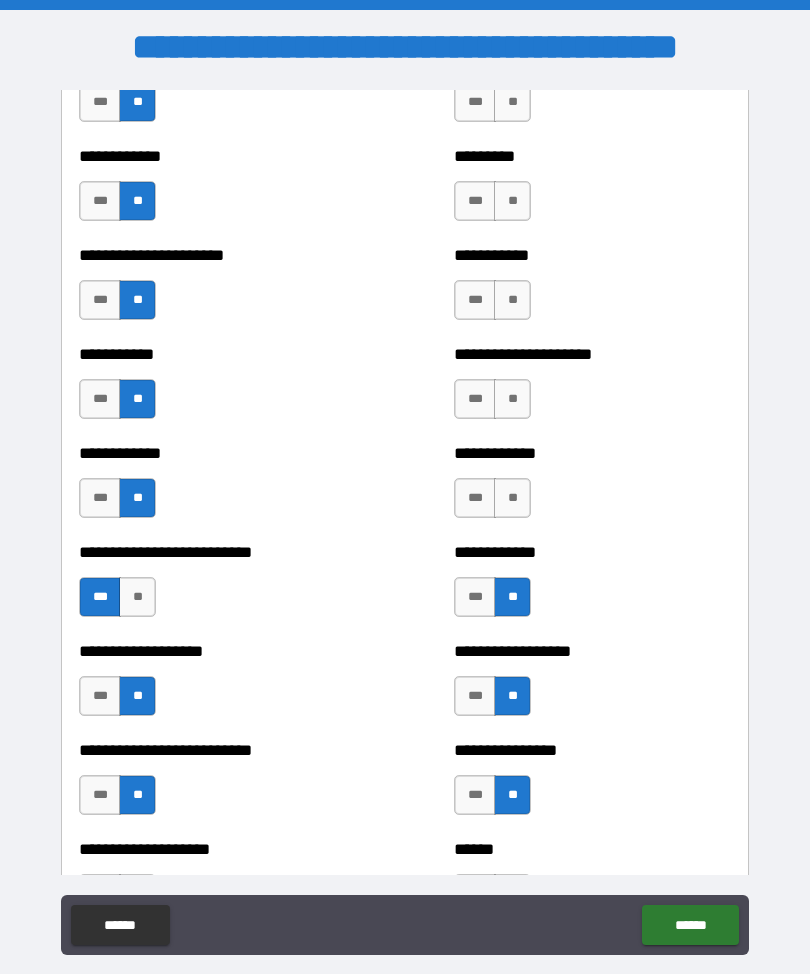 click on "**" at bounding box center (512, 498) 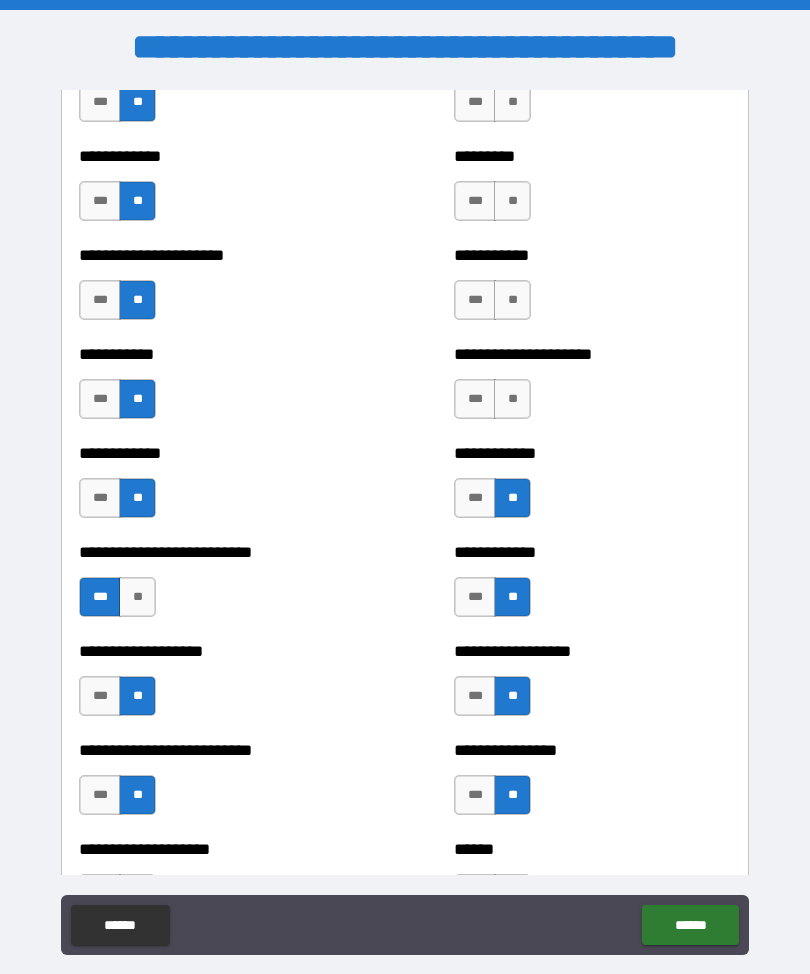 click on "**" at bounding box center (512, 399) 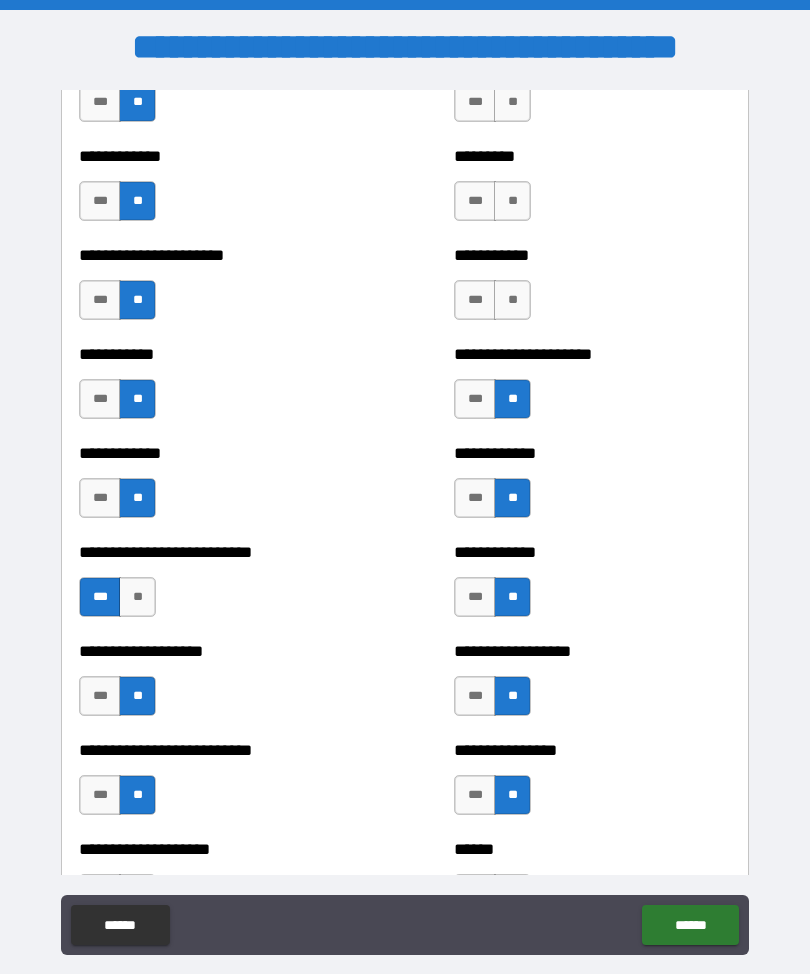 click on "**" at bounding box center [512, 300] 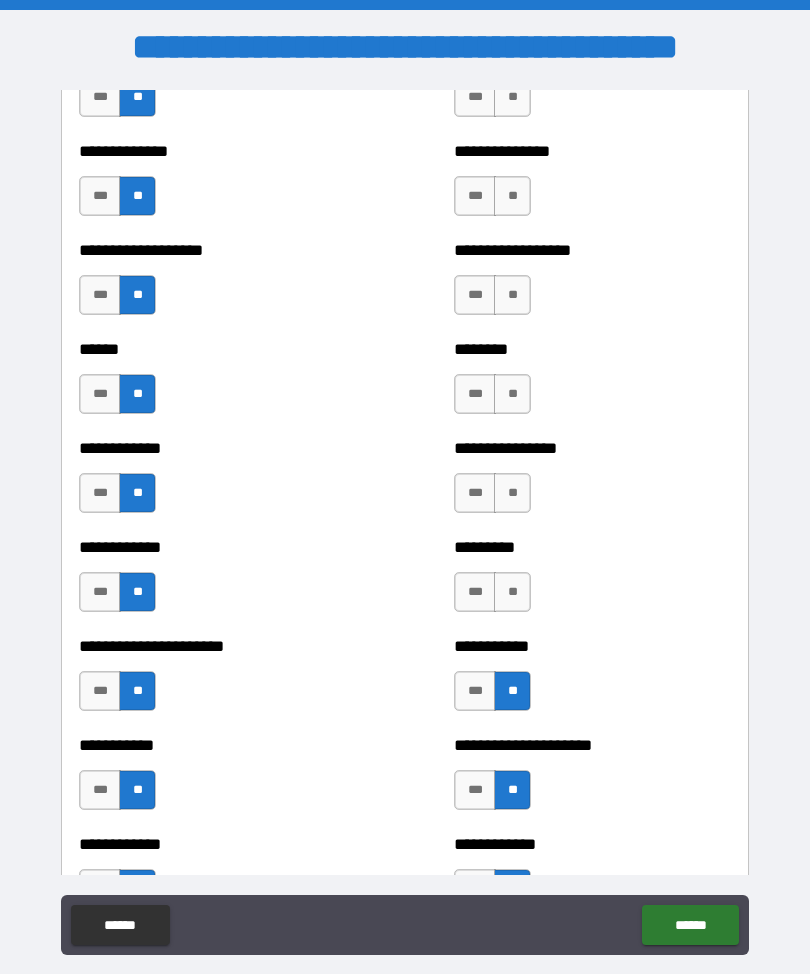 scroll, scrollTop: 4782, scrollLeft: 0, axis: vertical 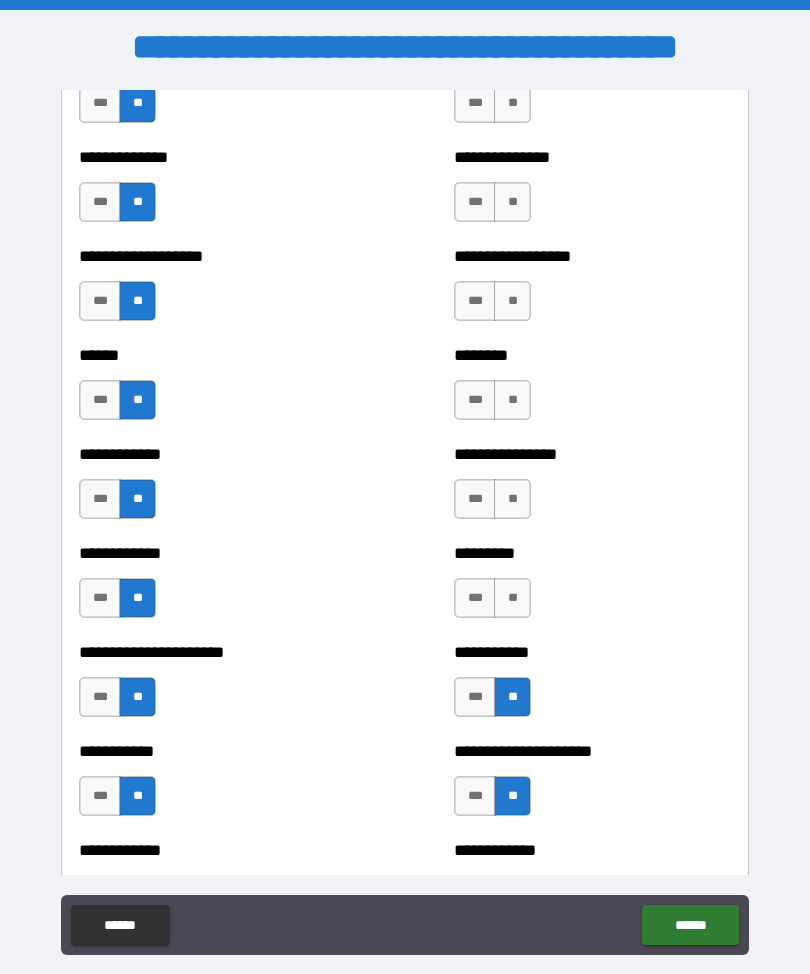 click on "**" at bounding box center (512, 598) 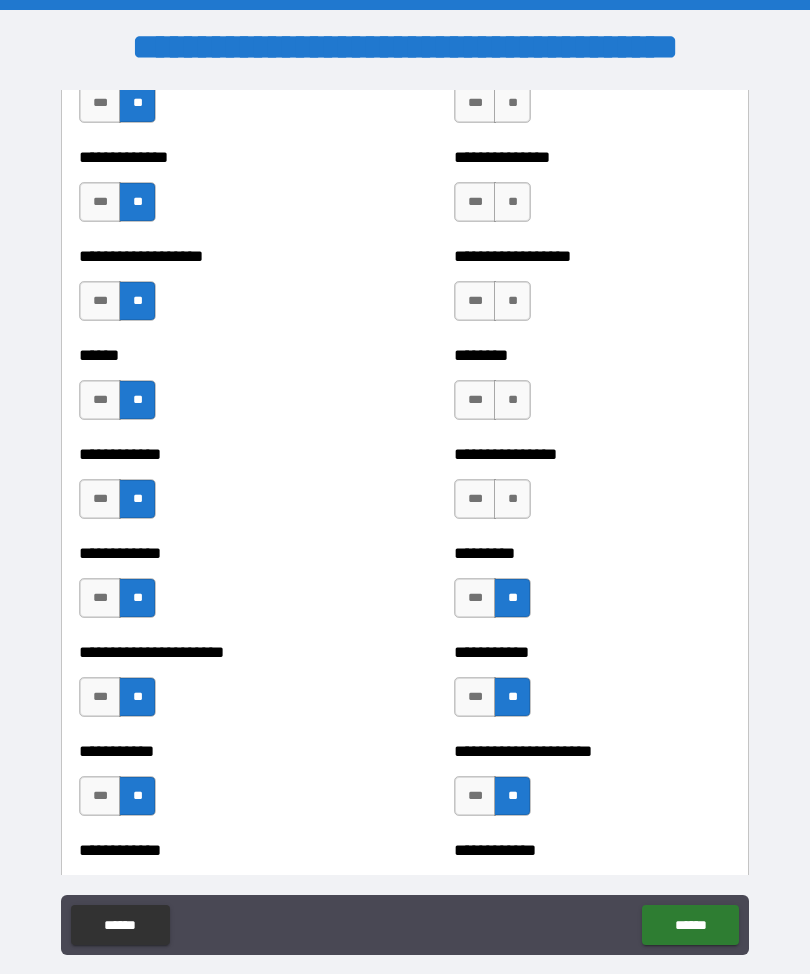 click on "**" at bounding box center (512, 499) 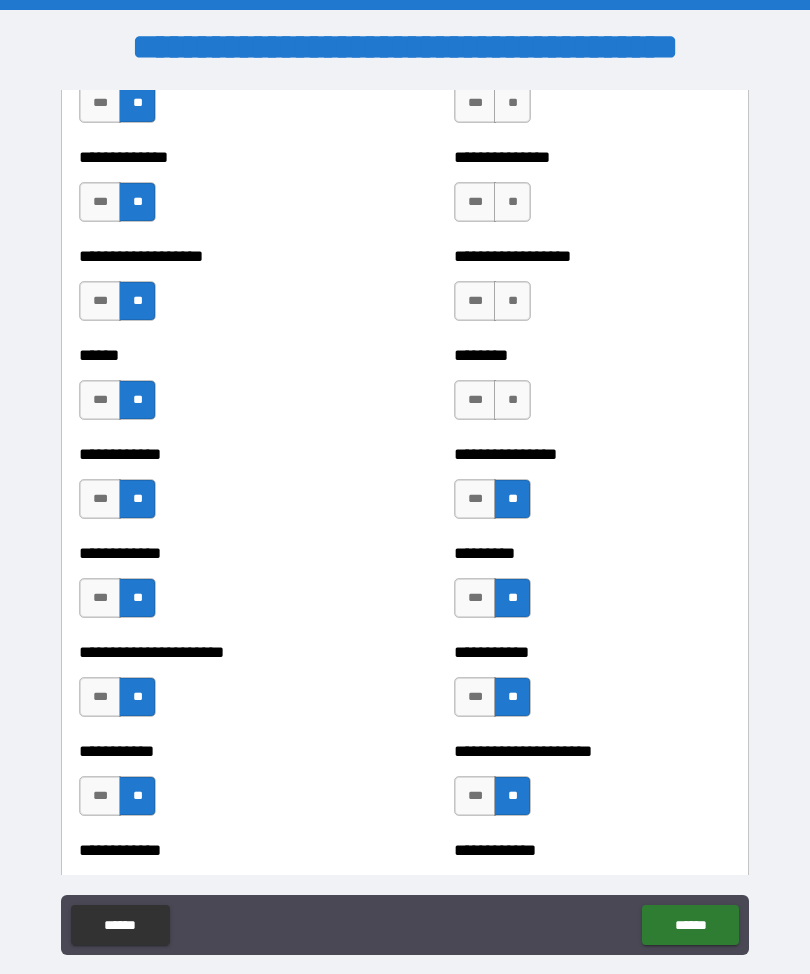 click on "**" at bounding box center [512, 400] 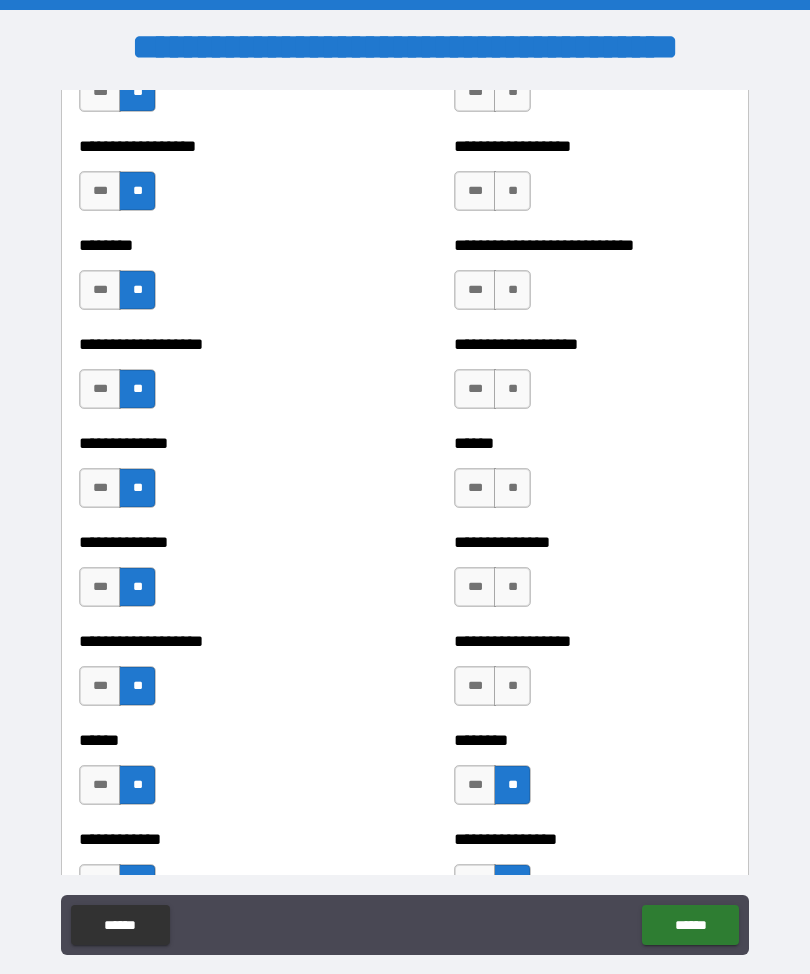 scroll, scrollTop: 4398, scrollLeft: 0, axis: vertical 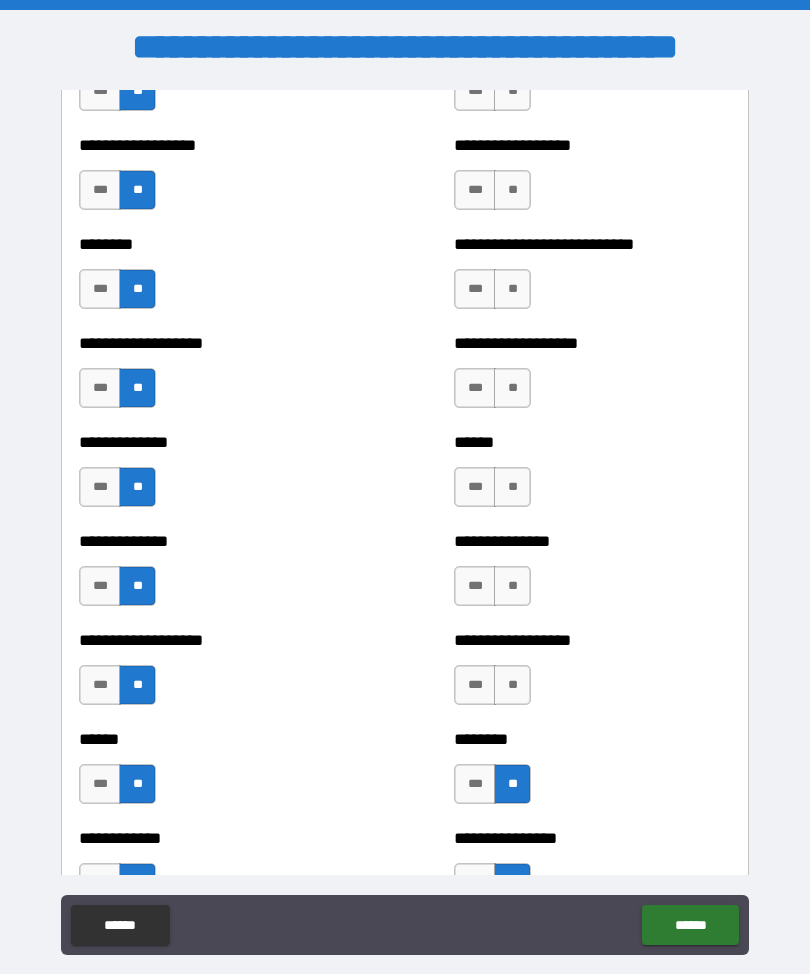 click on "**" at bounding box center (512, 685) 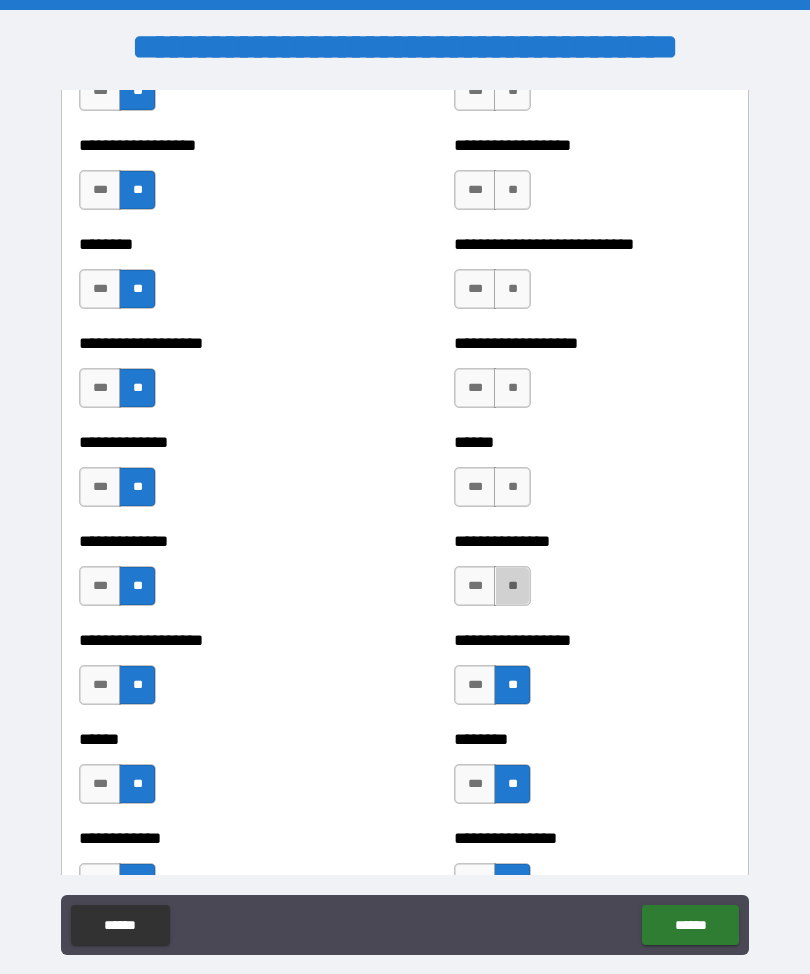 click on "**" at bounding box center (512, 586) 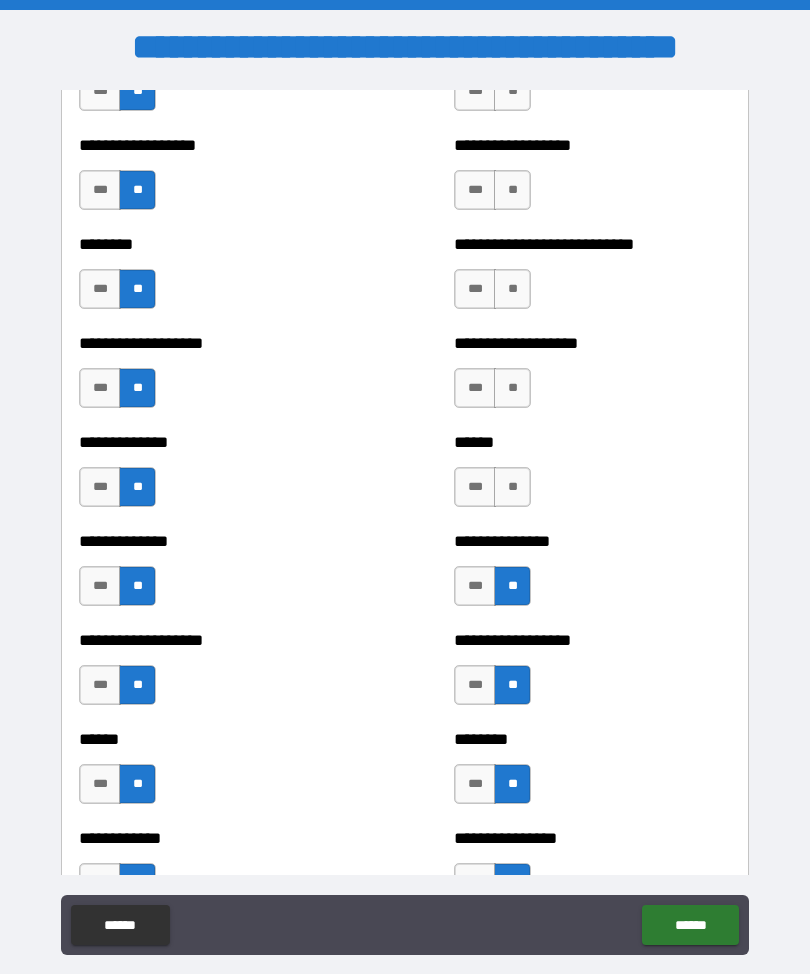 click on "**" at bounding box center [512, 487] 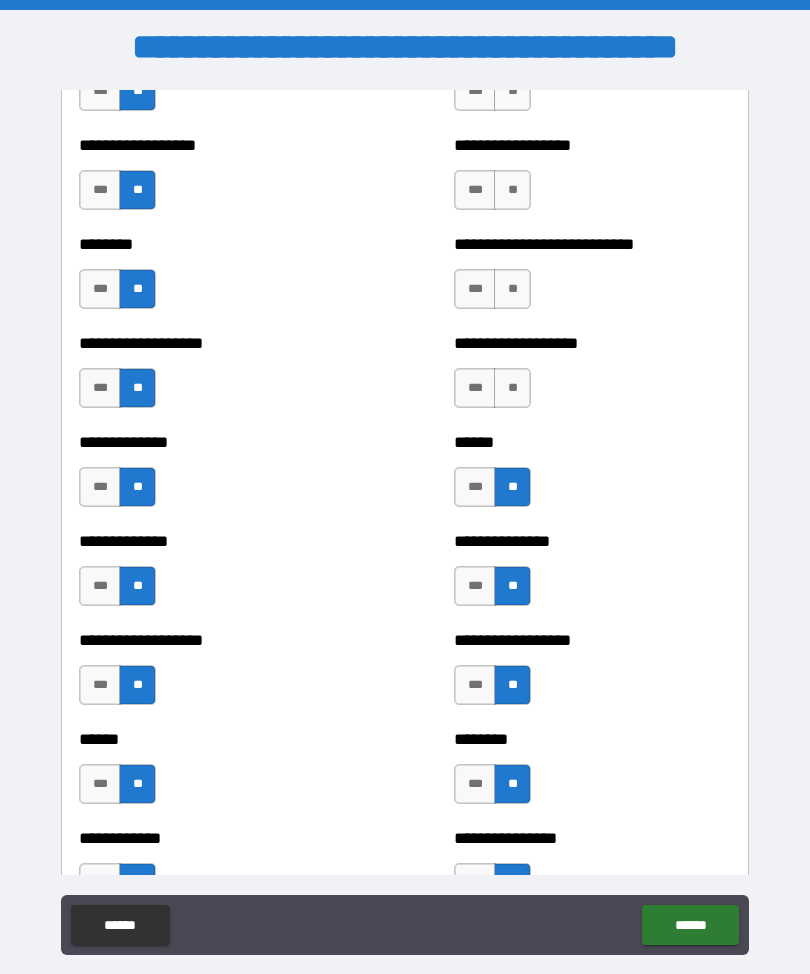 click on "**" at bounding box center (512, 388) 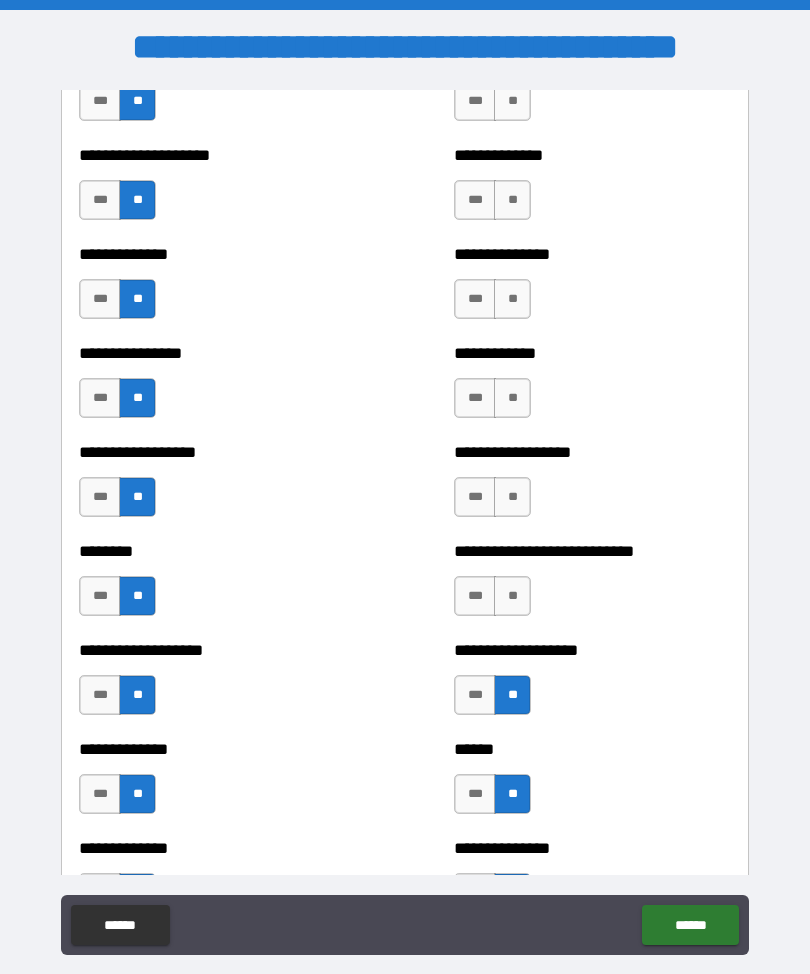 scroll, scrollTop: 4070, scrollLeft: 0, axis: vertical 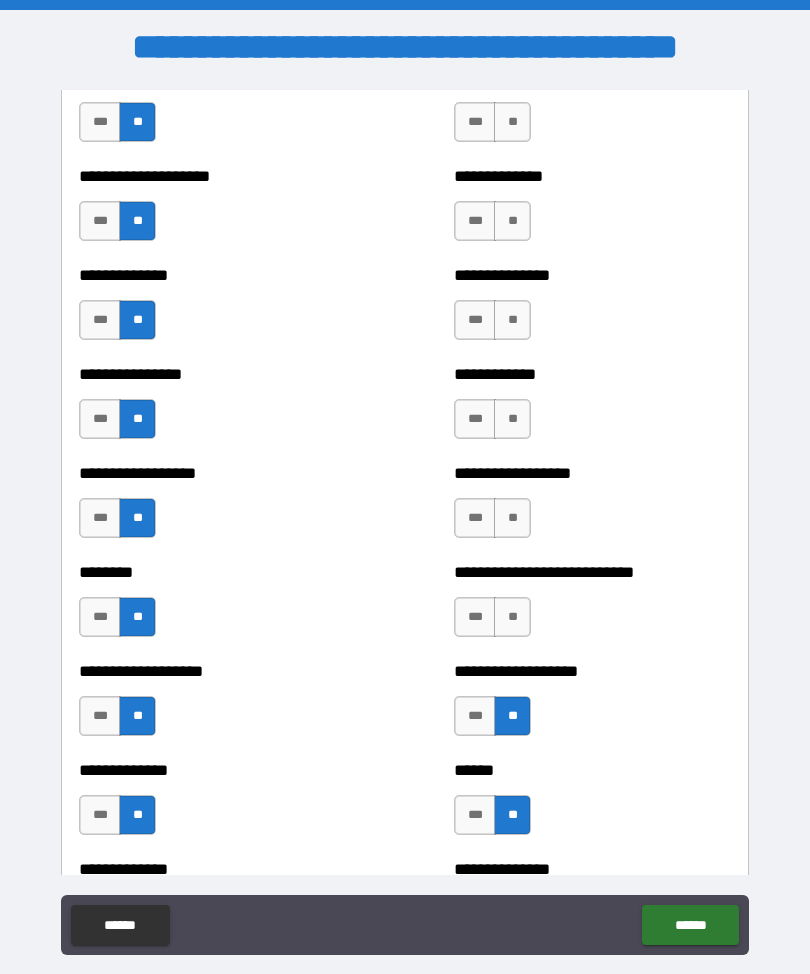click on "**" at bounding box center [512, 617] 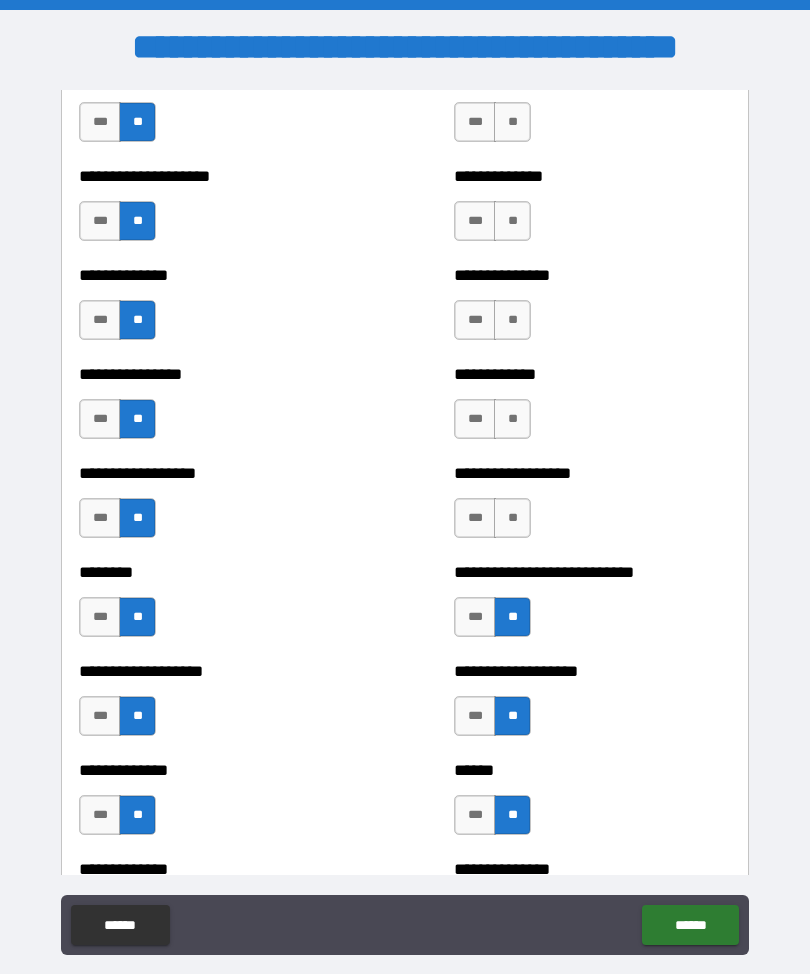 click on "**" at bounding box center [512, 518] 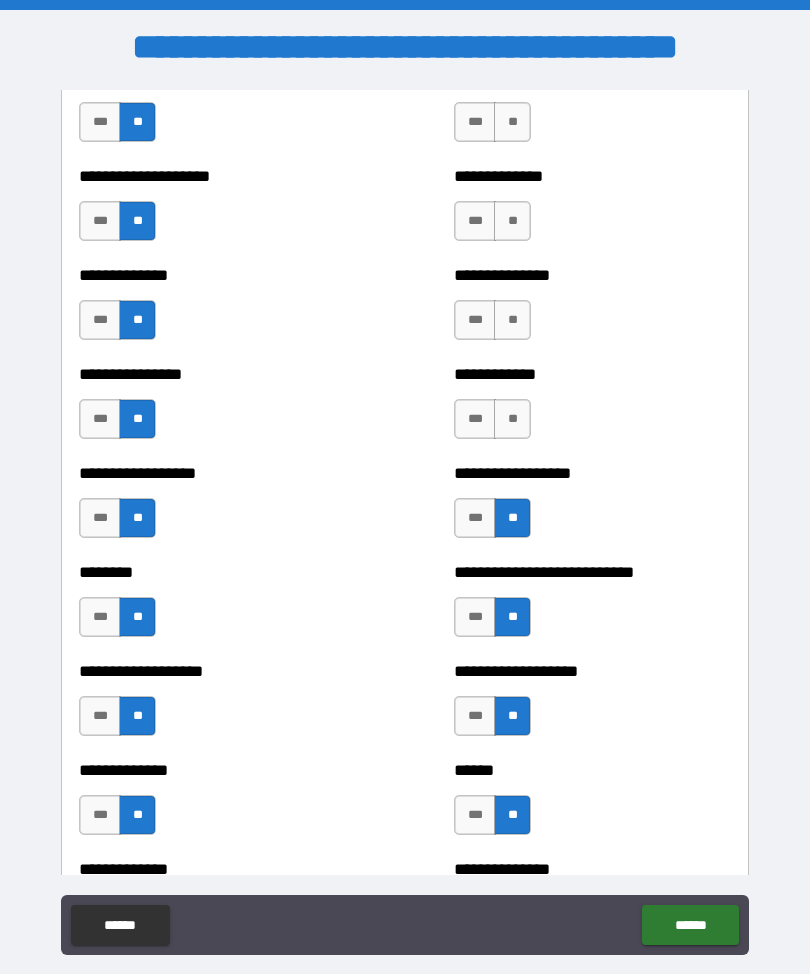 click on "**" at bounding box center (512, 419) 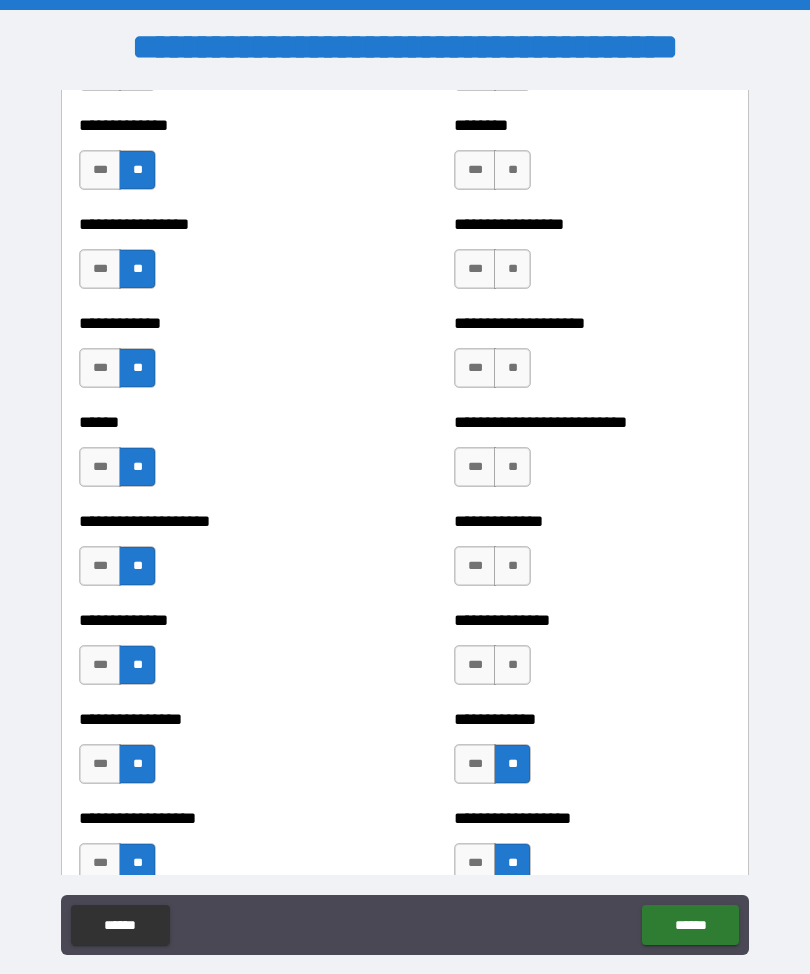 scroll, scrollTop: 3706, scrollLeft: 0, axis: vertical 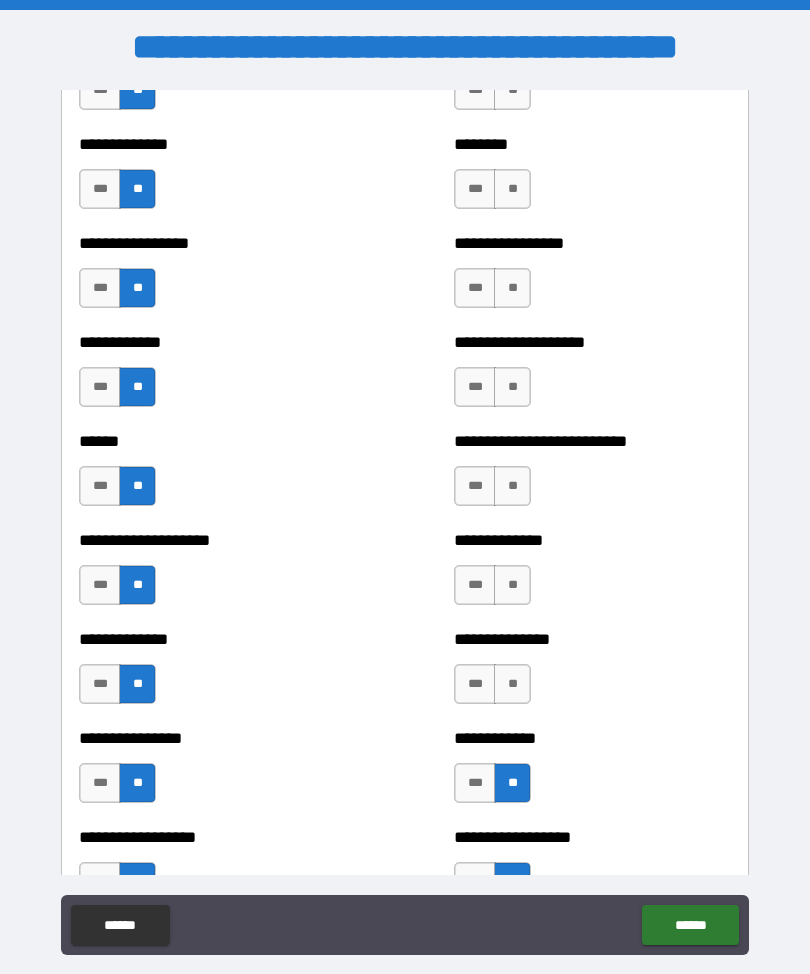 click on "**" at bounding box center (512, 684) 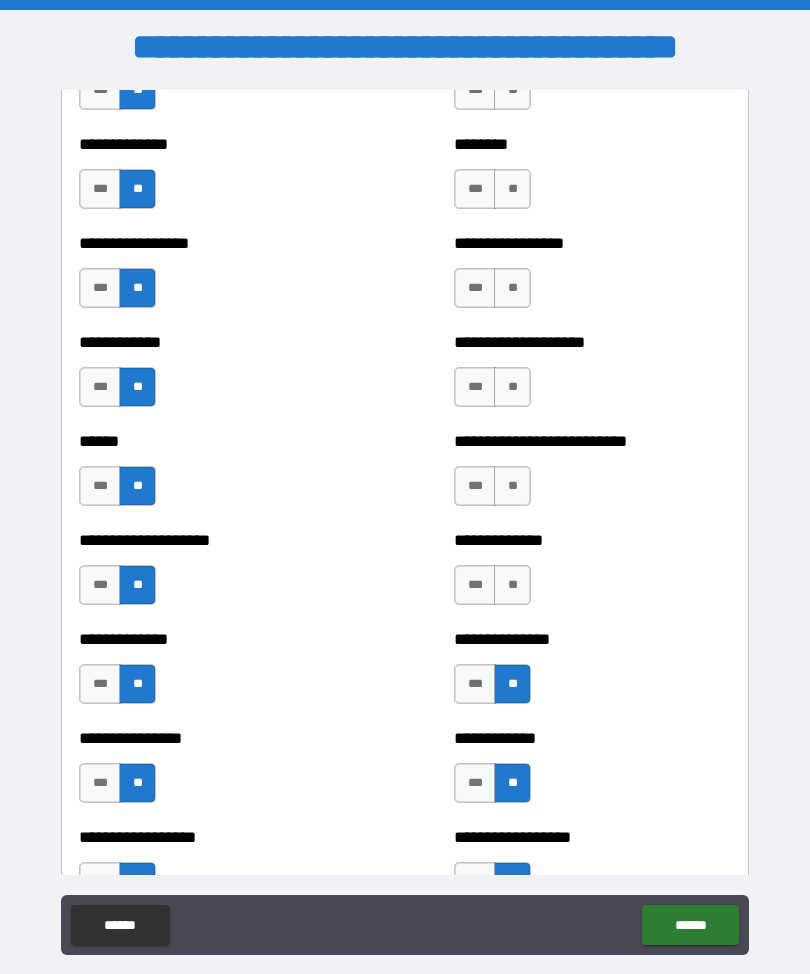 click on "**" at bounding box center [512, 585] 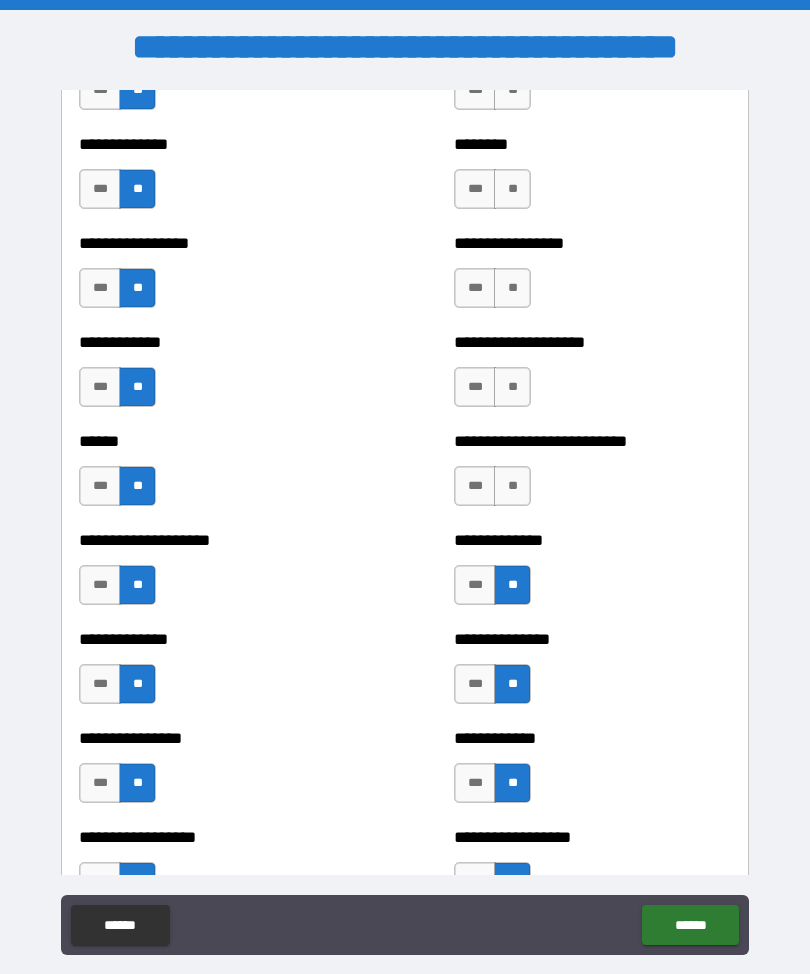 click on "**" at bounding box center (512, 486) 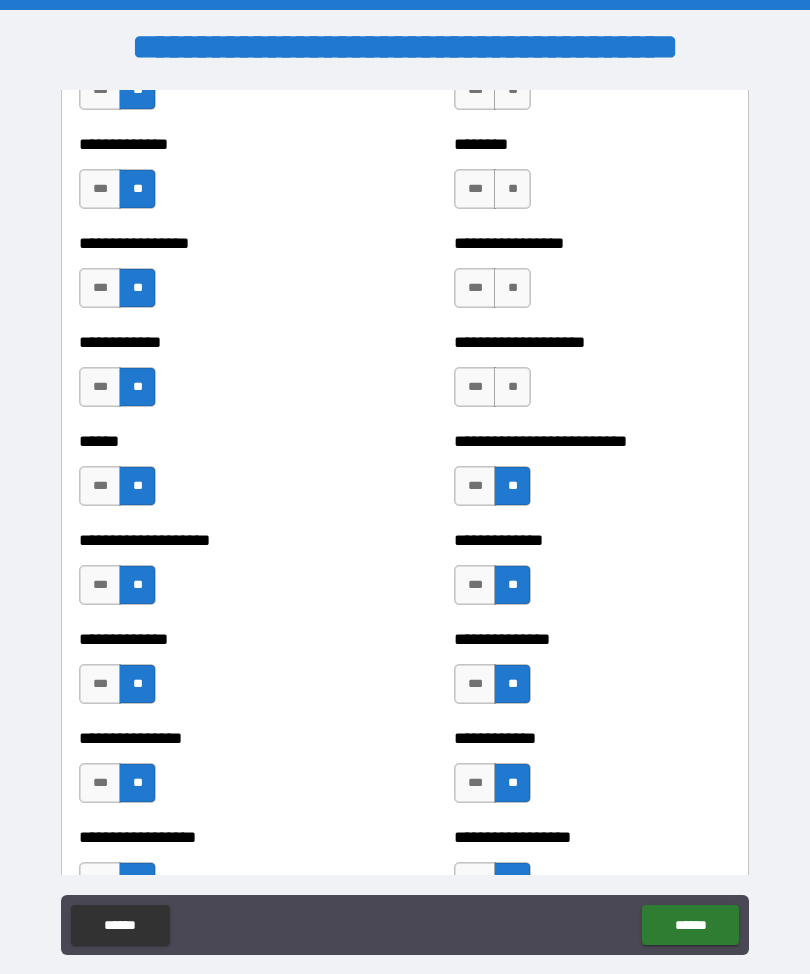 click on "**" at bounding box center [512, 387] 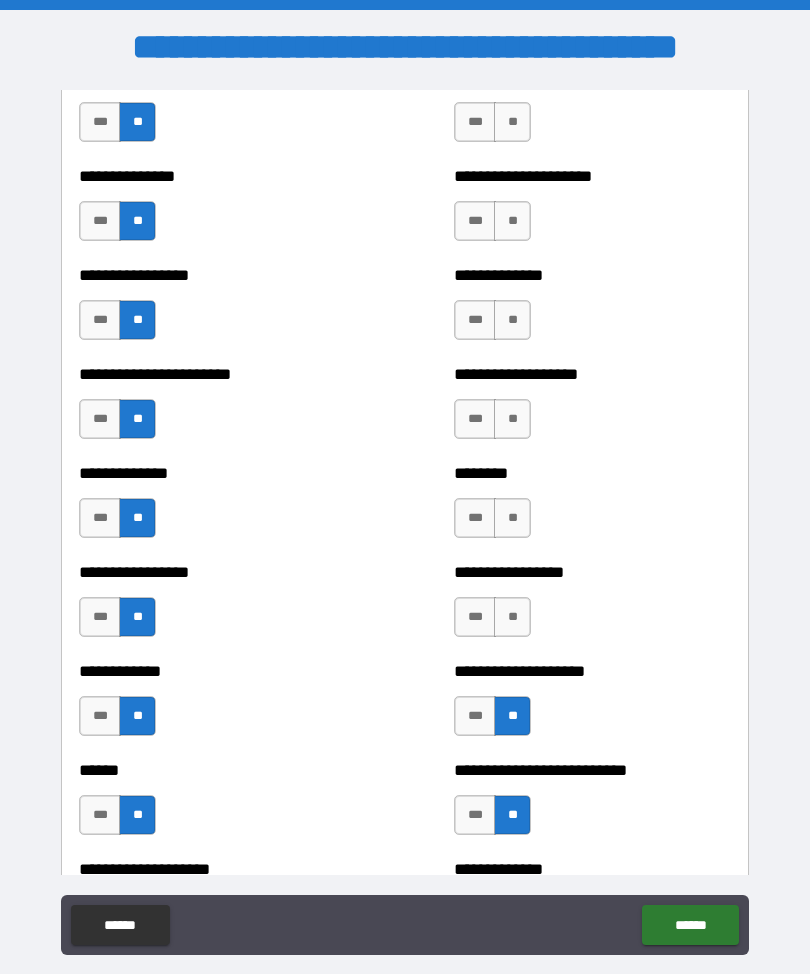 scroll, scrollTop: 3369, scrollLeft: 0, axis: vertical 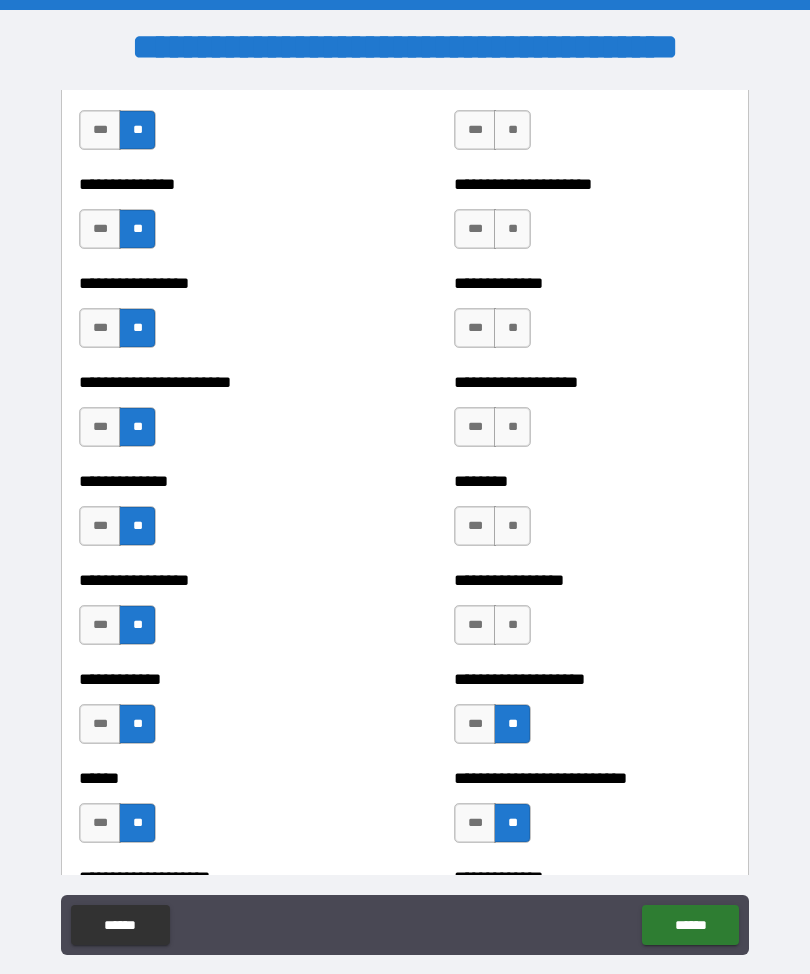 click on "**" at bounding box center [512, 625] 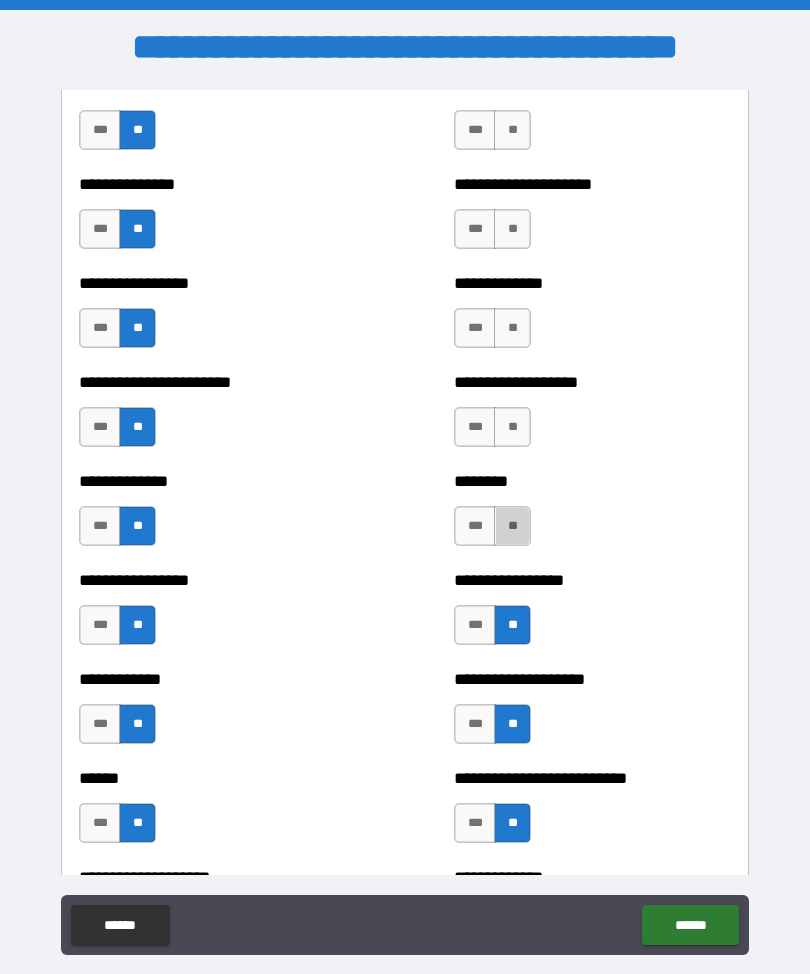 click on "**" at bounding box center [512, 526] 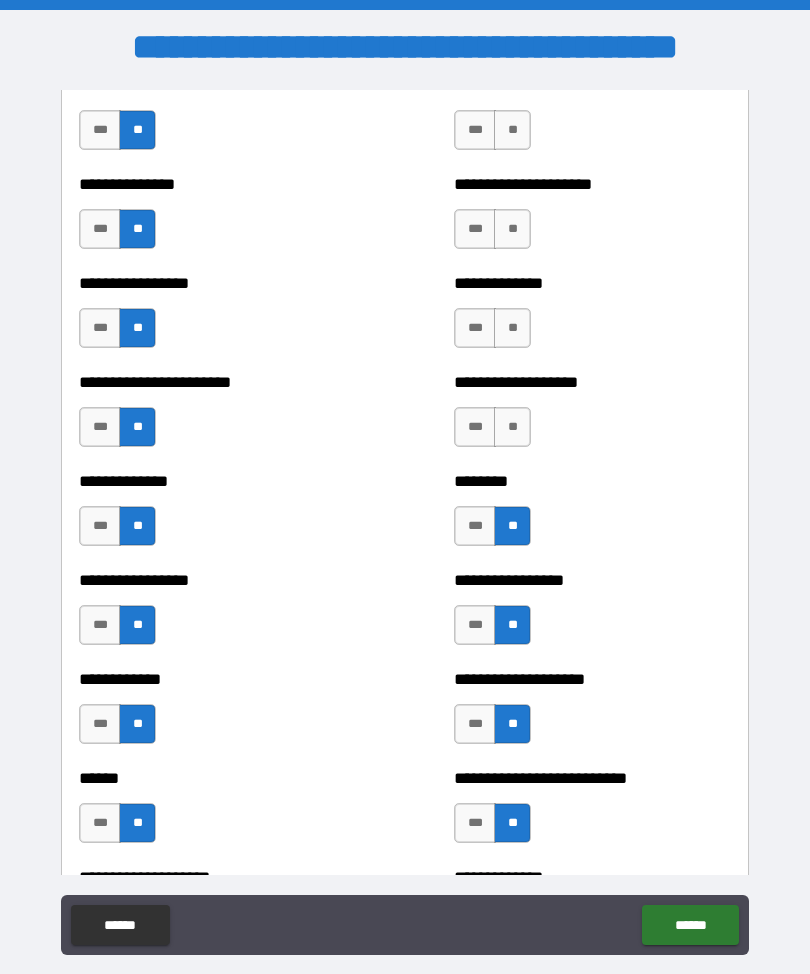 click on "**" at bounding box center (512, 427) 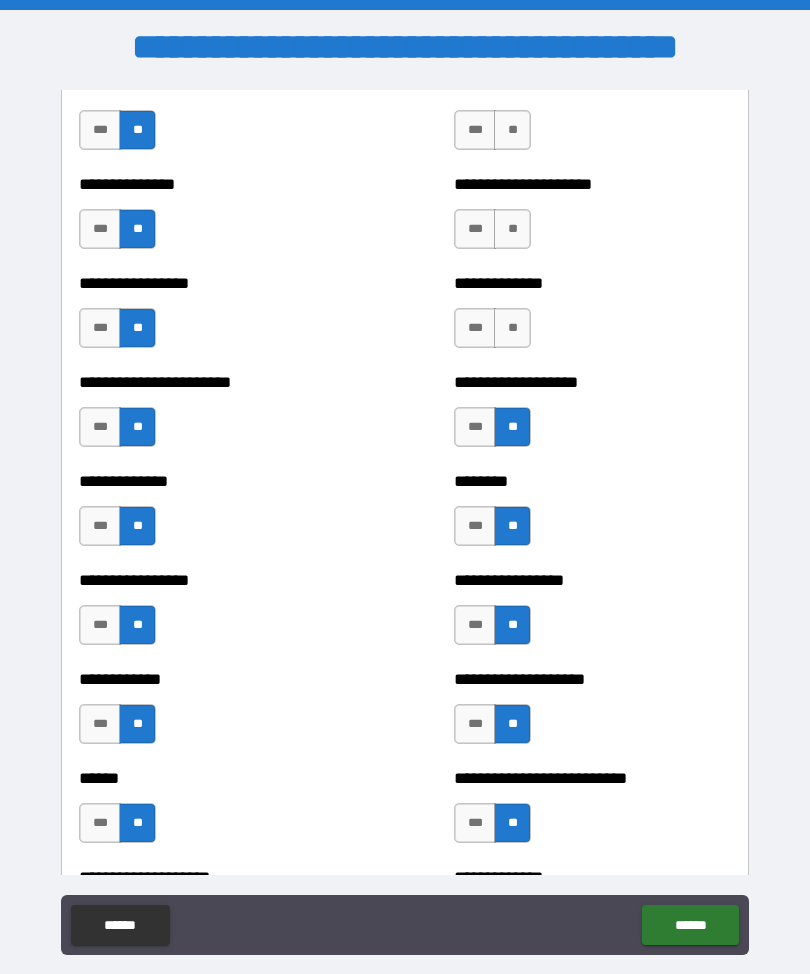 click on "**" at bounding box center (512, 328) 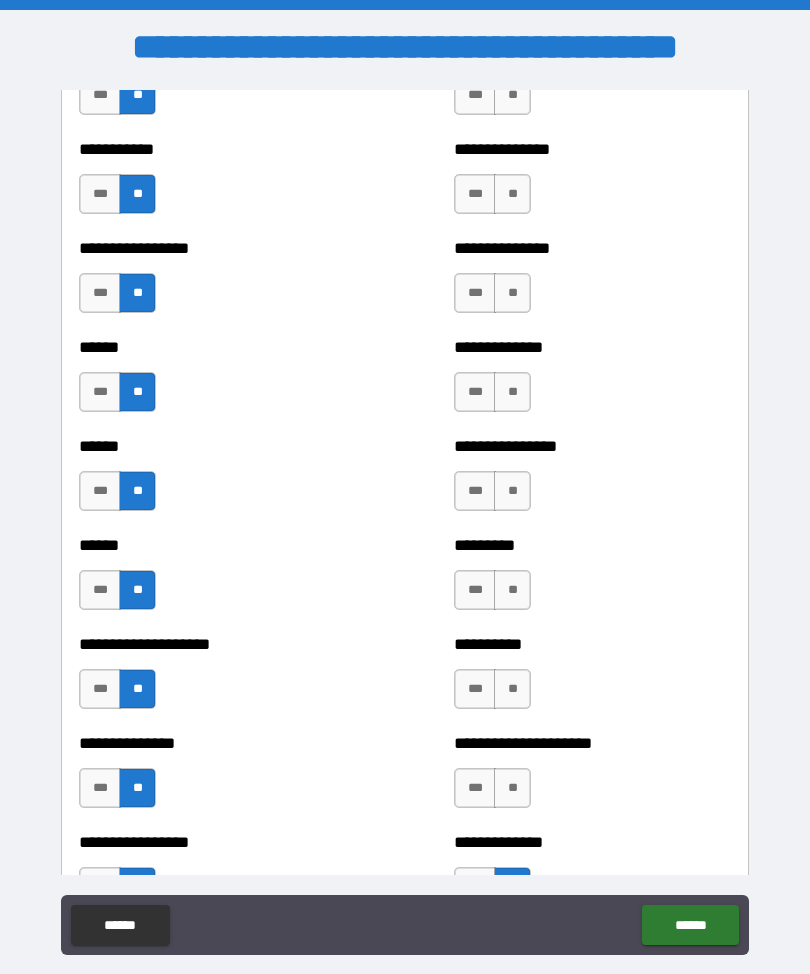scroll, scrollTop: 2807, scrollLeft: 0, axis: vertical 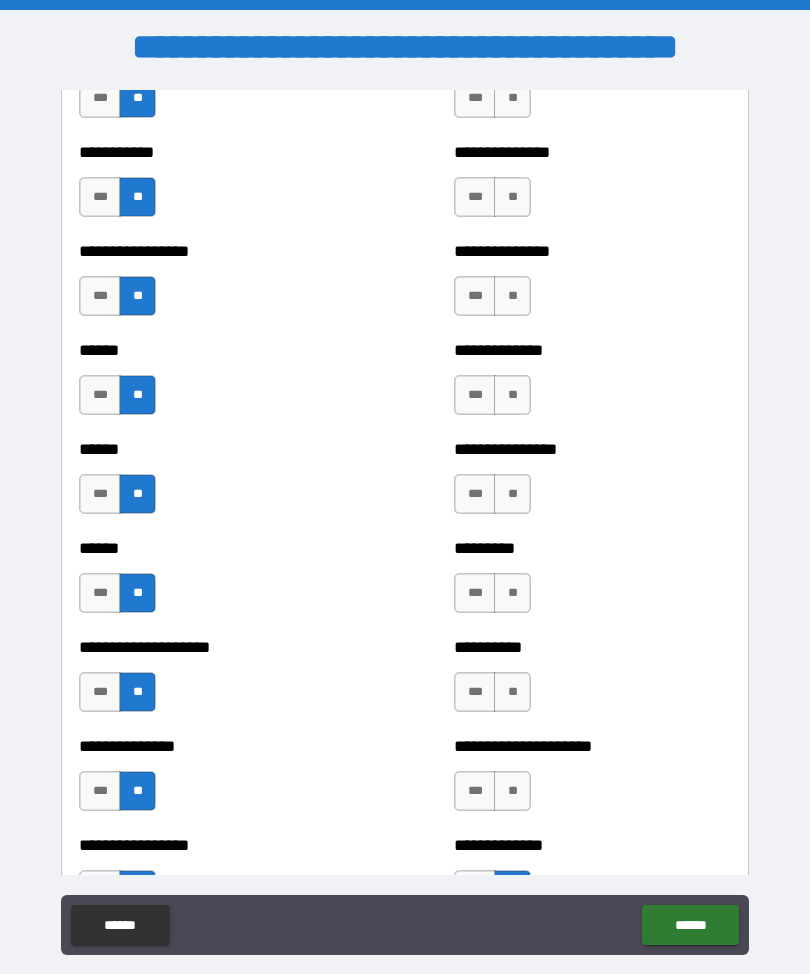 click on "**" at bounding box center (512, 791) 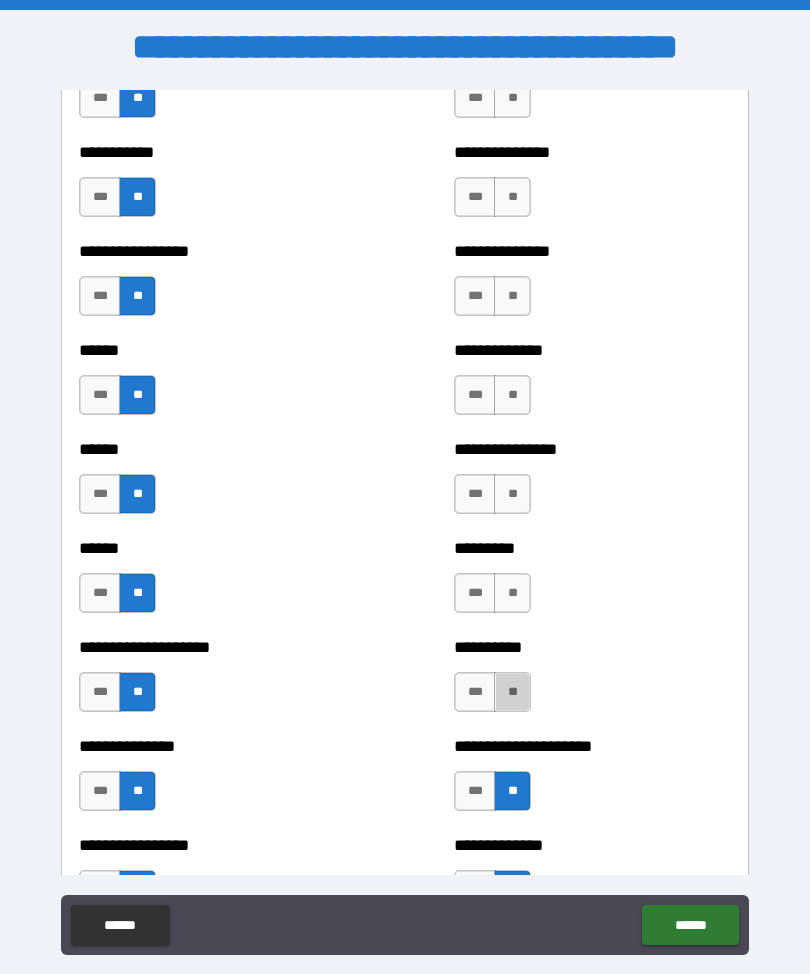 click on "**" at bounding box center (512, 692) 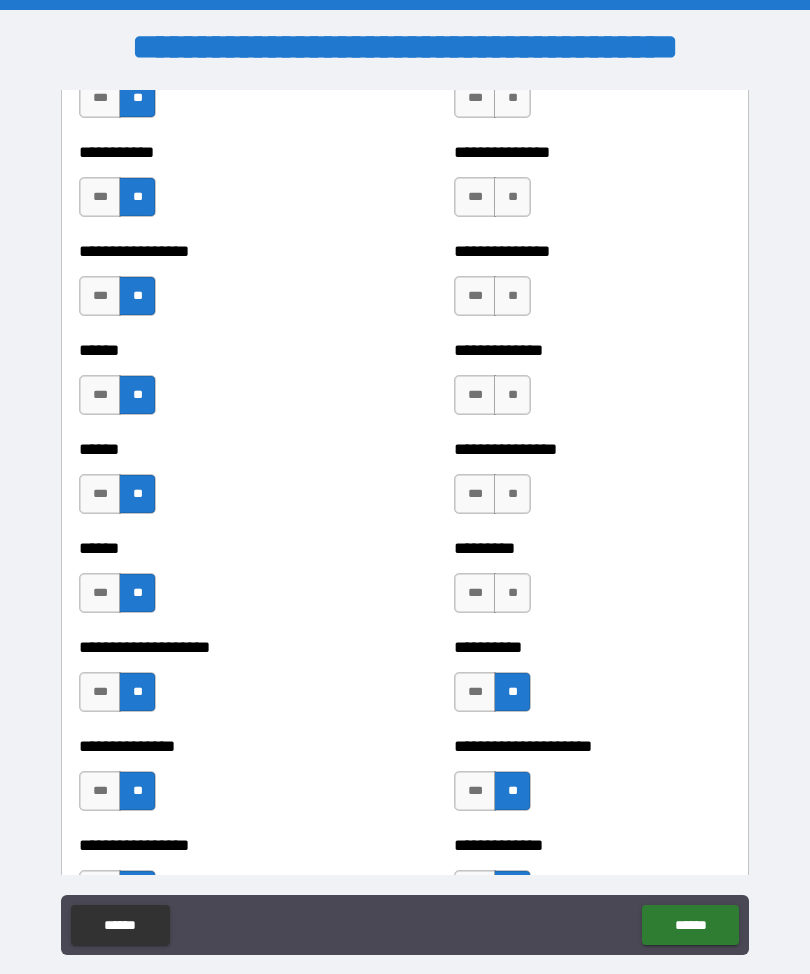 click on "**" at bounding box center (512, 593) 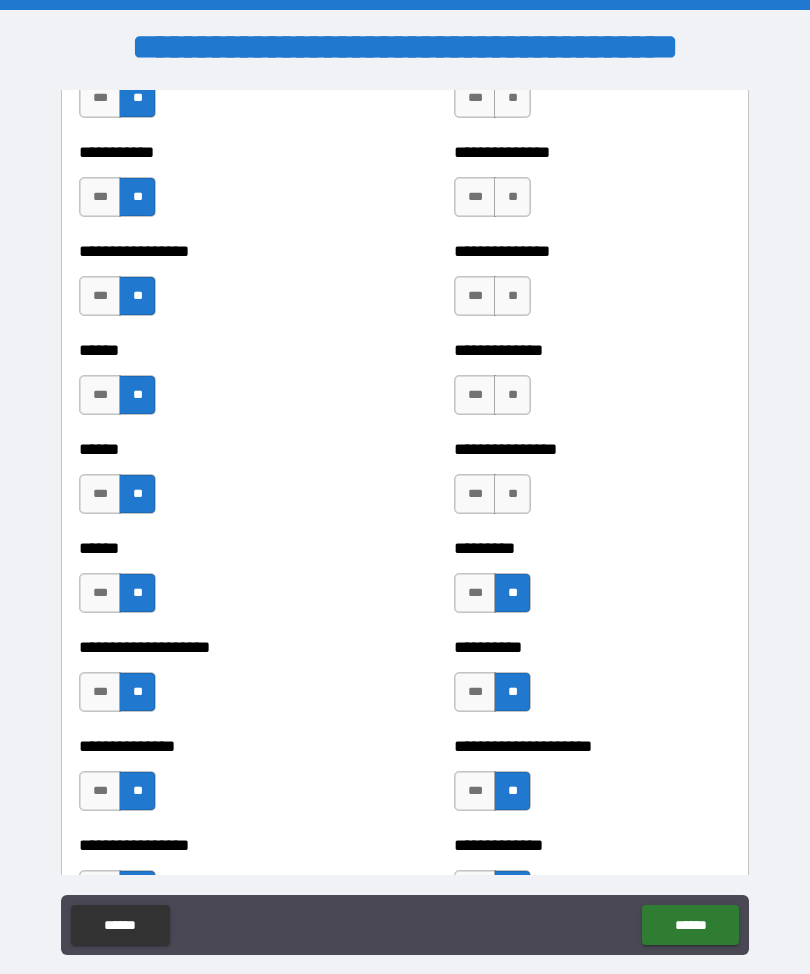 click on "**" at bounding box center (512, 494) 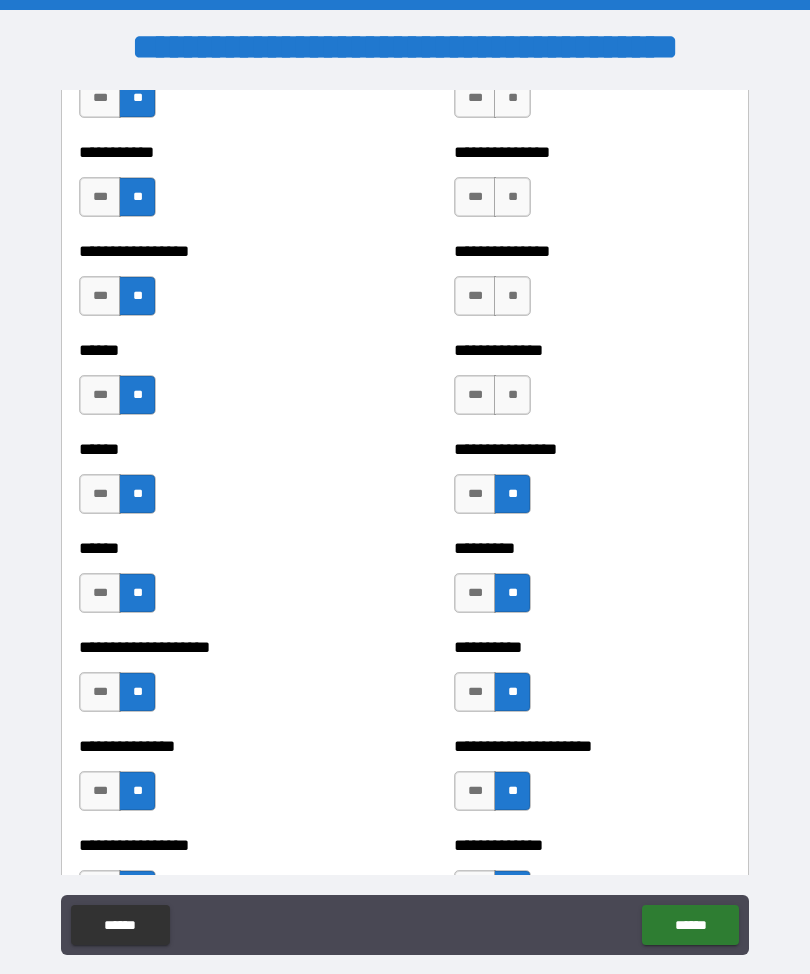 click on "**" at bounding box center (512, 395) 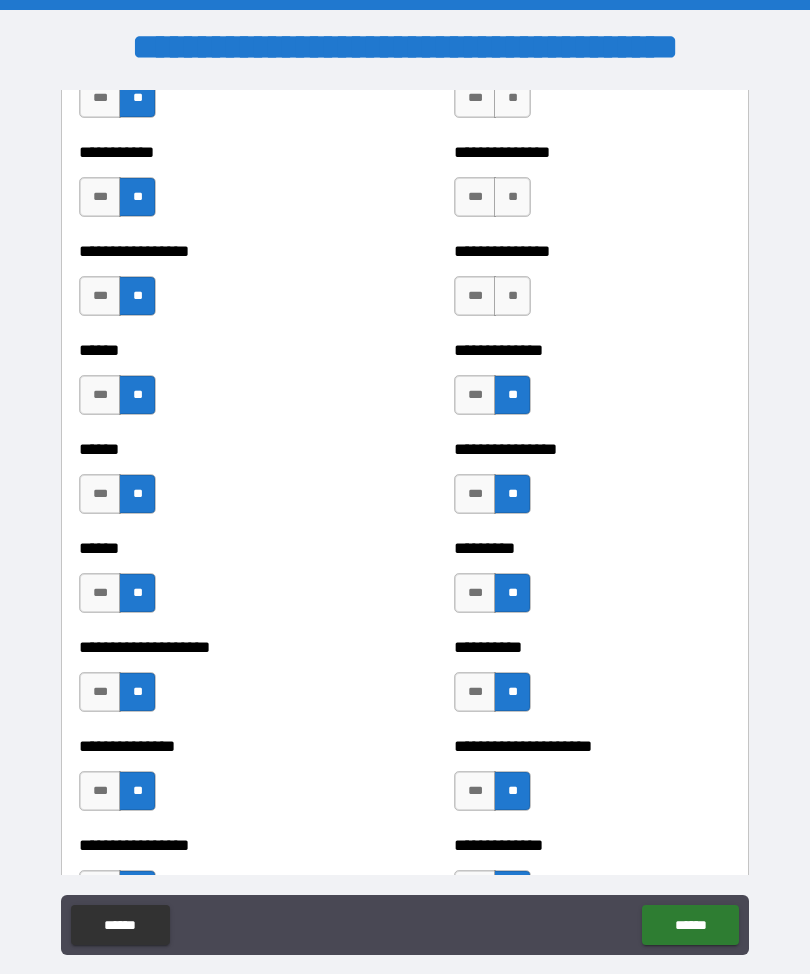 click on "**" at bounding box center (512, 296) 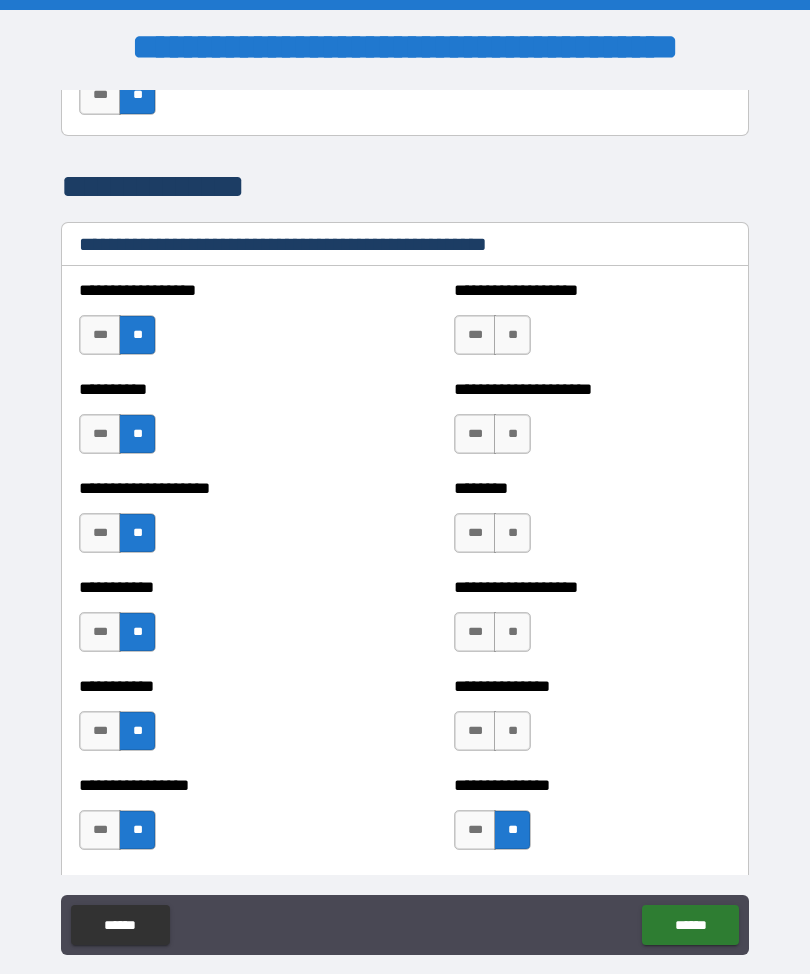 scroll, scrollTop: 2262, scrollLeft: 0, axis: vertical 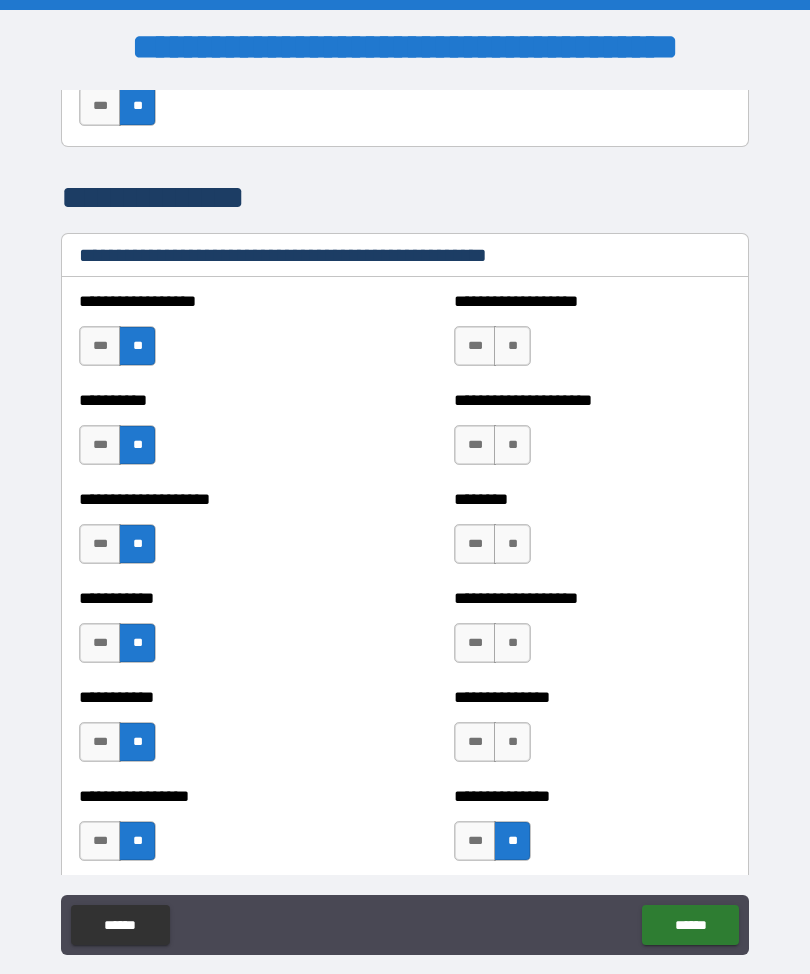 click on "**" at bounding box center (512, 742) 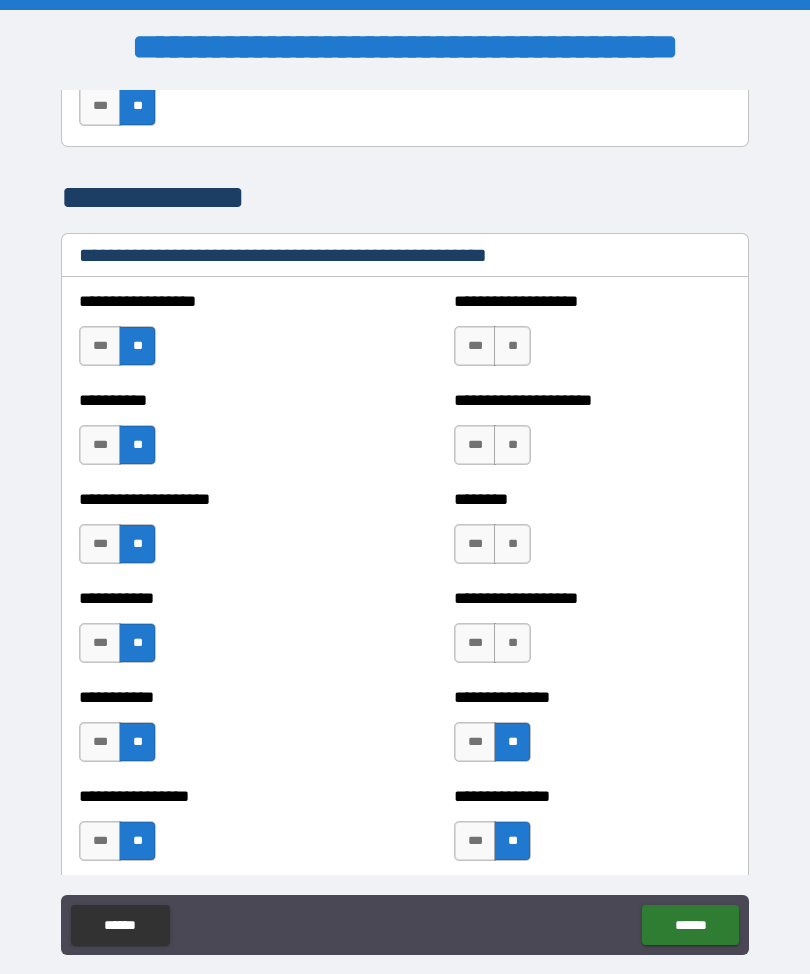 click on "**" at bounding box center [512, 643] 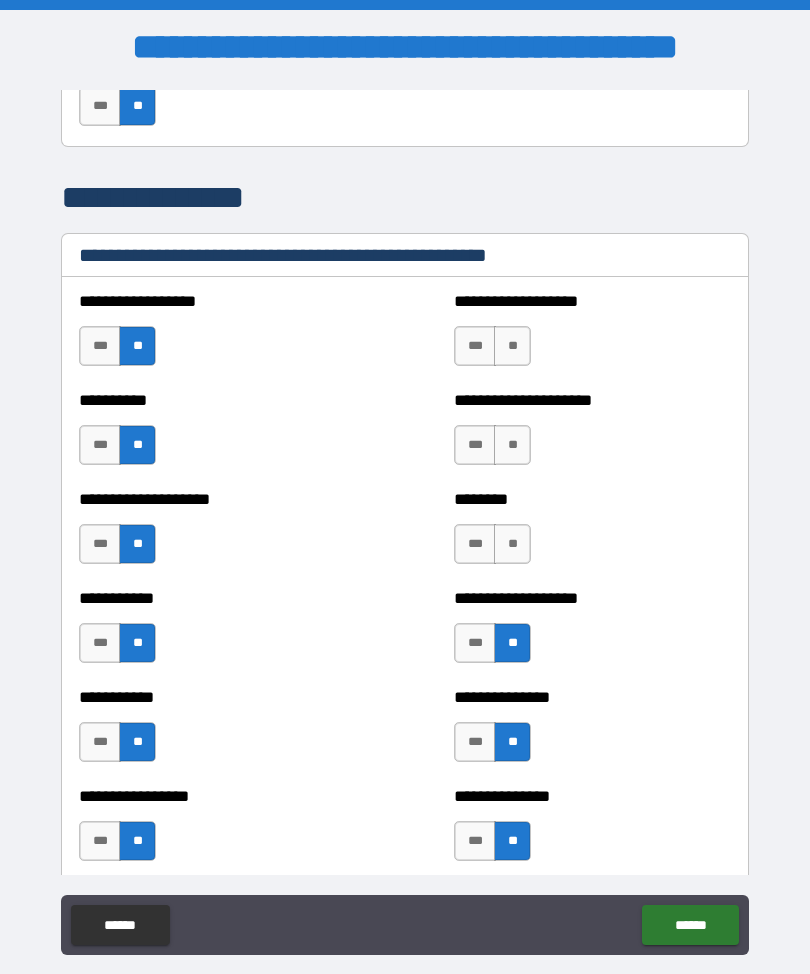 click on "**" at bounding box center (512, 544) 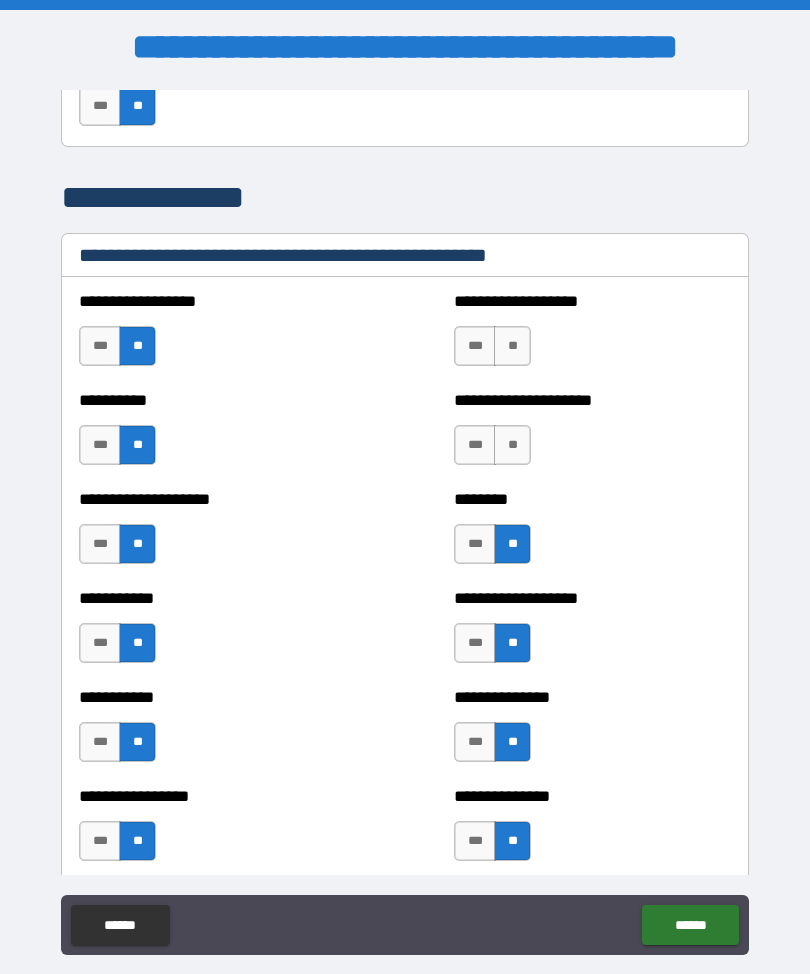 click on "**" at bounding box center [512, 445] 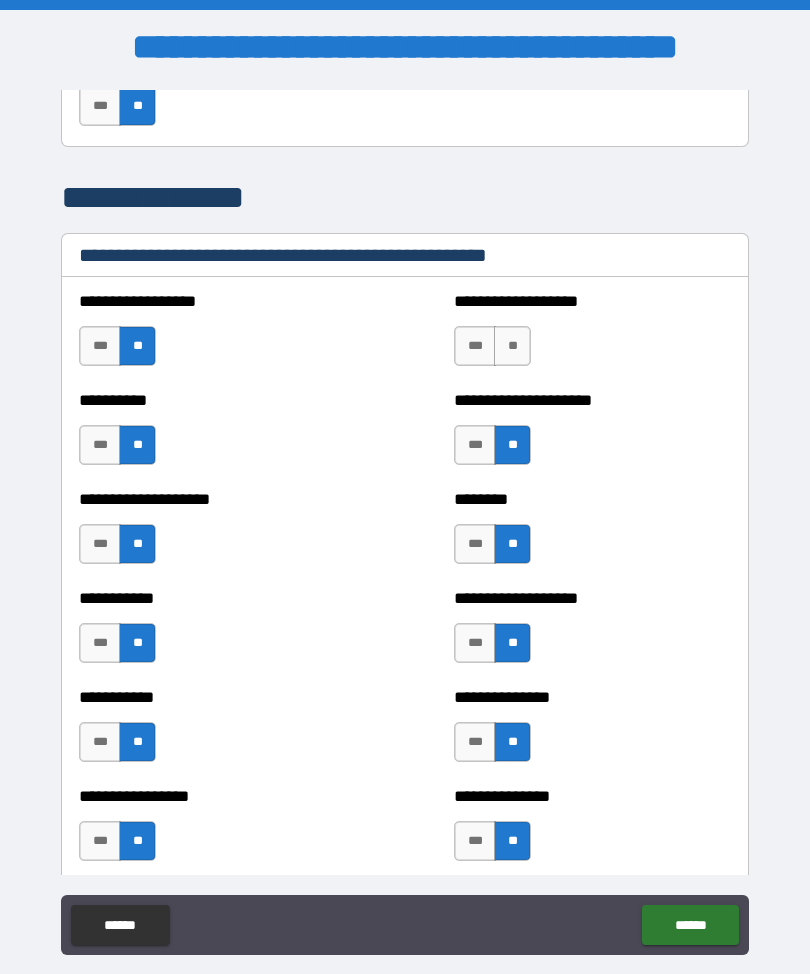 click on "**" at bounding box center [512, 346] 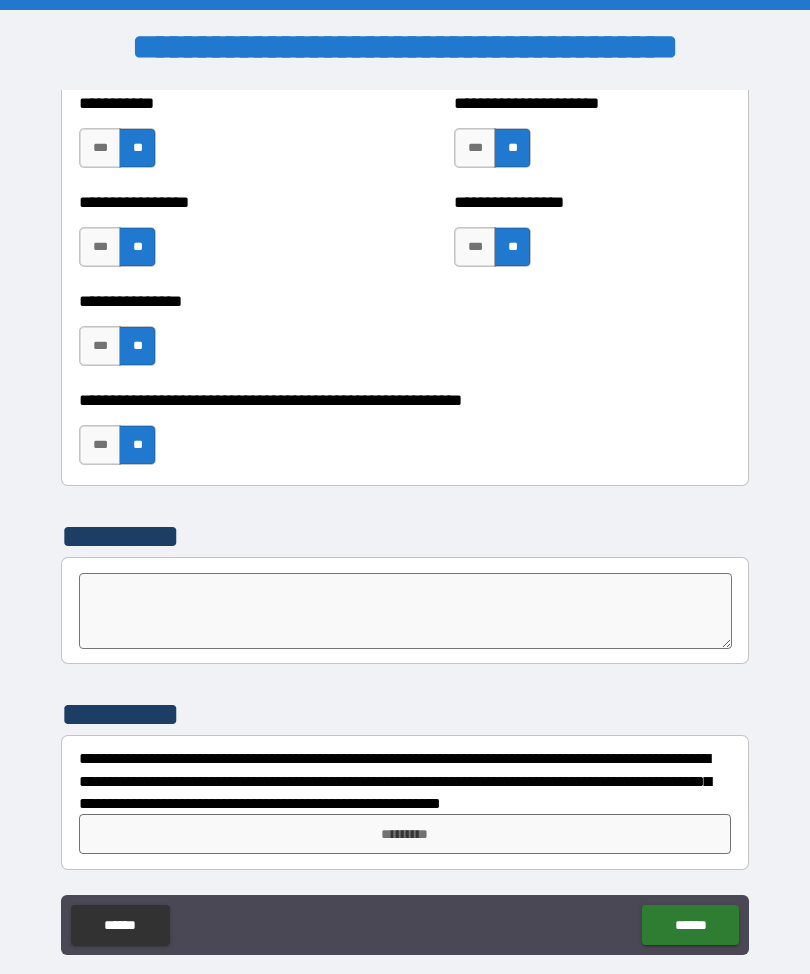 scroll, scrollTop: 6024, scrollLeft: 0, axis: vertical 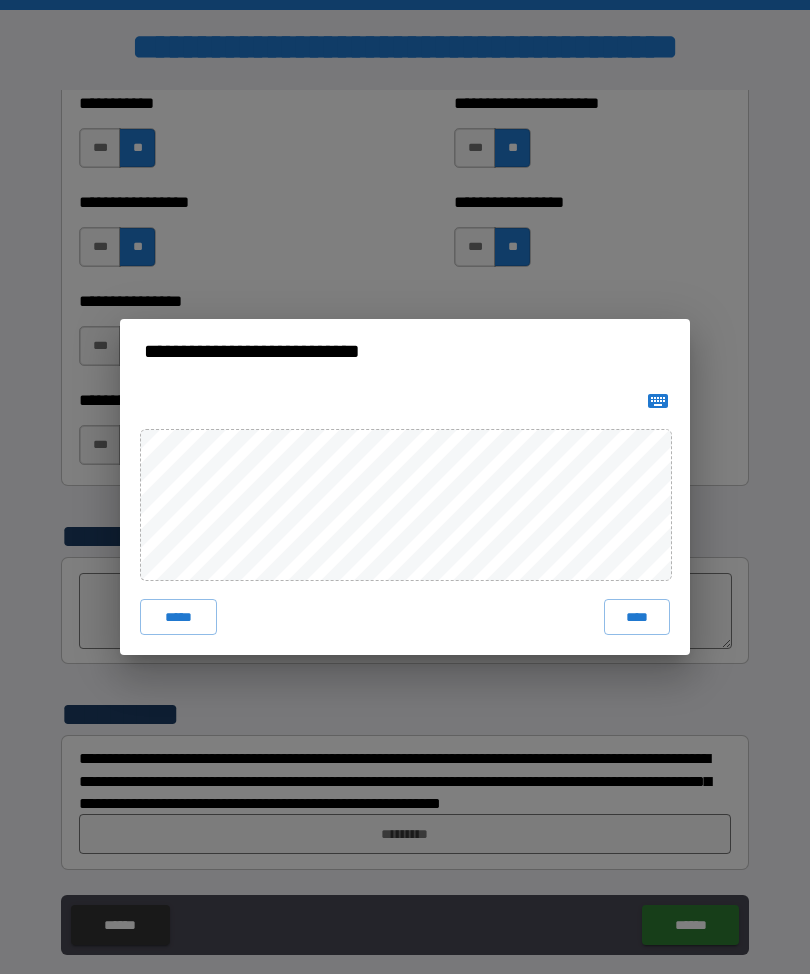 click on "****" at bounding box center (637, 617) 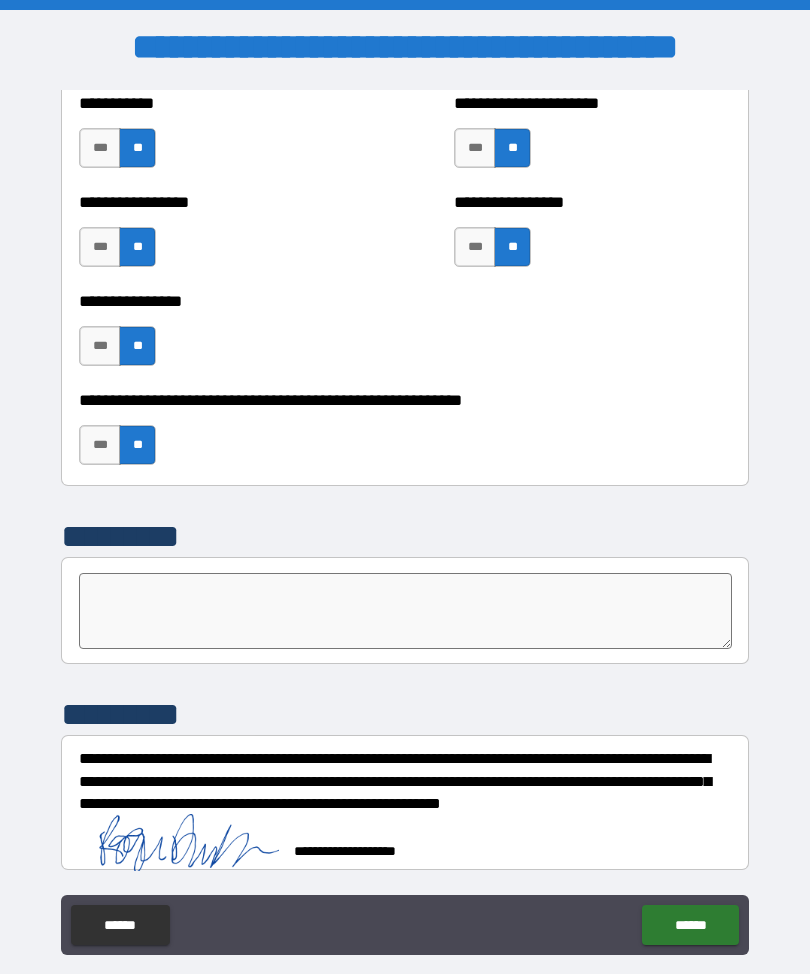 scroll, scrollTop: 6014, scrollLeft: 0, axis: vertical 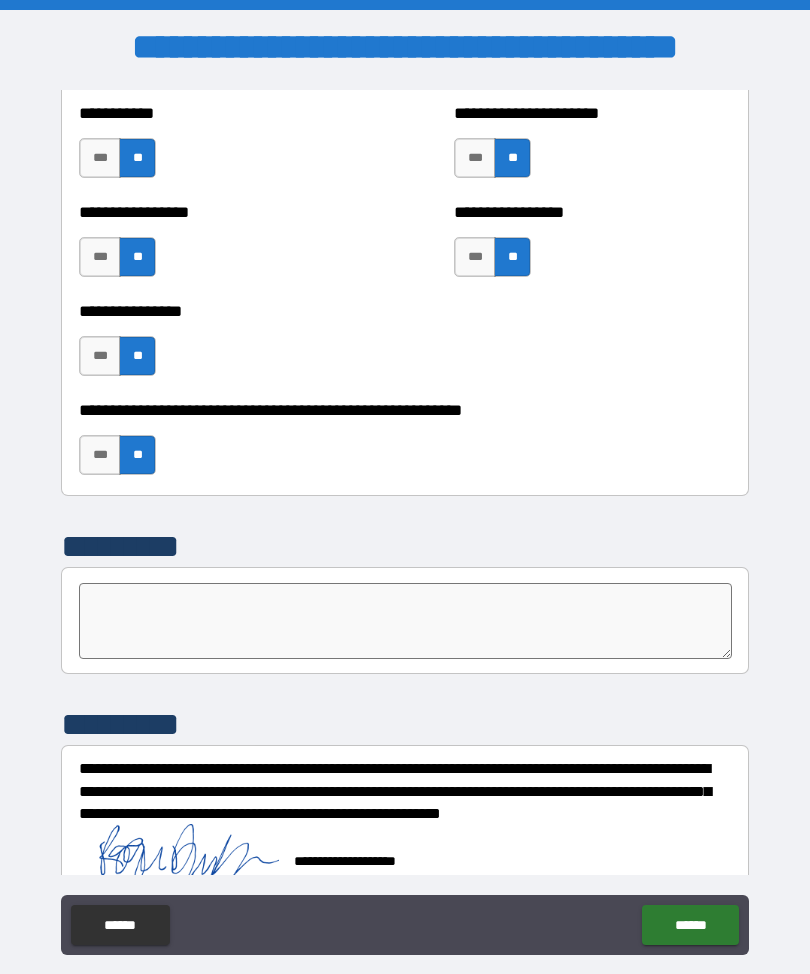 click on "******" at bounding box center [690, 925] 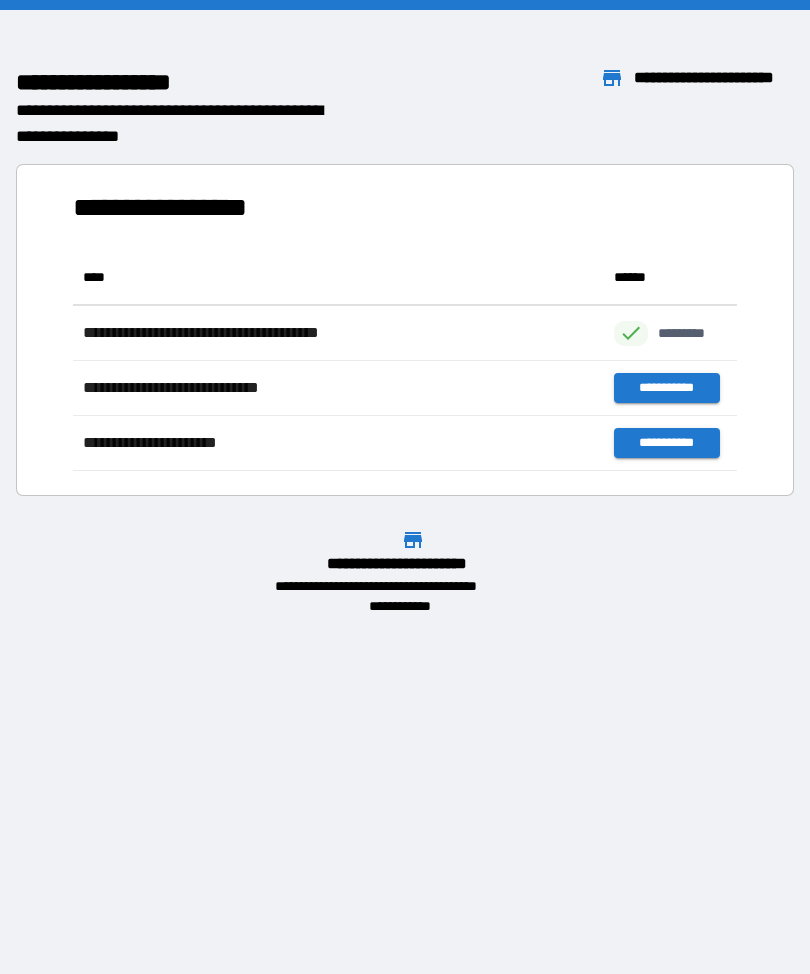 scroll, scrollTop: 221, scrollLeft: 664, axis: both 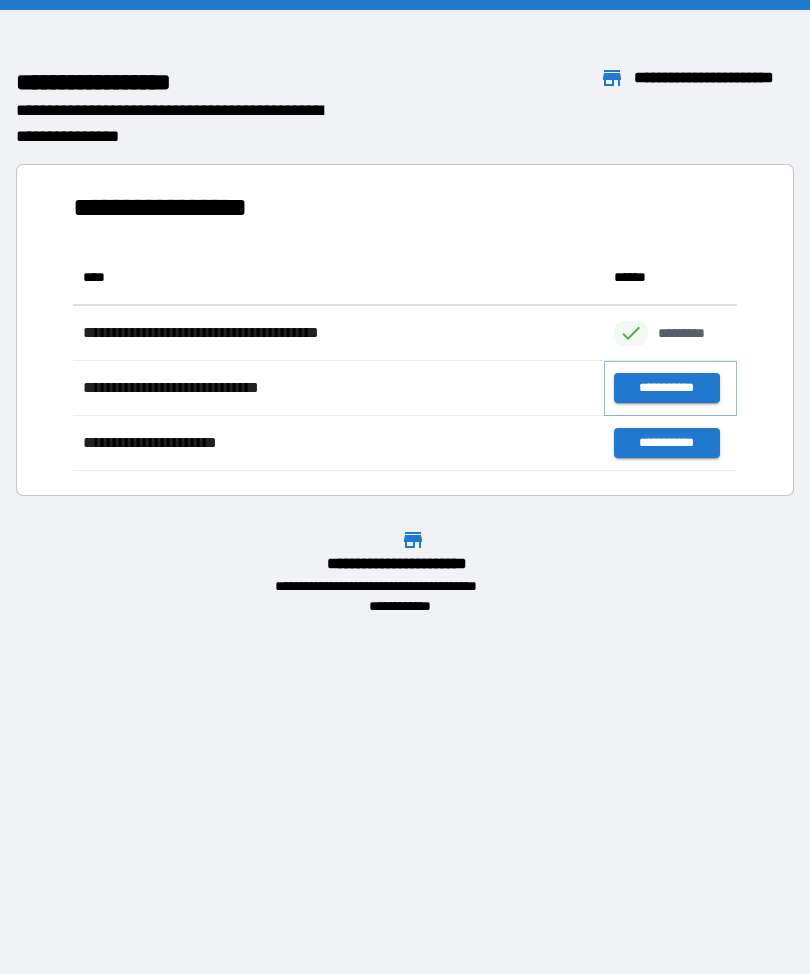 click on "**********" at bounding box center [666, 388] 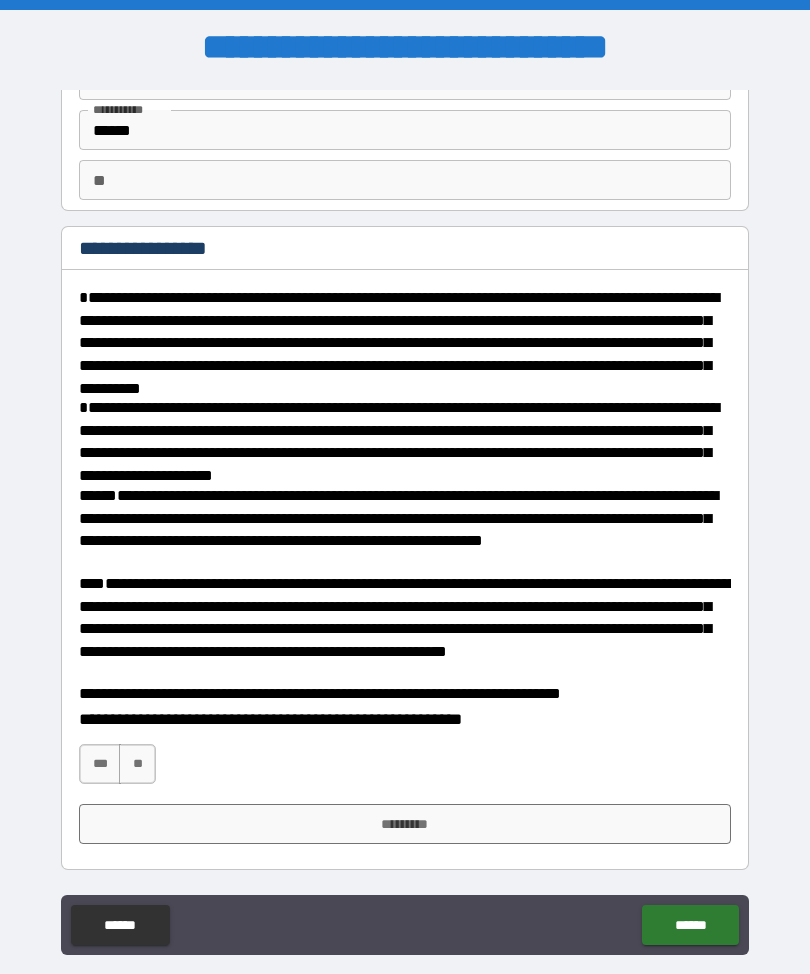 scroll, scrollTop: 123, scrollLeft: 0, axis: vertical 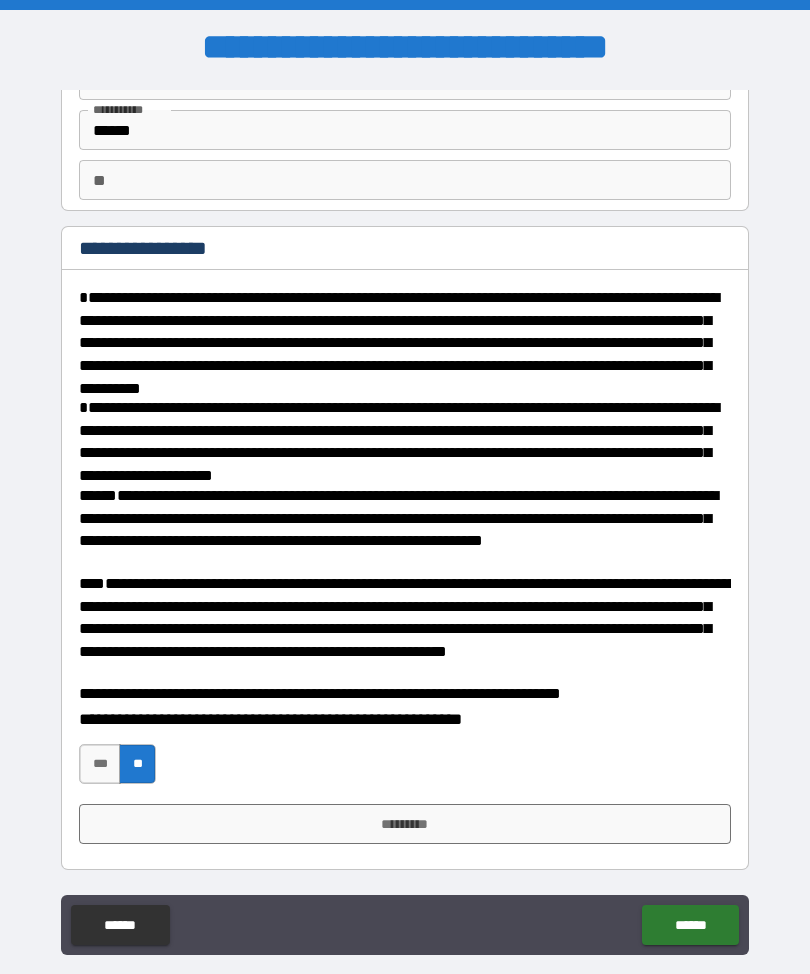 click on "*********" at bounding box center [405, 824] 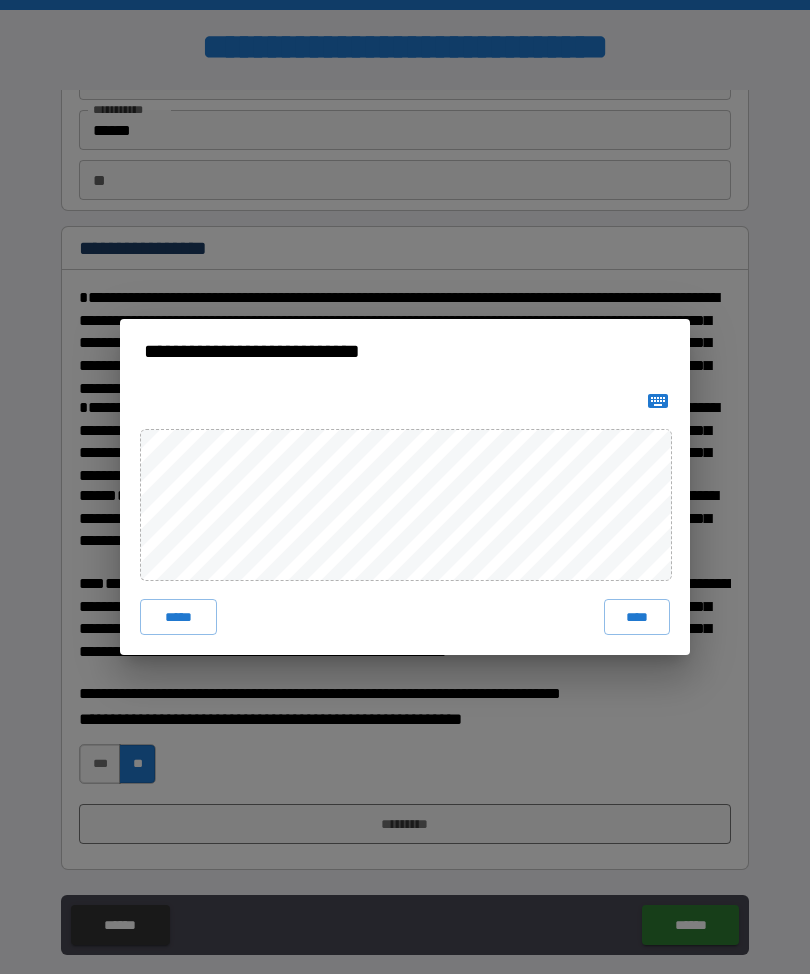 click on "****" at bounding box center (637, 617) 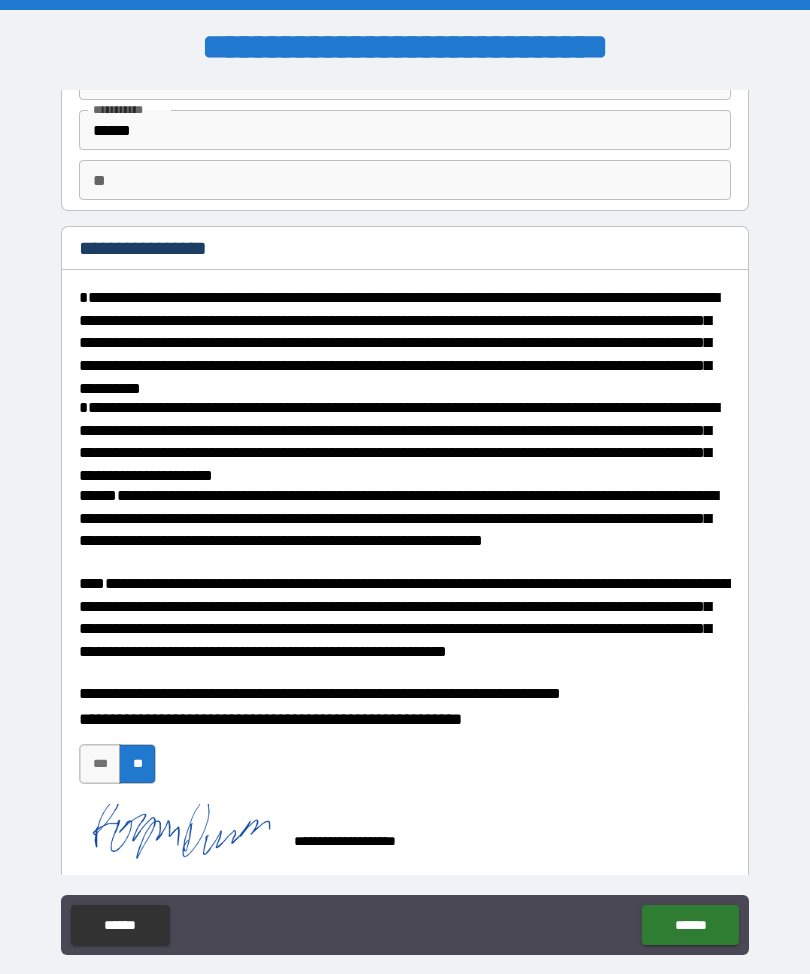 scroll, scrollTop: 113, scrollLeft: 0, axis: vertical 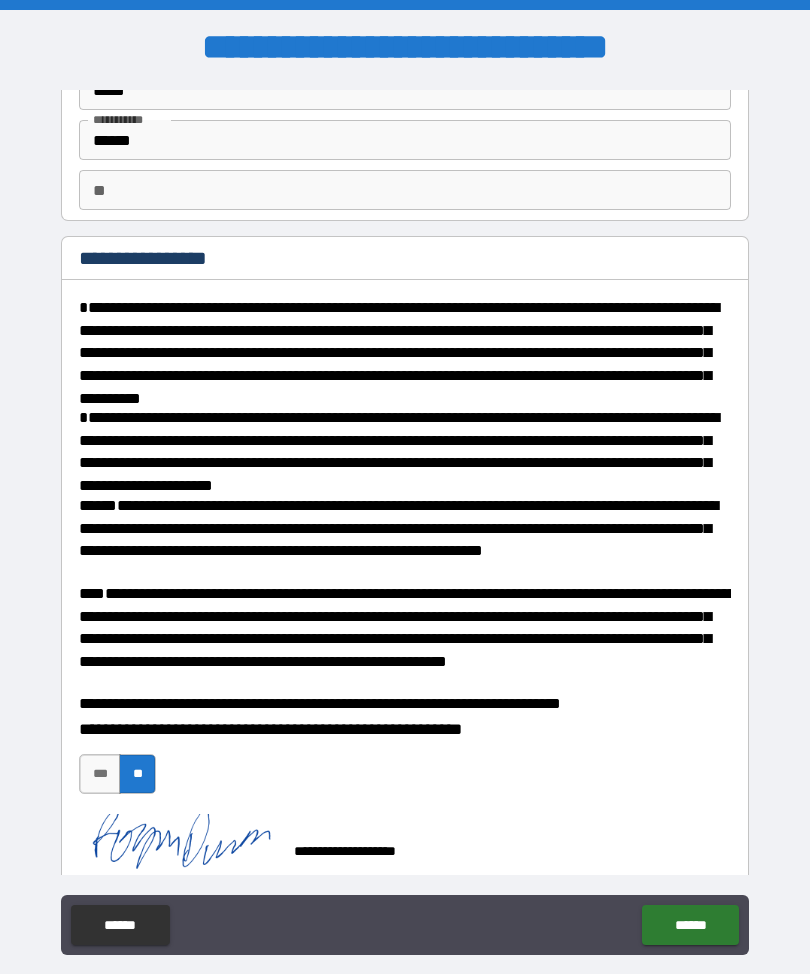 click on "******" at bounding box center (690, 925) 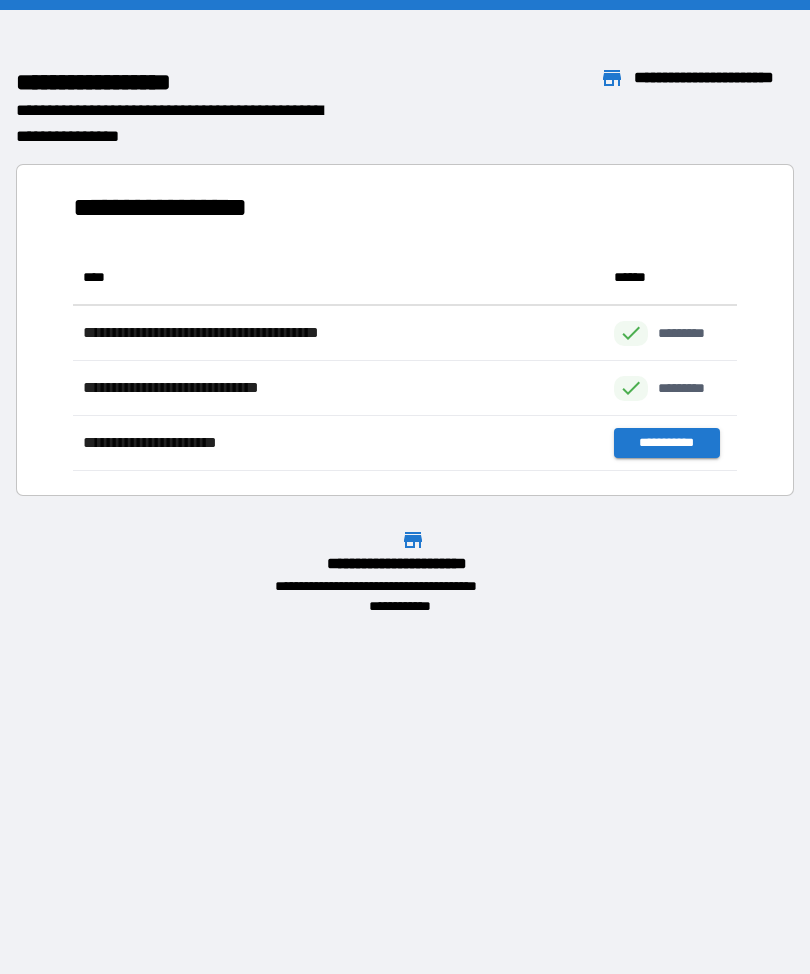 scroll, scrollTop: 221, scrollLeft: 664, axis: both 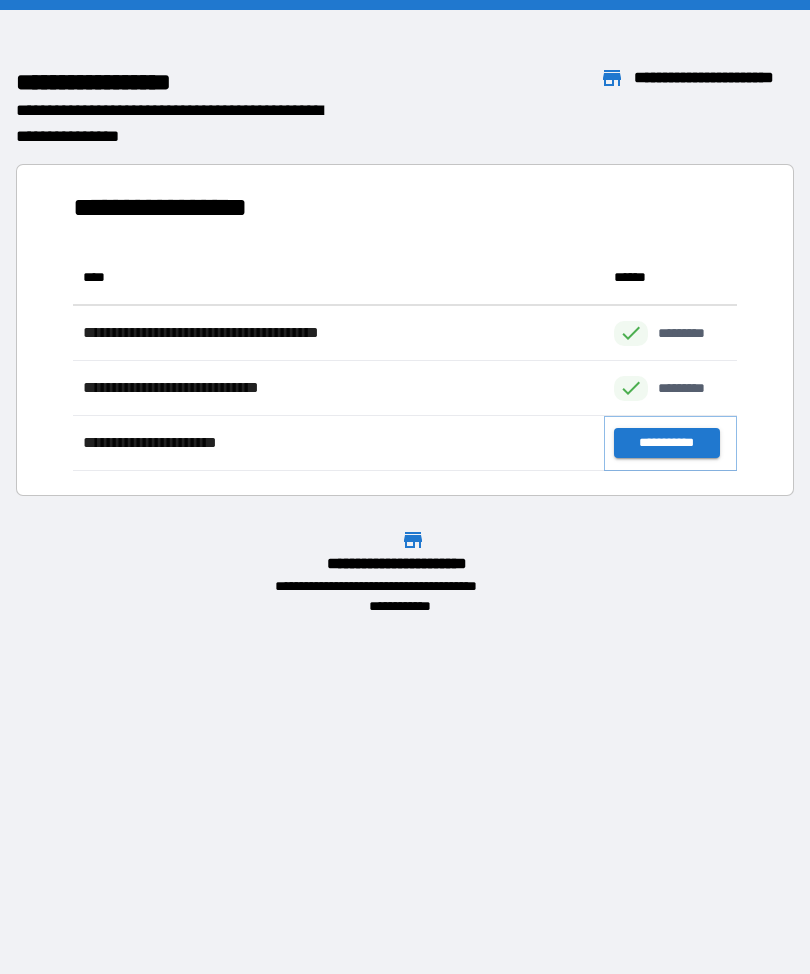 click on "**********" at bounding box center (666, 443) 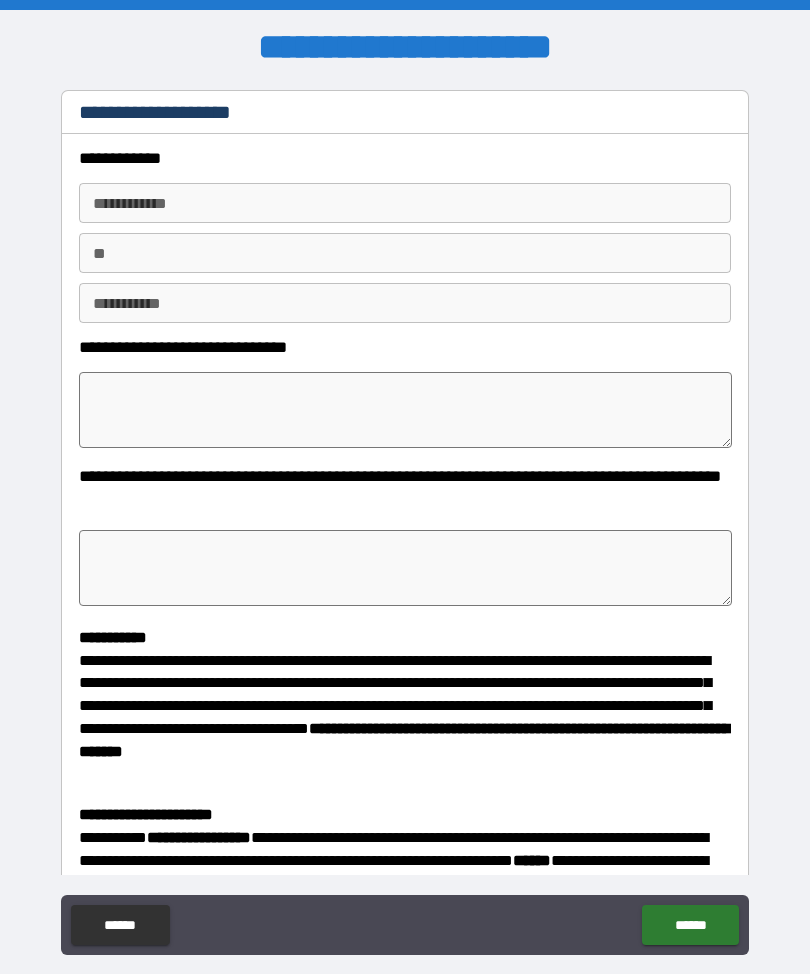 type on "*" 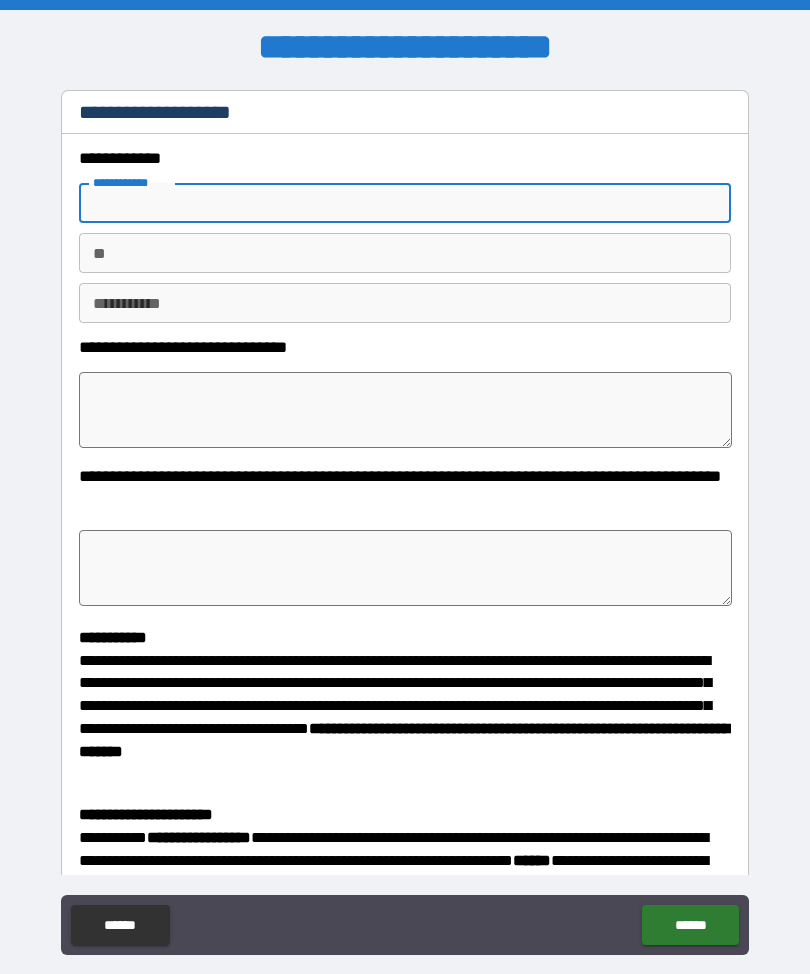 type on "*" 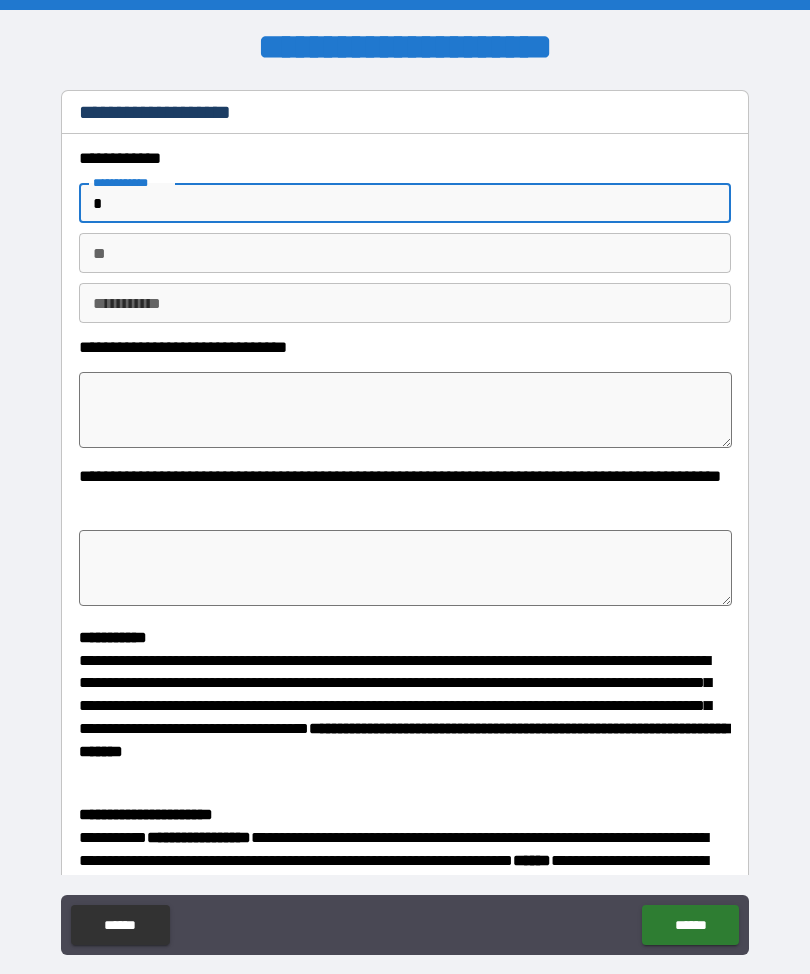type on "*" 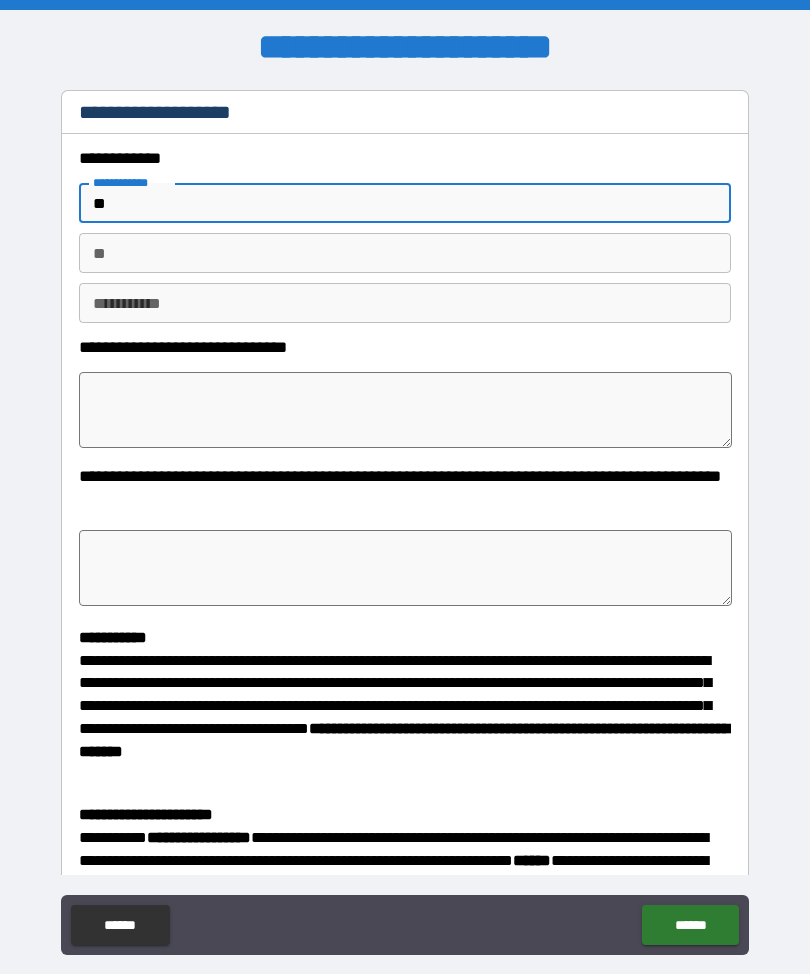 type on "*" 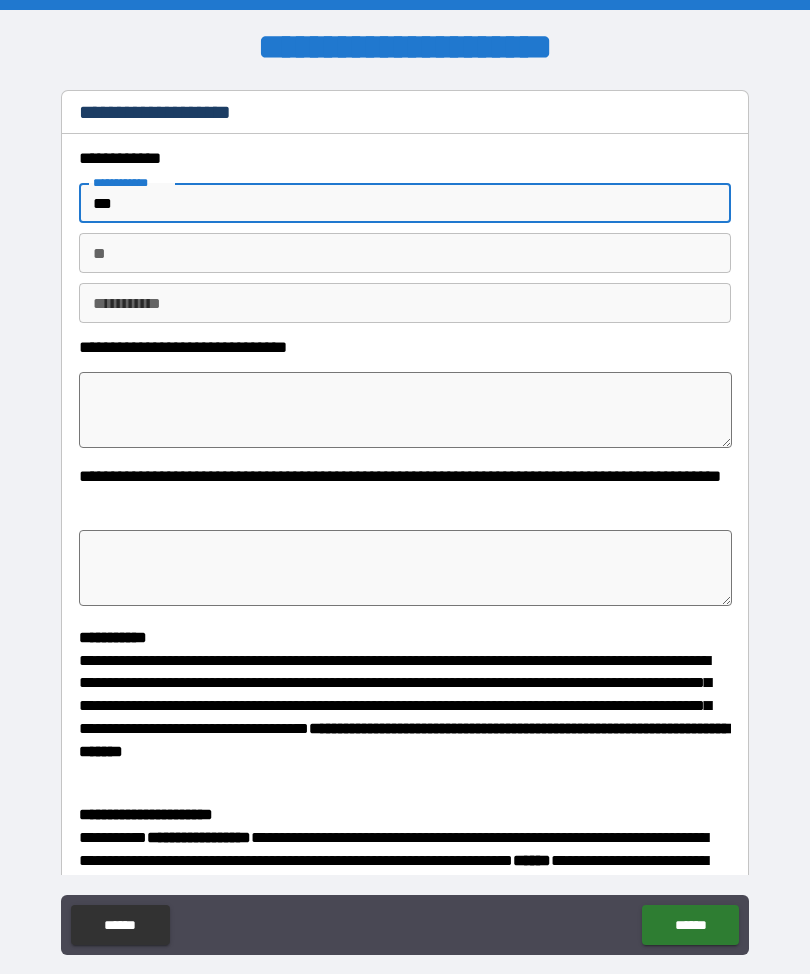 type on "*" 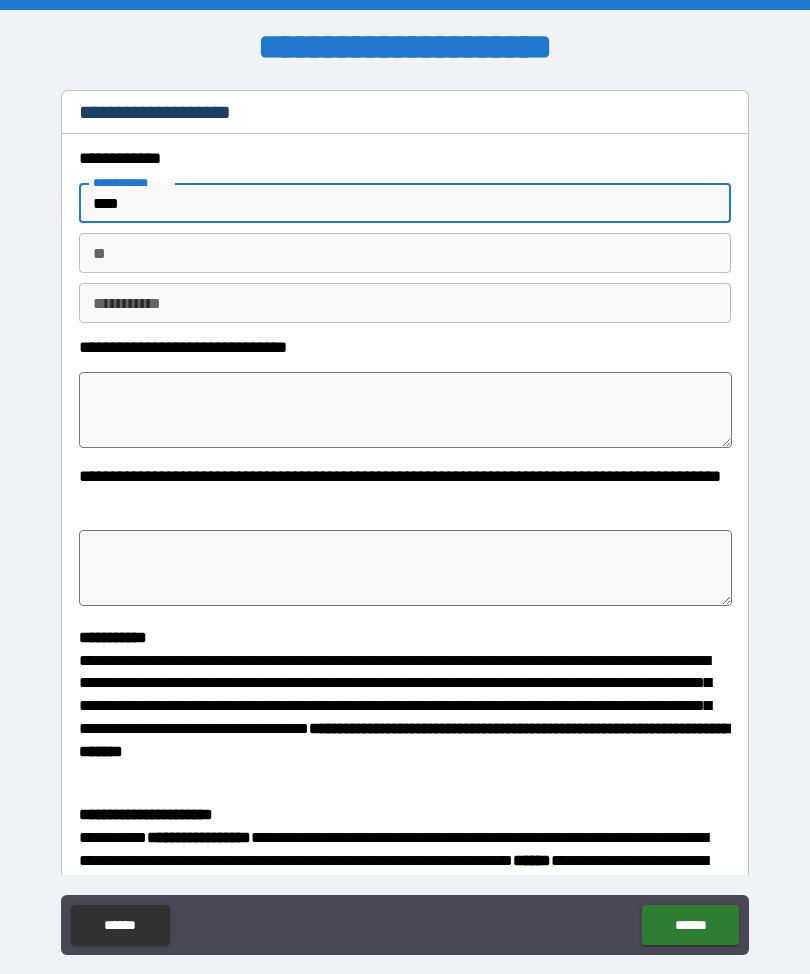 type on "*" 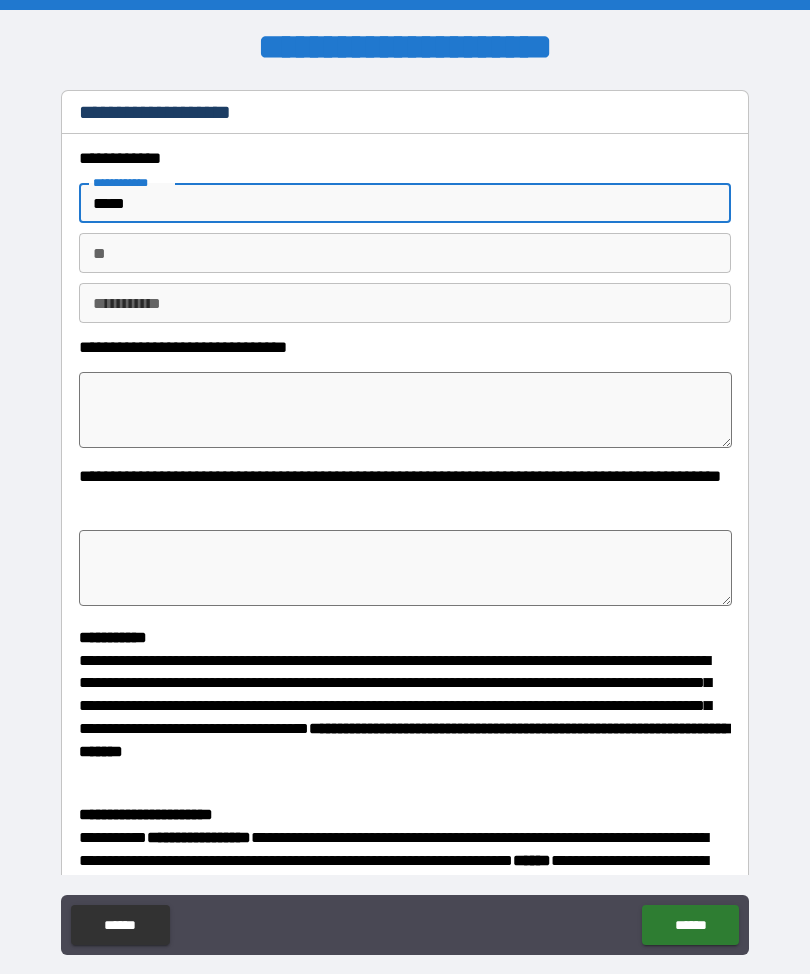 type on "*" 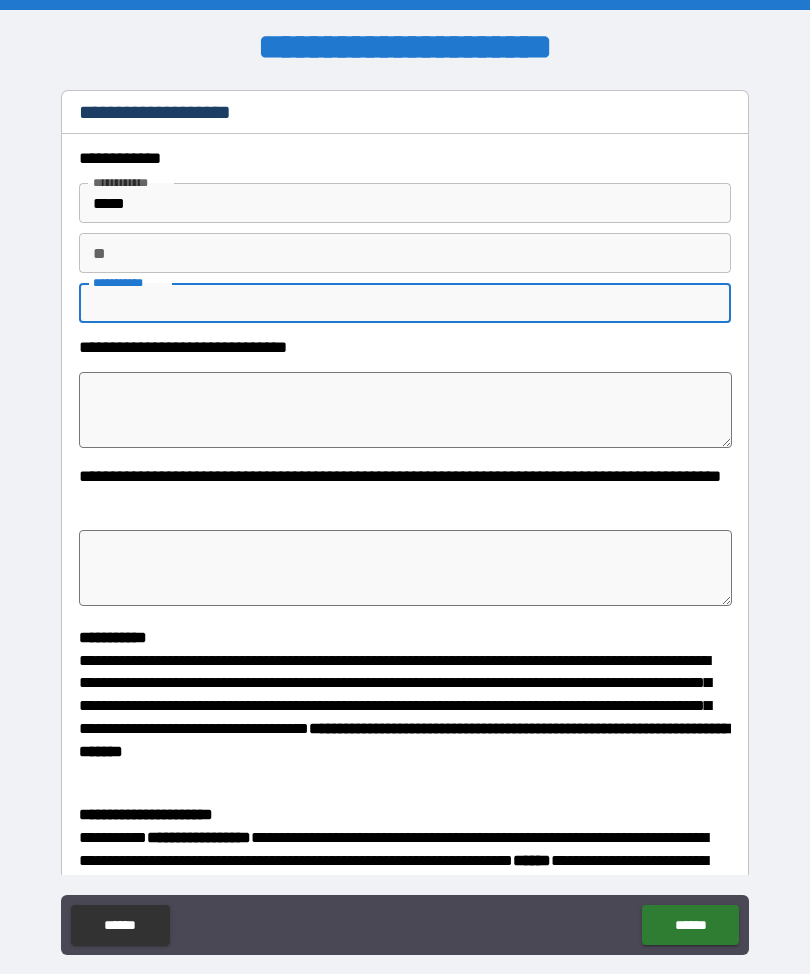 type on "******" 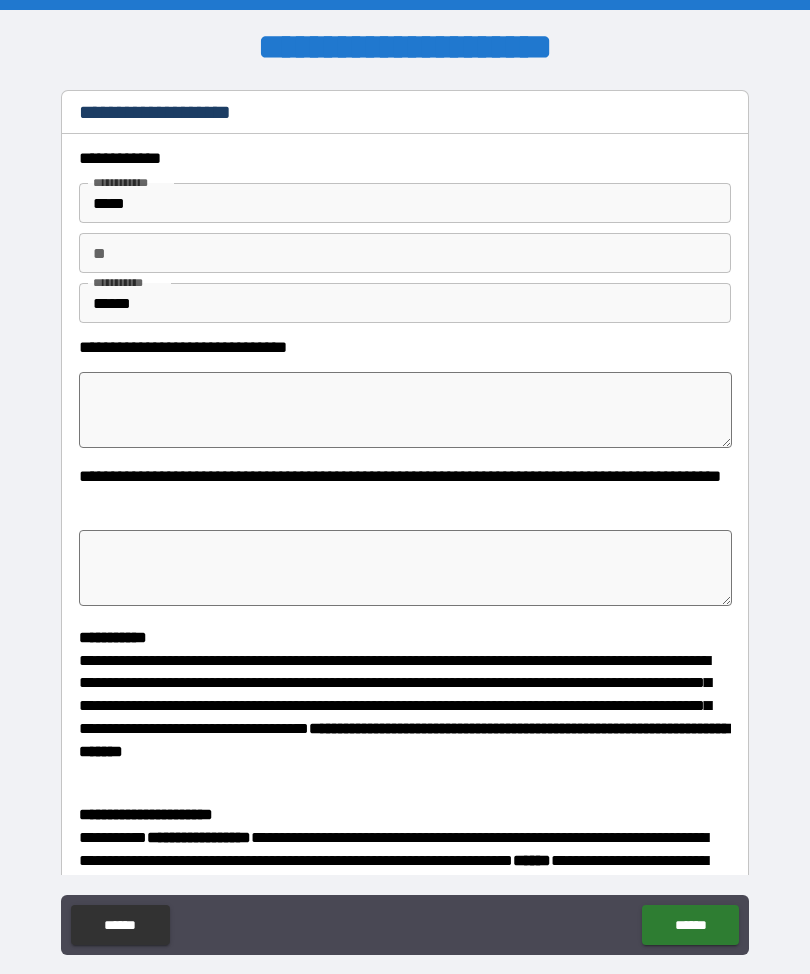 type on "*" 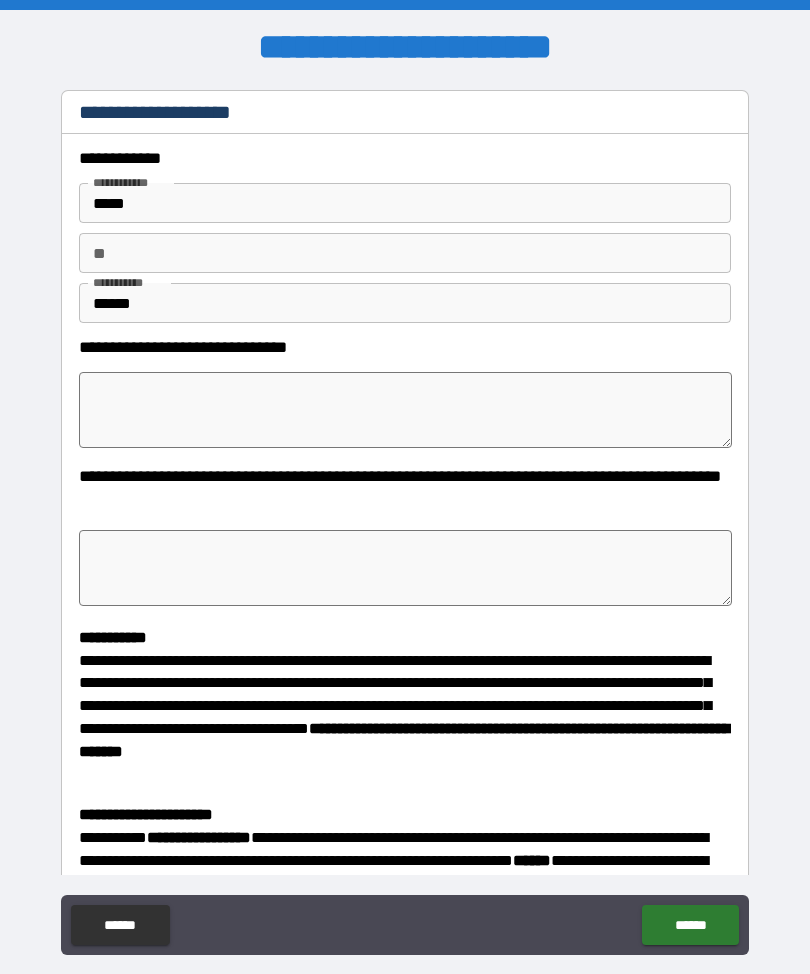 type on "*" 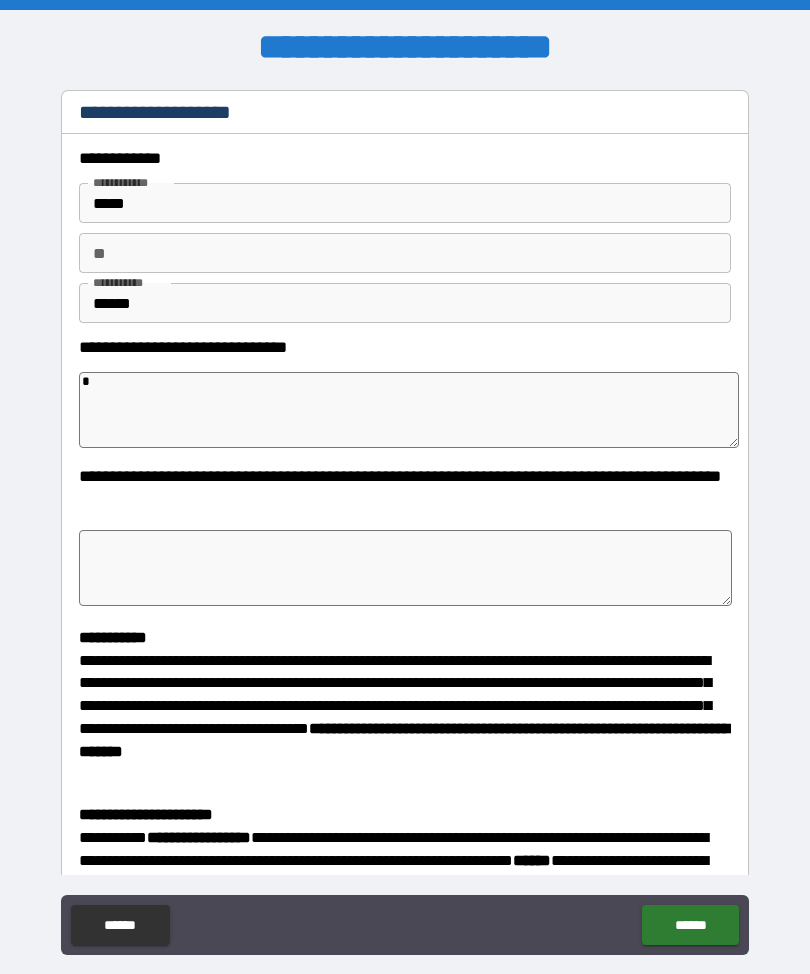 type on "*" 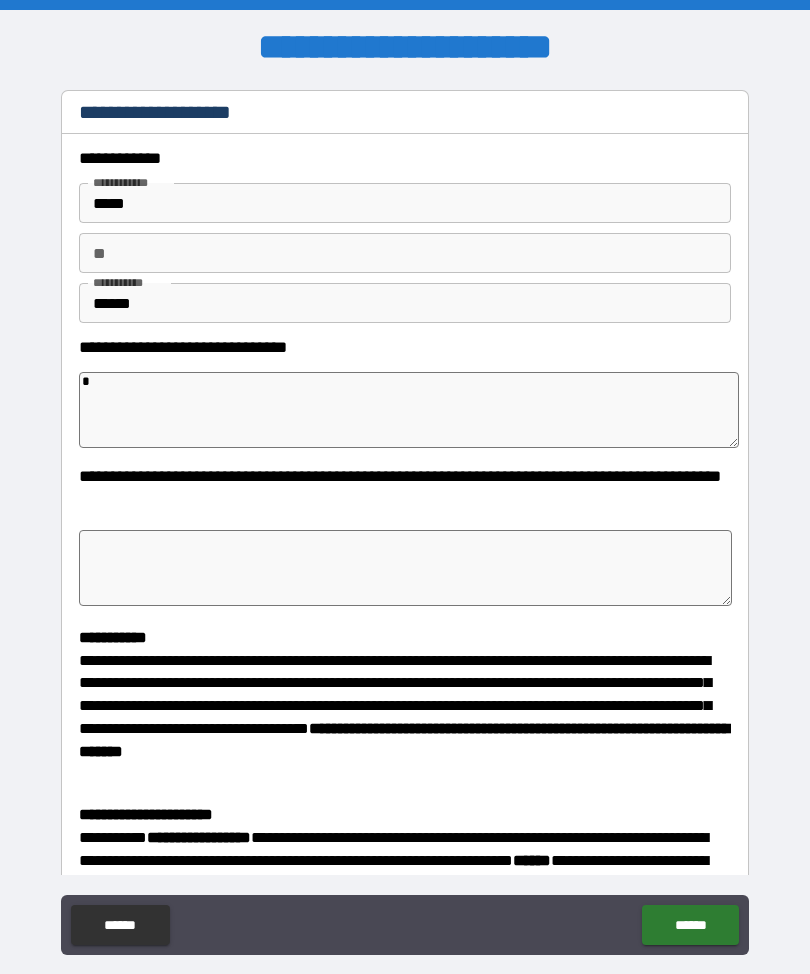 type on "*" 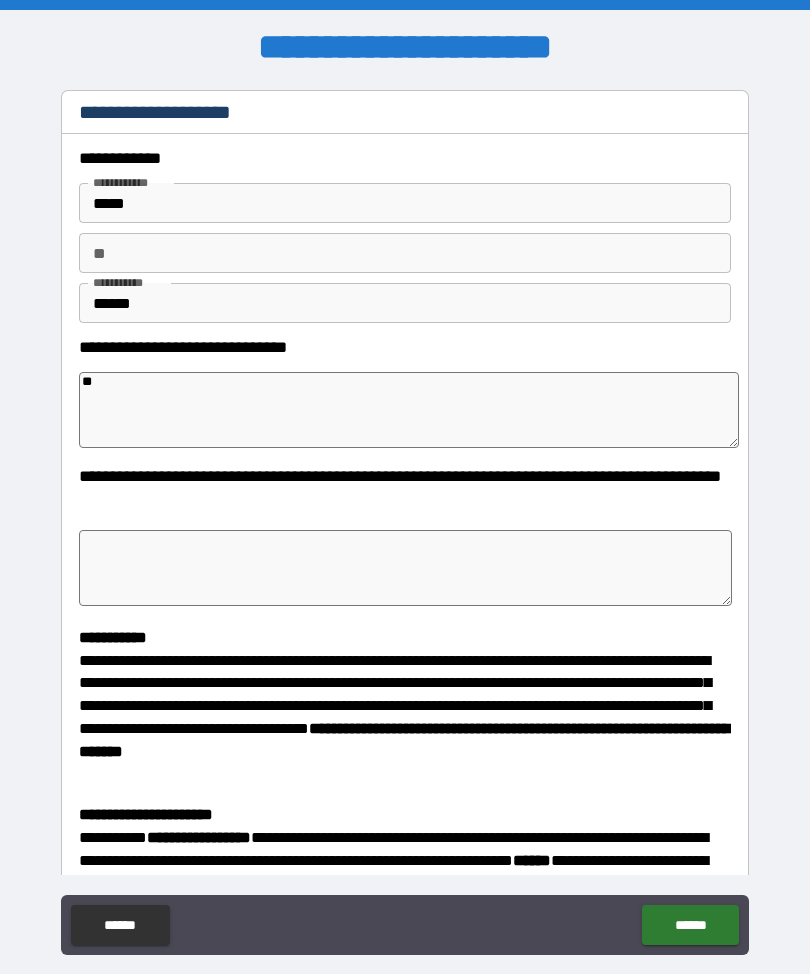 type on "*" 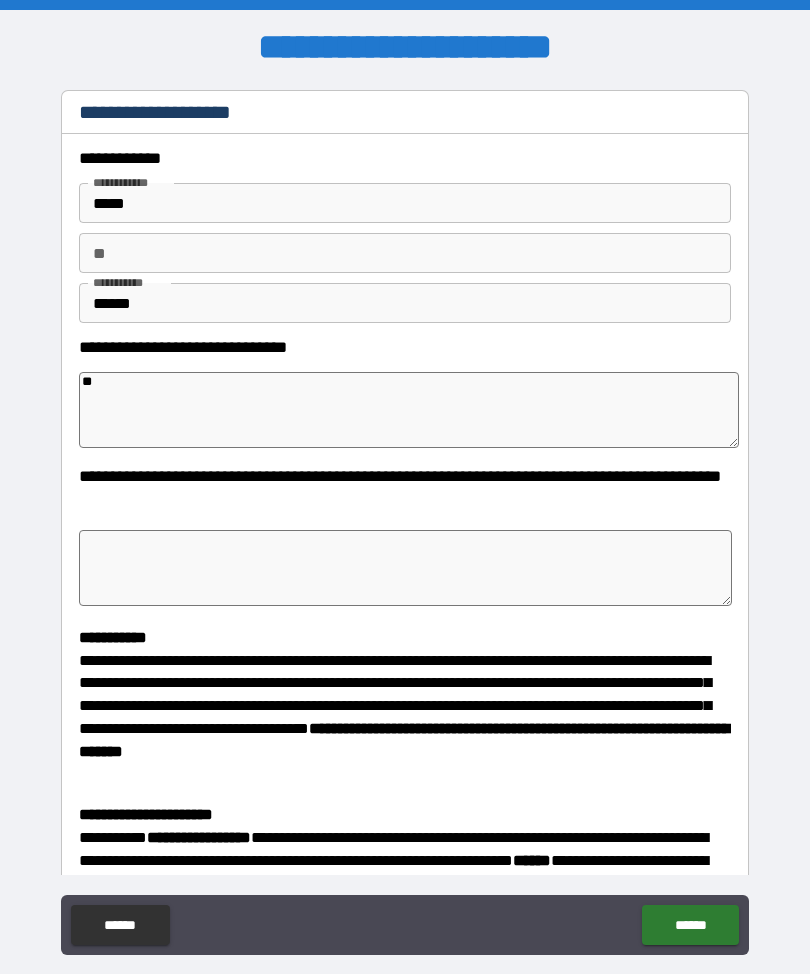 type on "*" 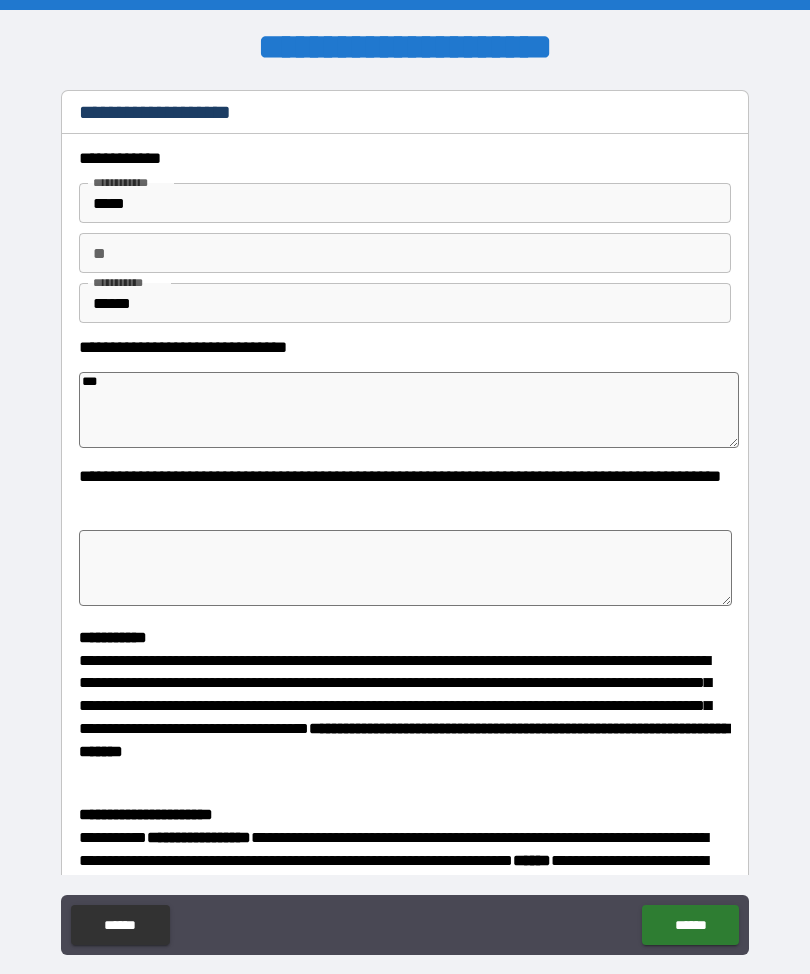 type on "*" 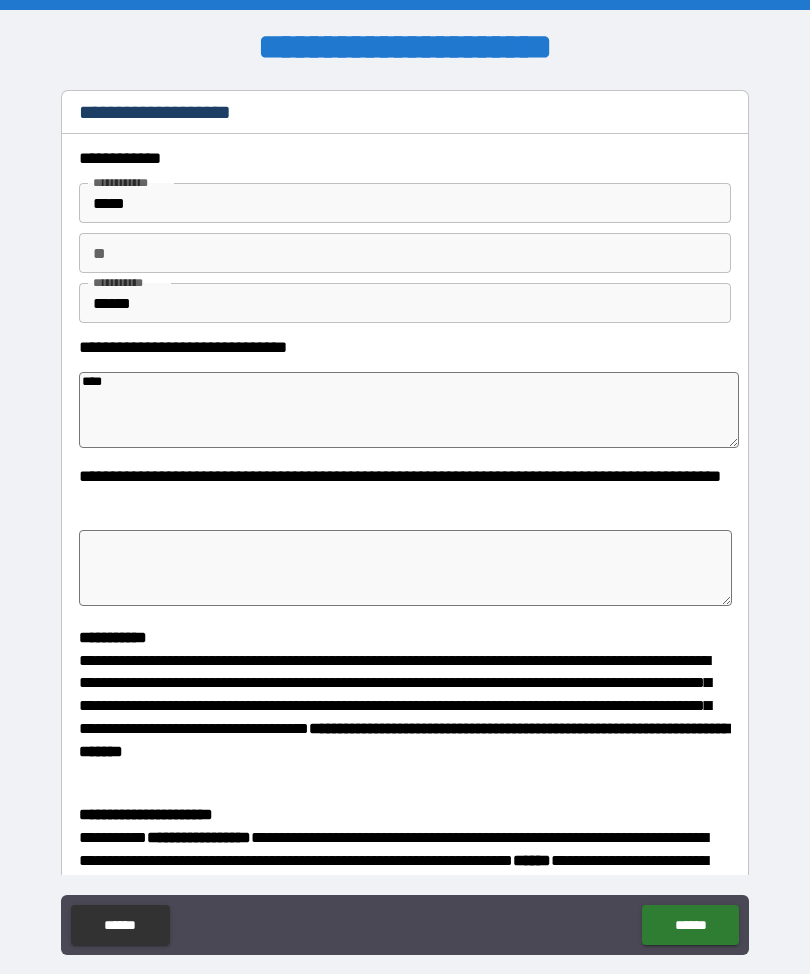 type on "*" 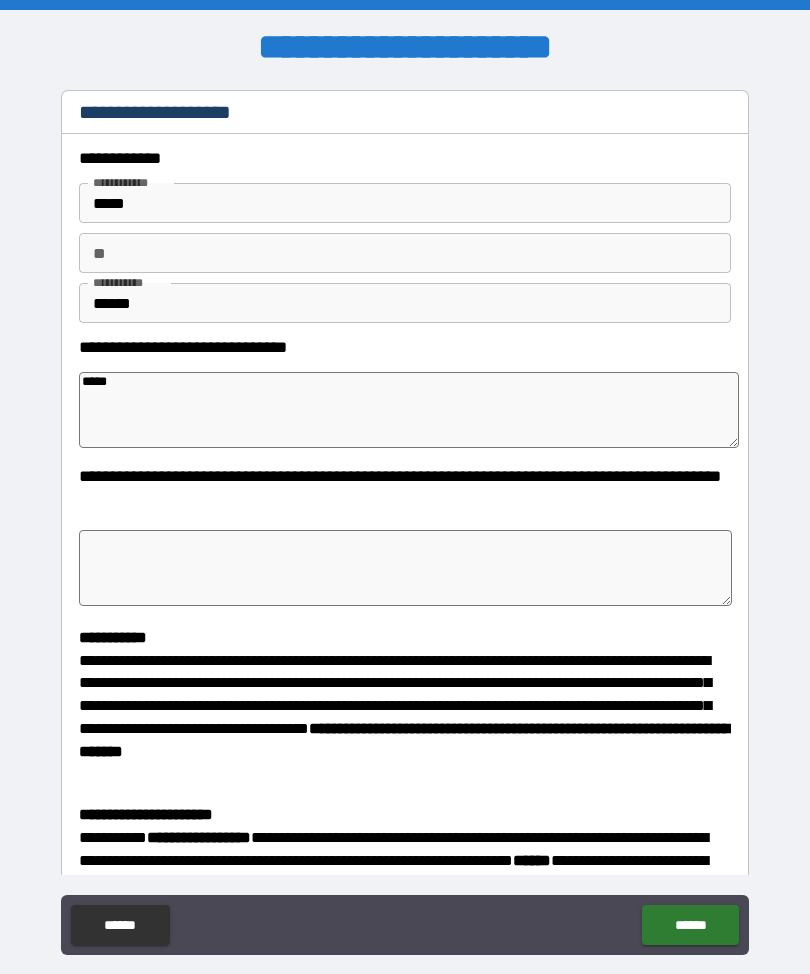 type on "*" 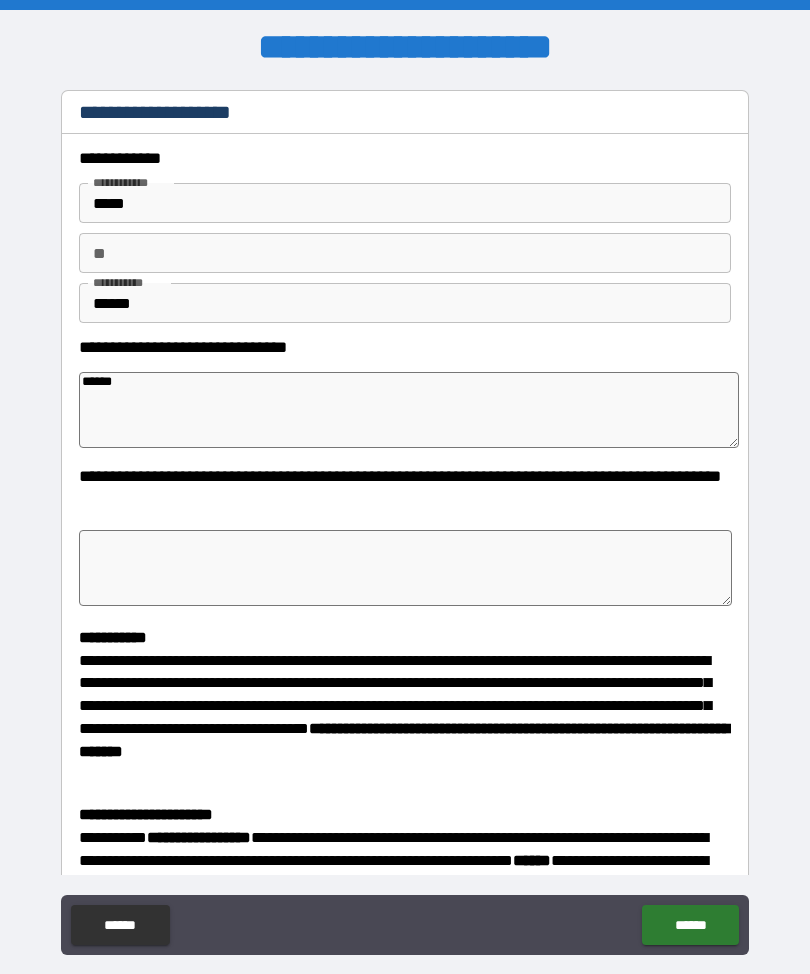 type on "*" 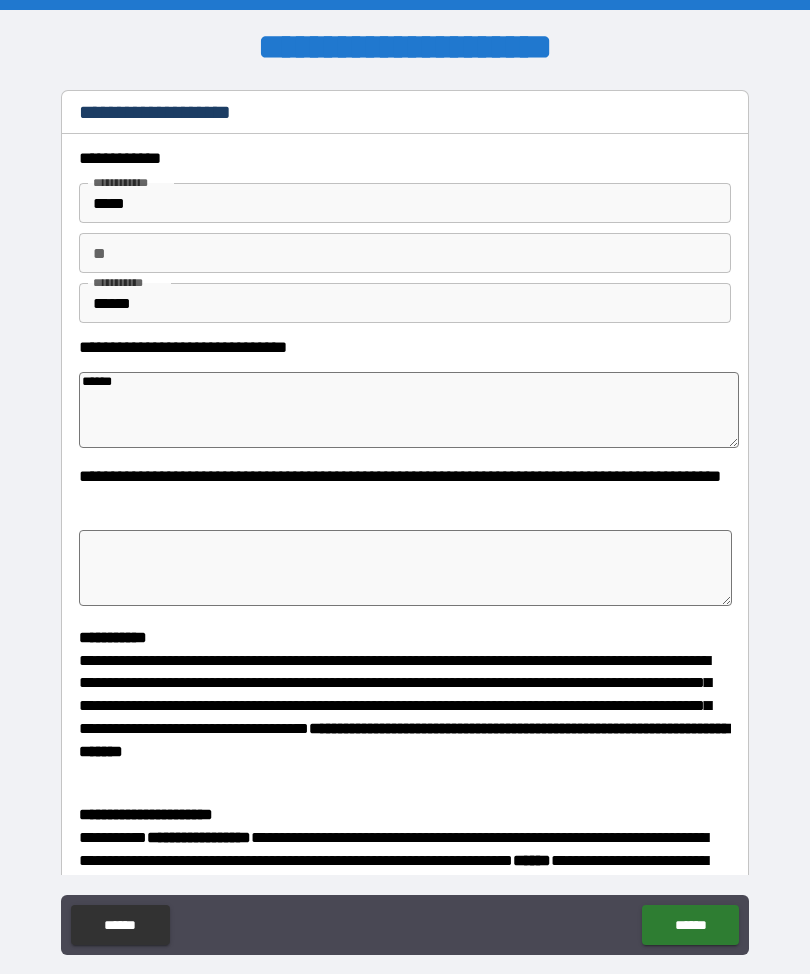 type on "*******" 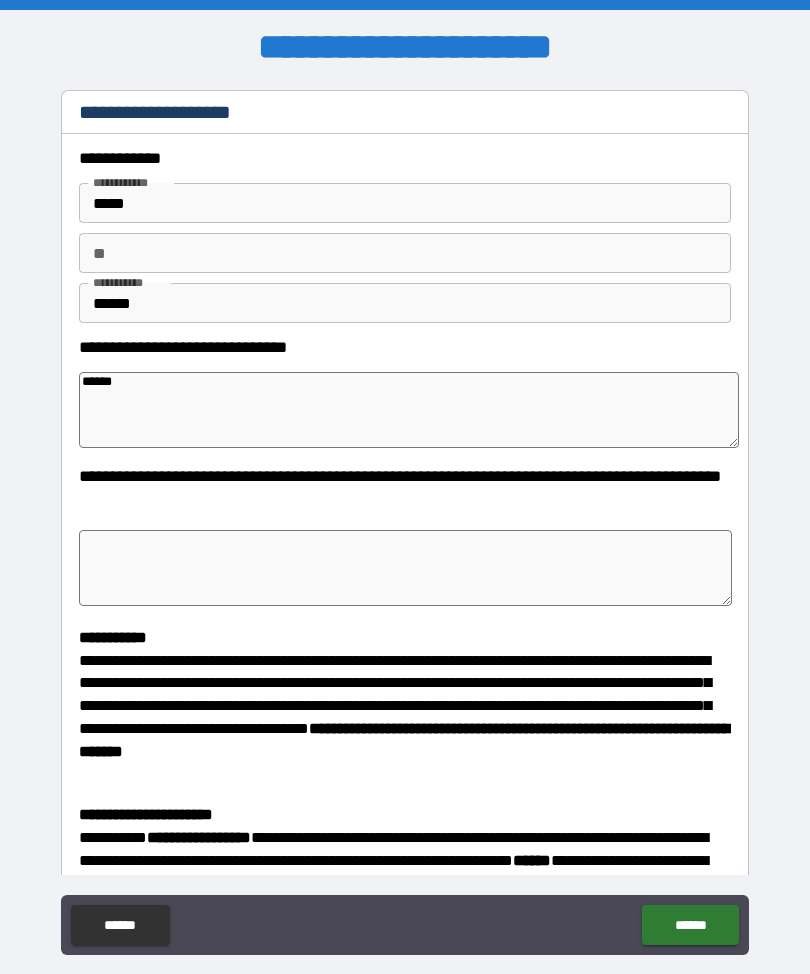 type on "*" 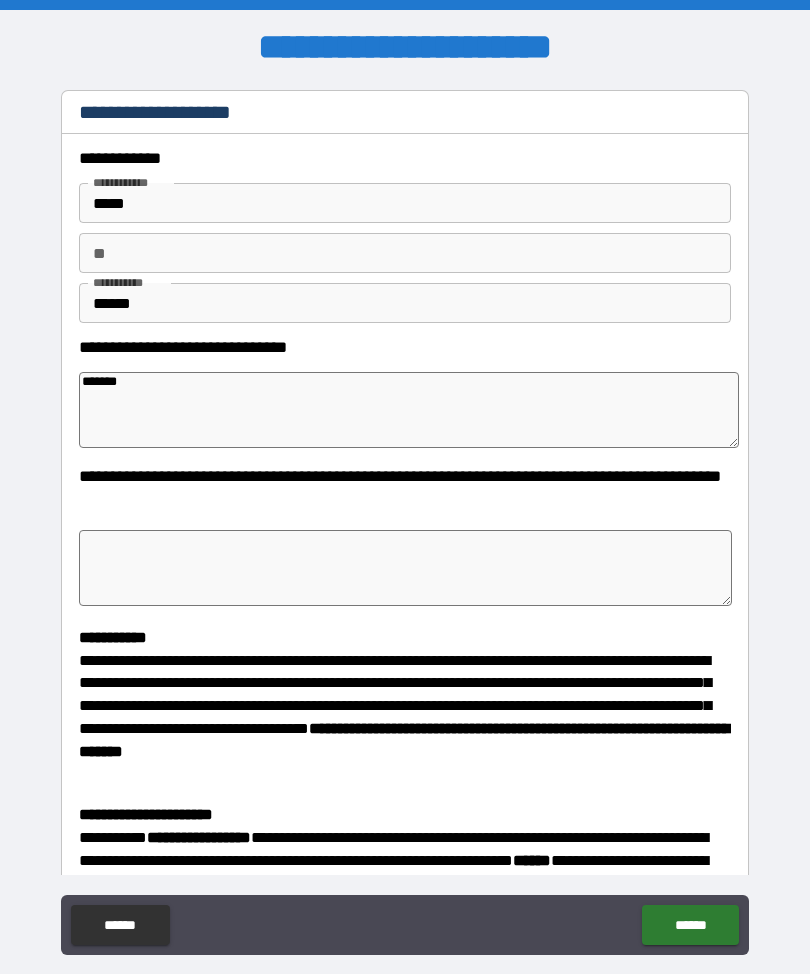 type on "*" 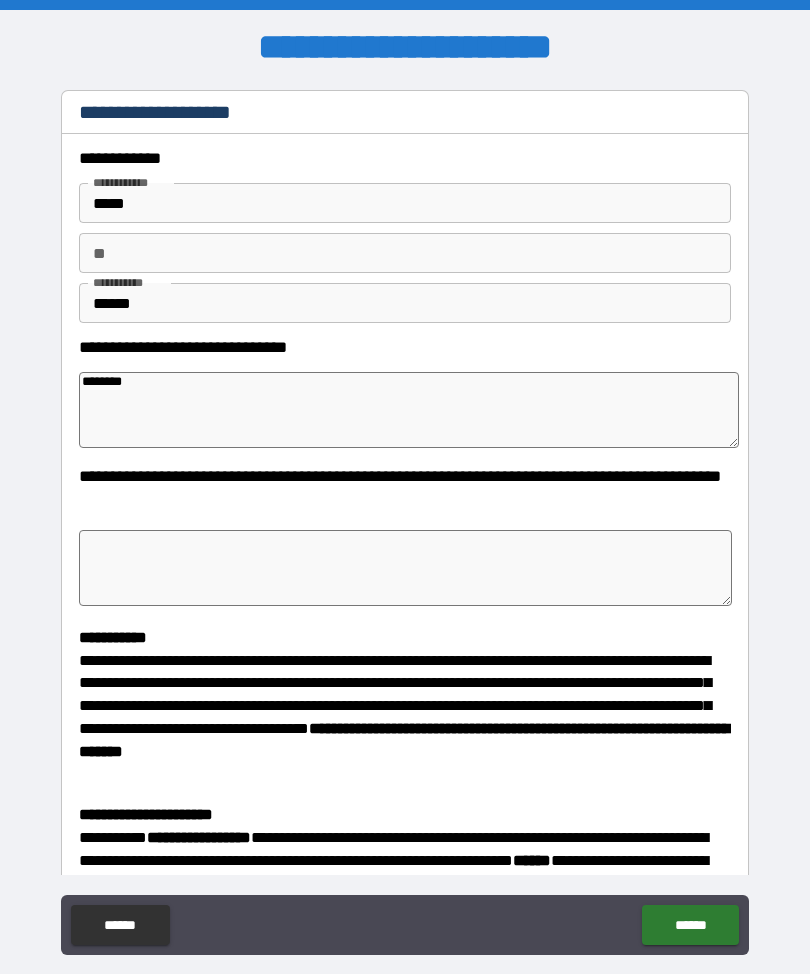 type on "*" 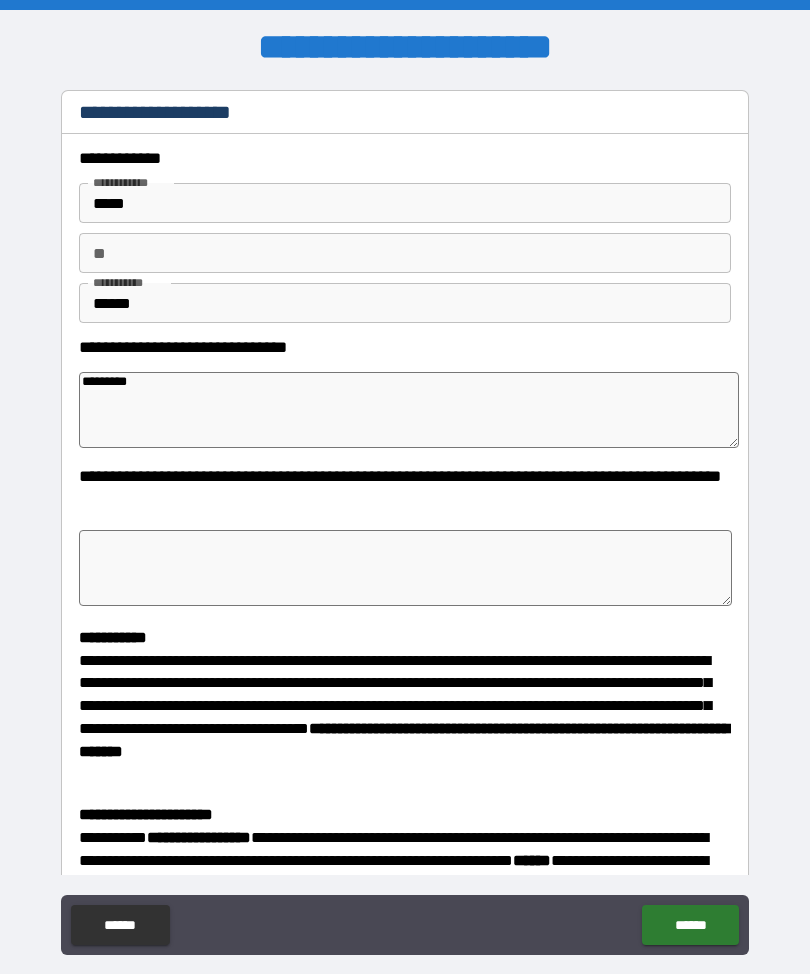 type on "*" 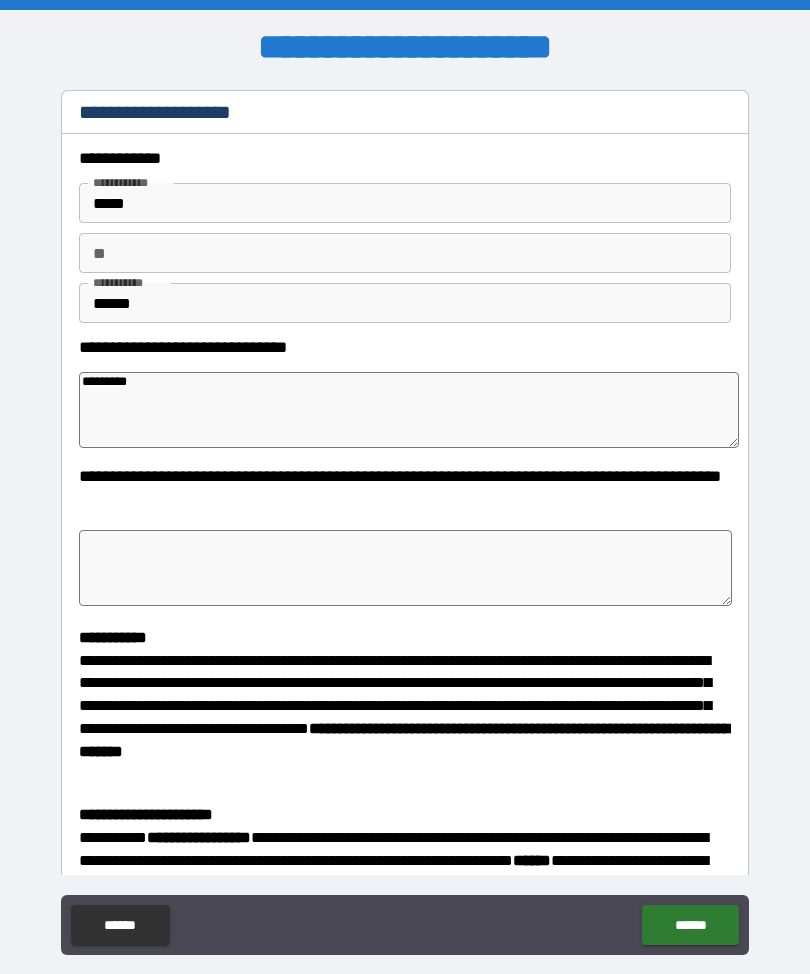 type on "**********" 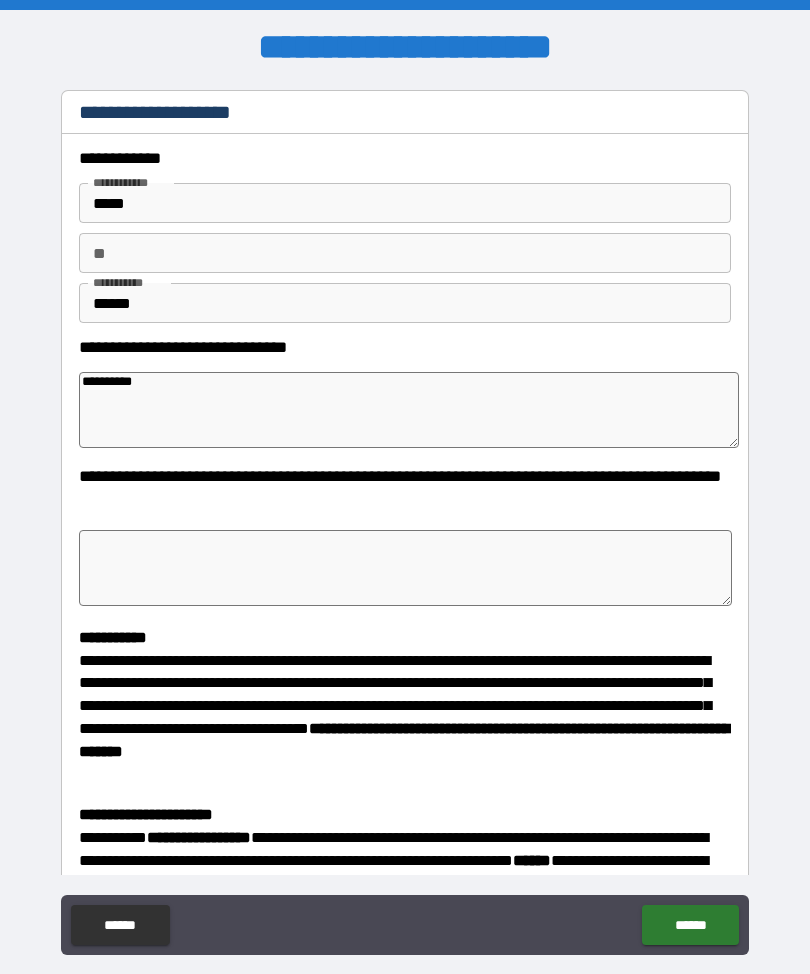type on "*" 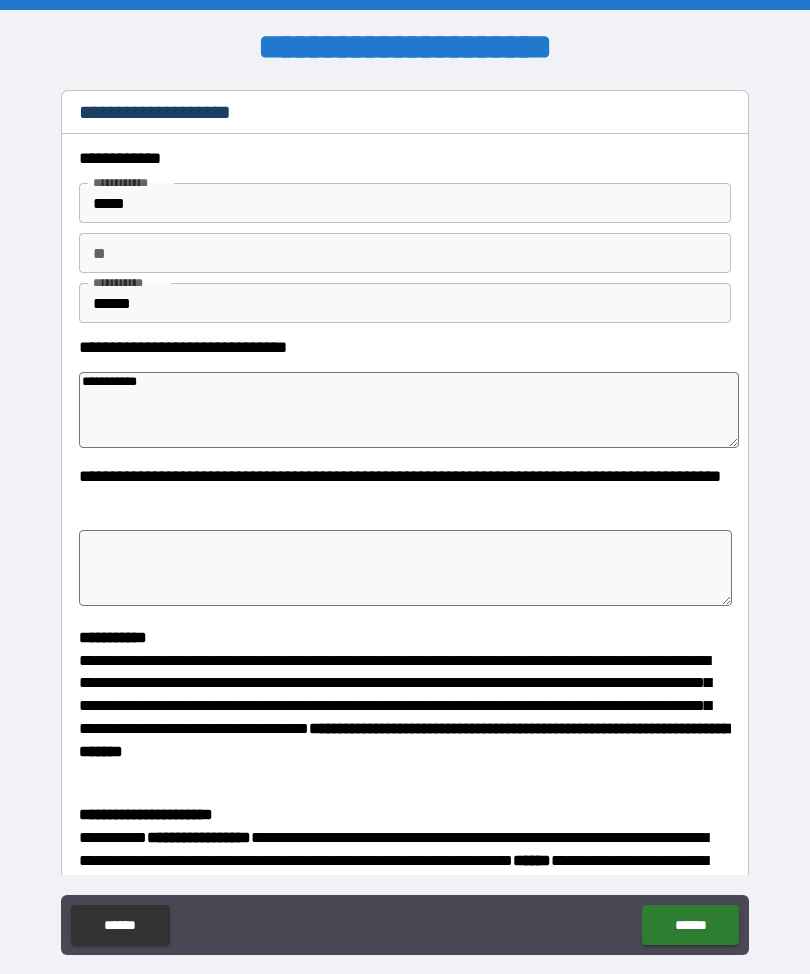 type on "*" 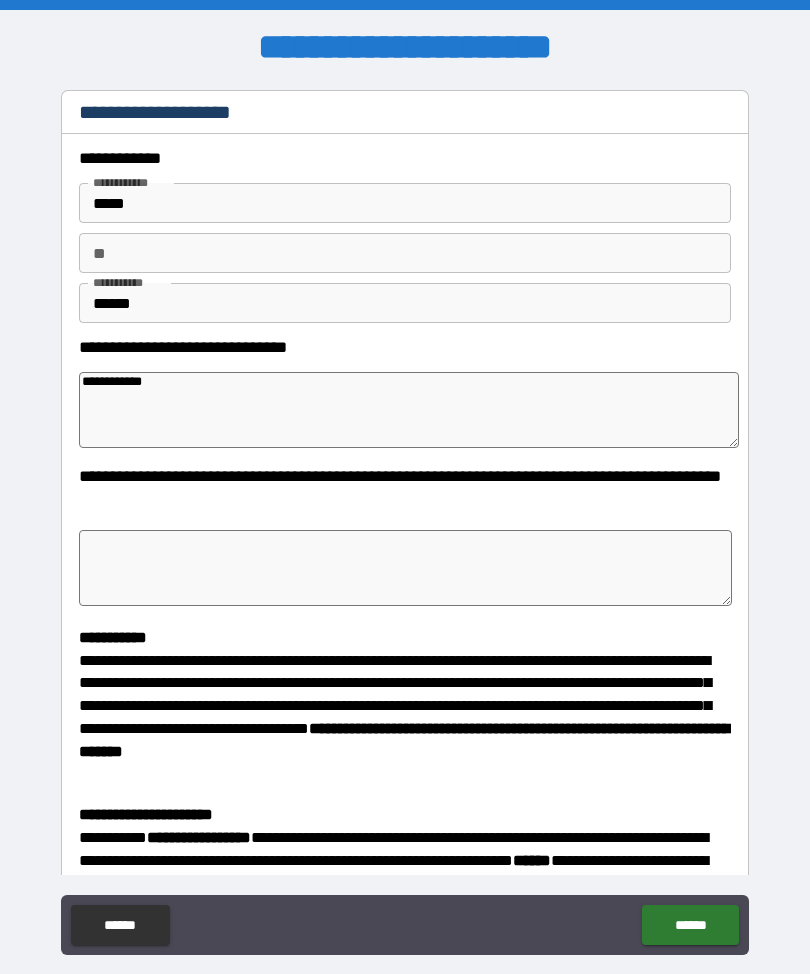 type on "*" 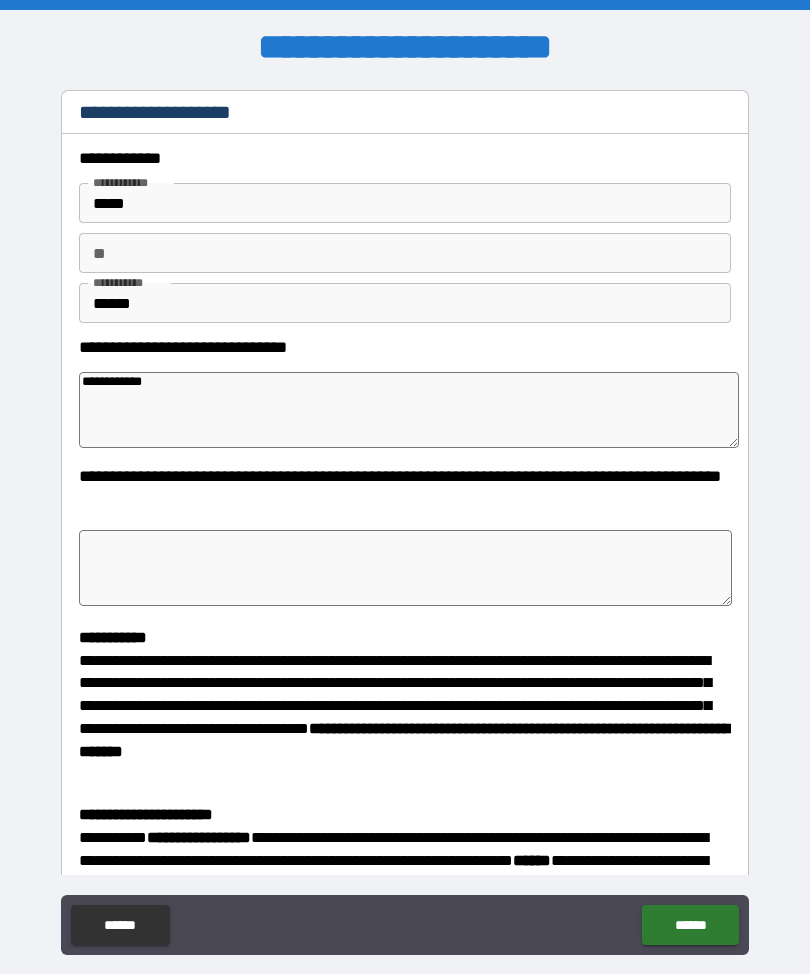 type on "**********" 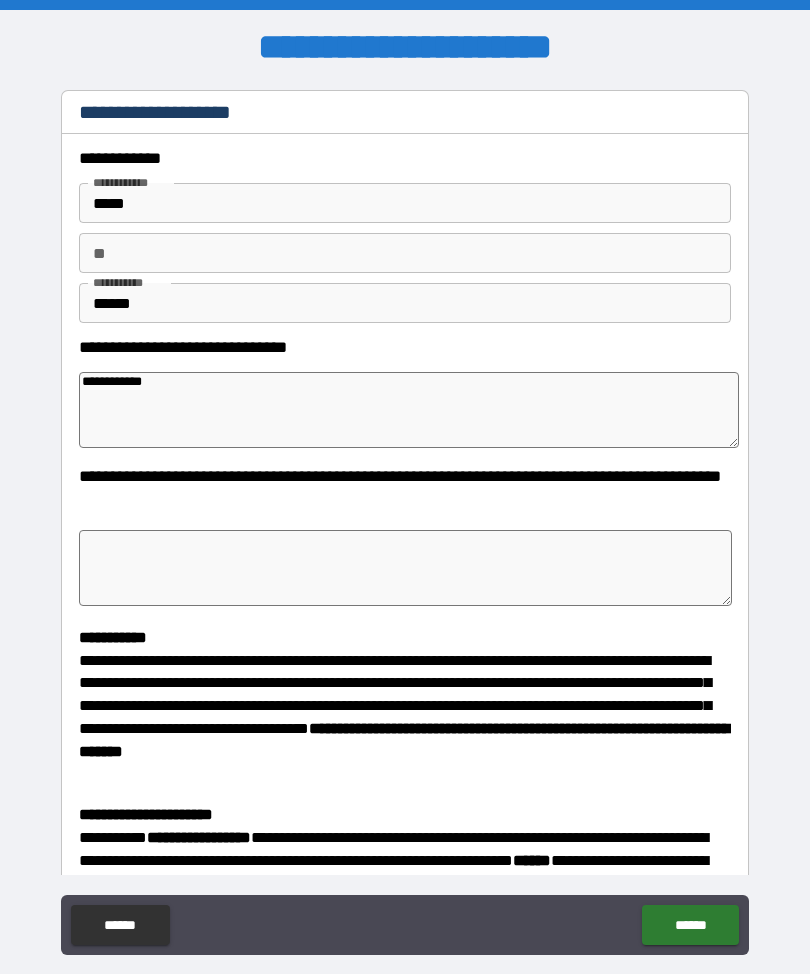 type on "*" 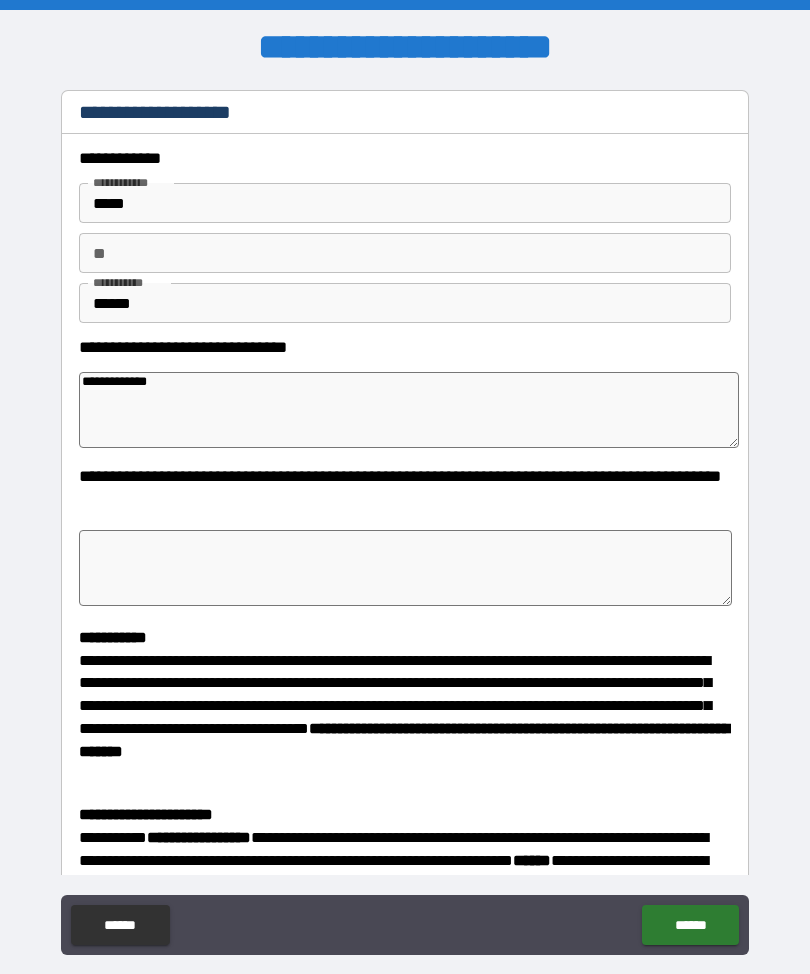 type on "*" 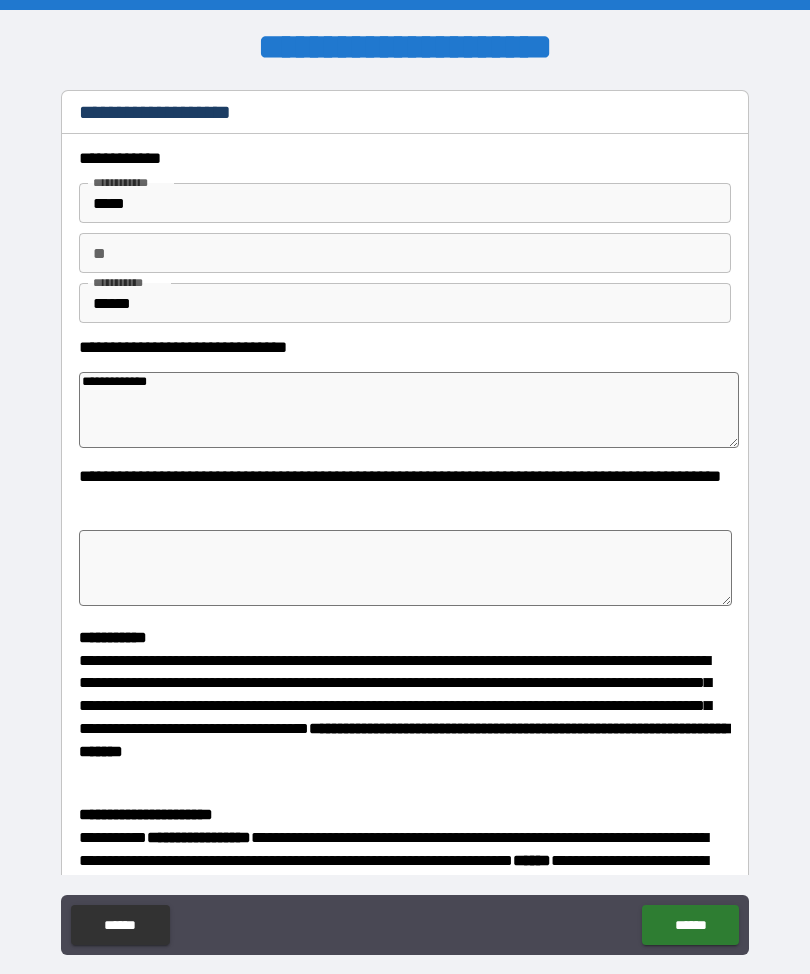 type on "**********" 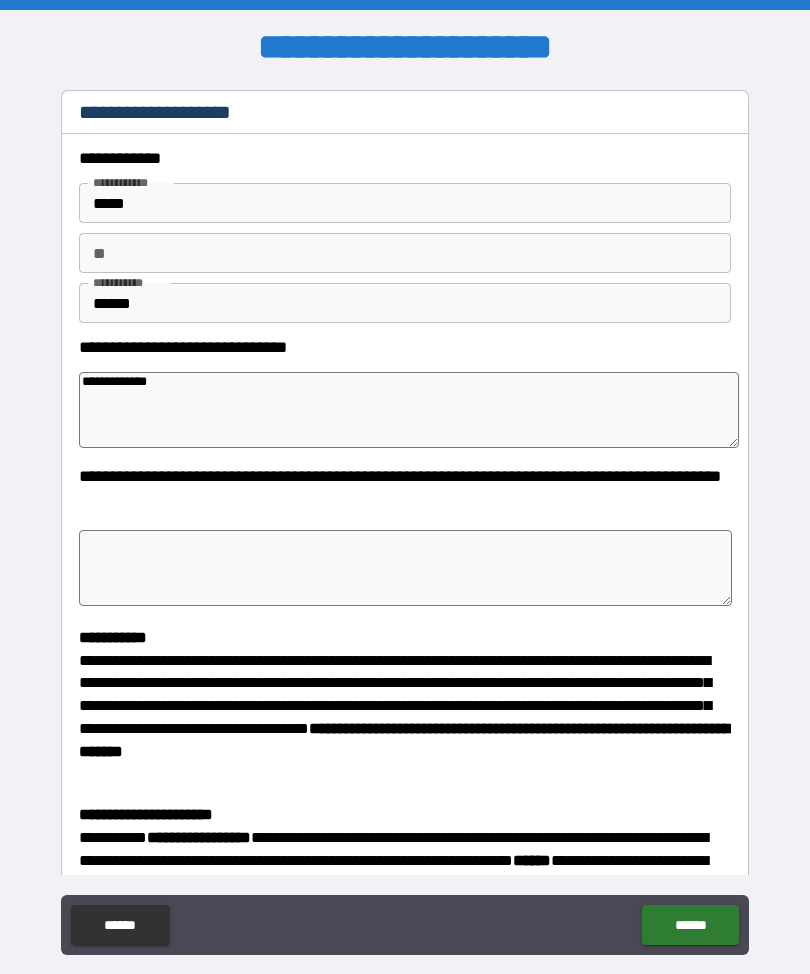 type on "*" 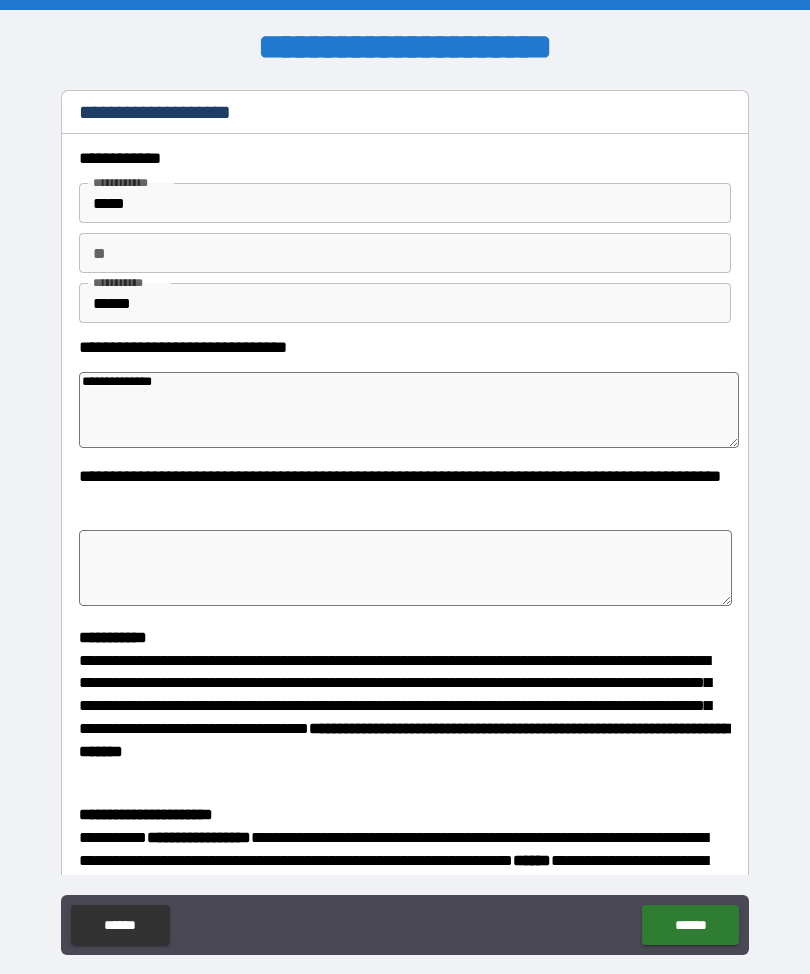 type on "*" 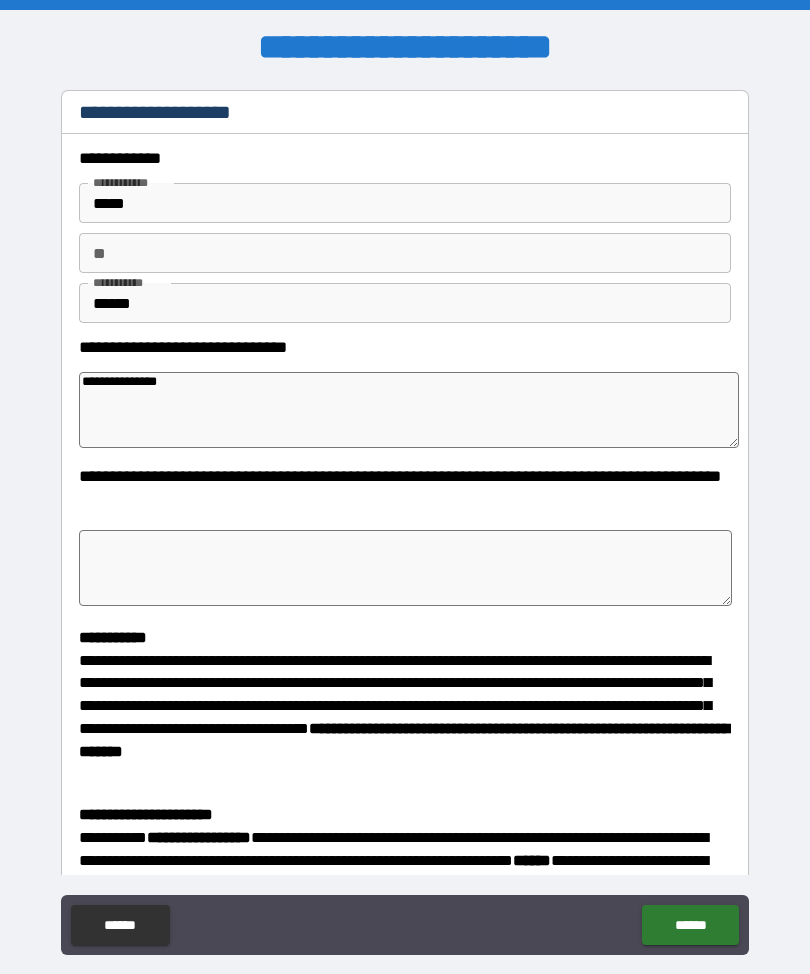 type on "*" 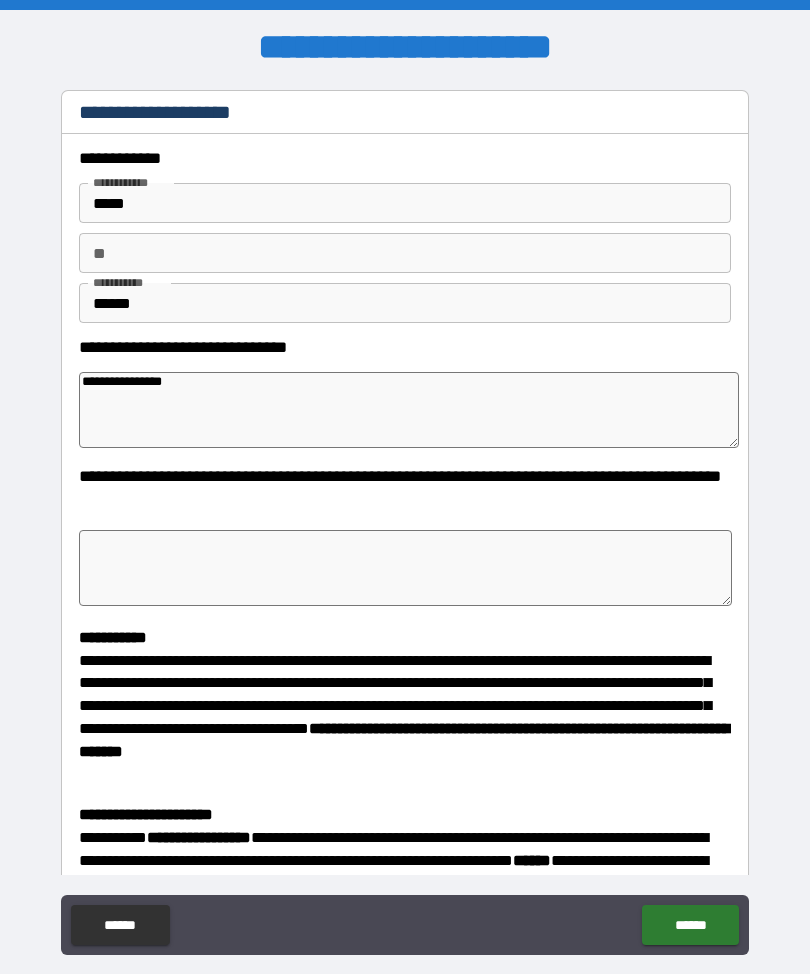 type on "*" 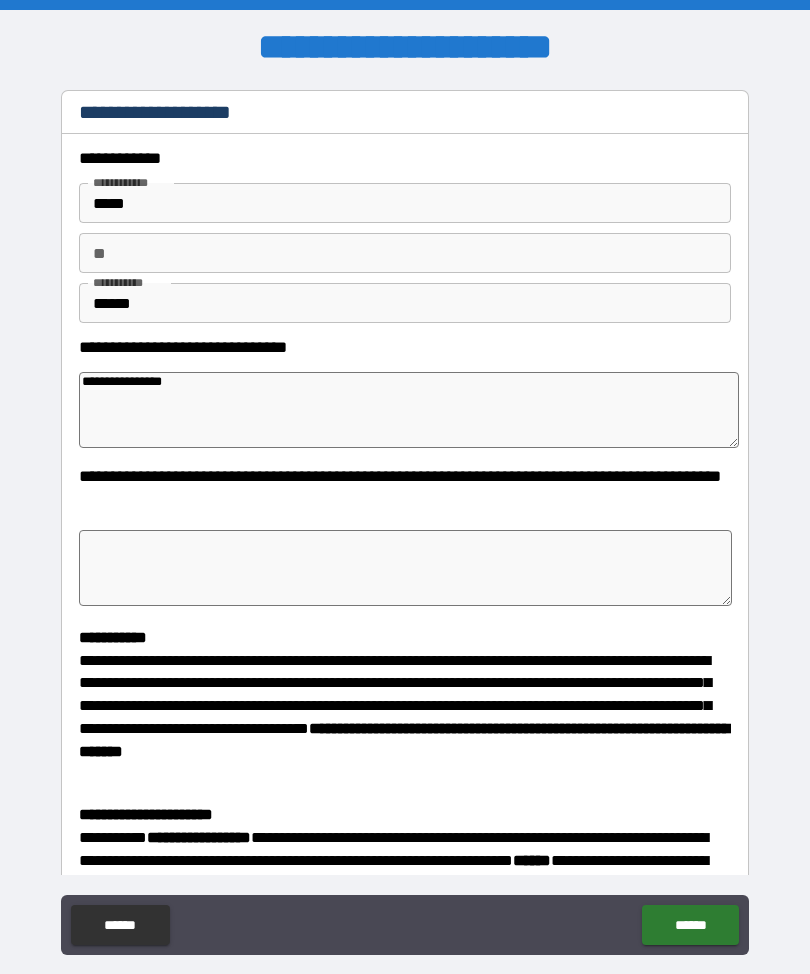 type on "**********" 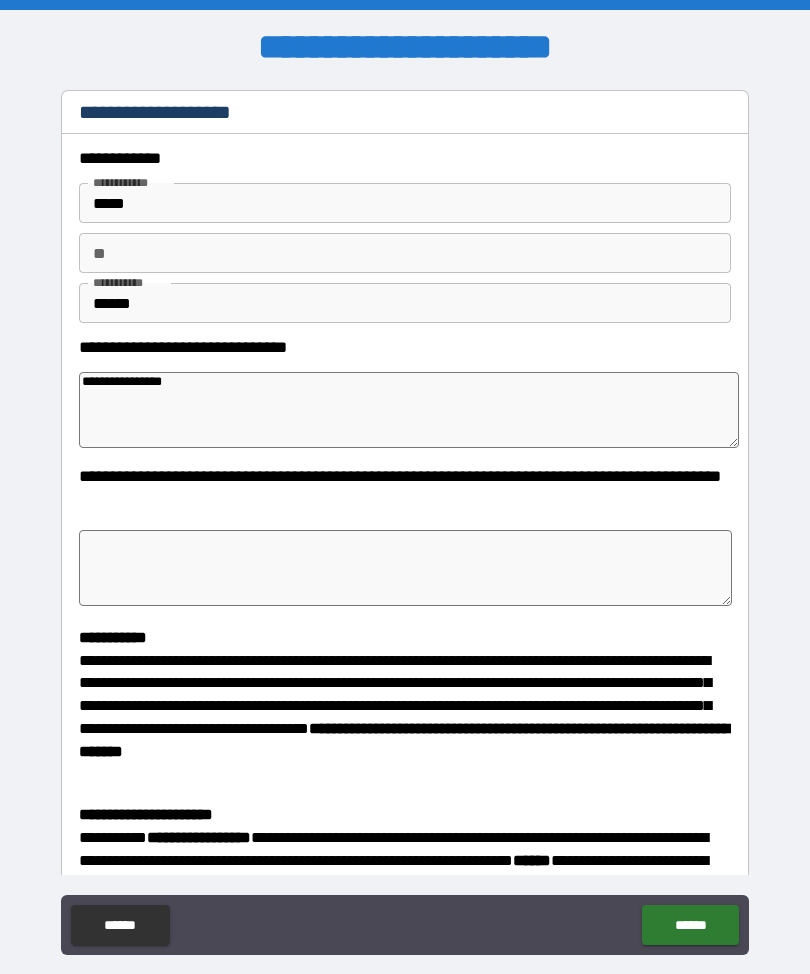 type on "*" 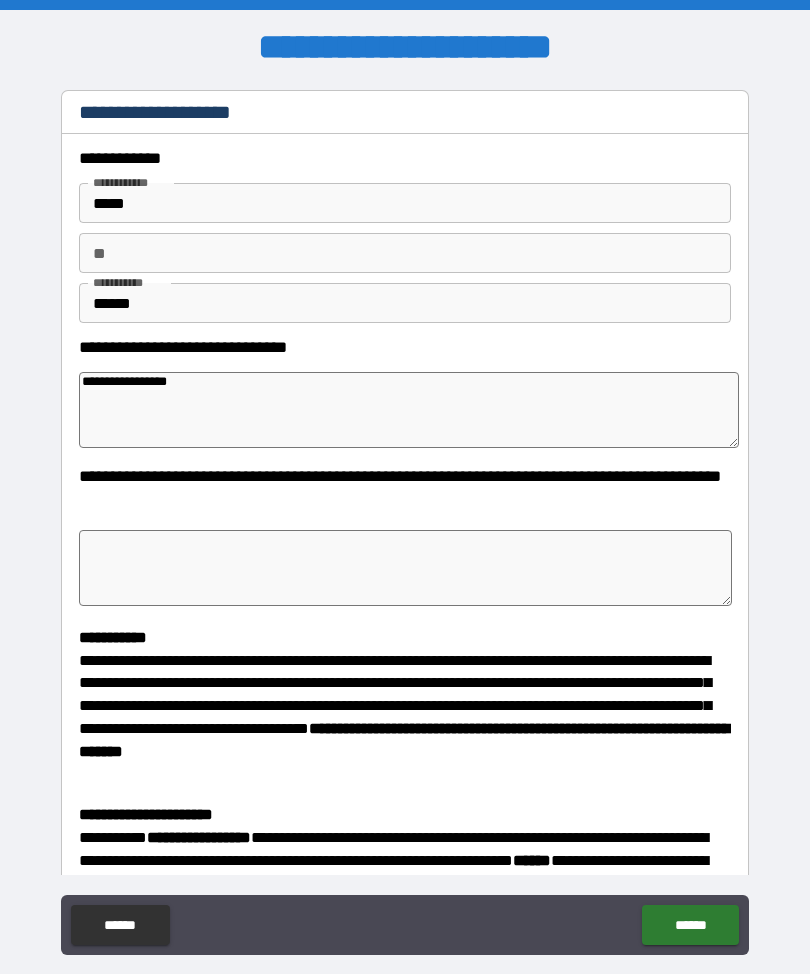type on "*" 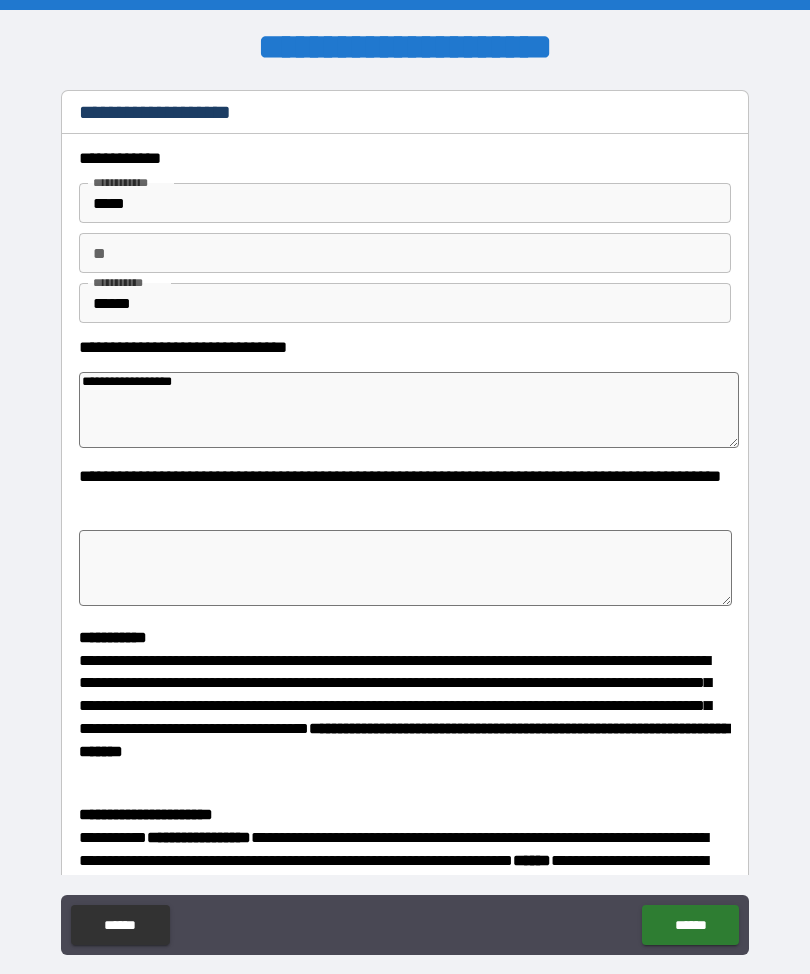 type on "*" 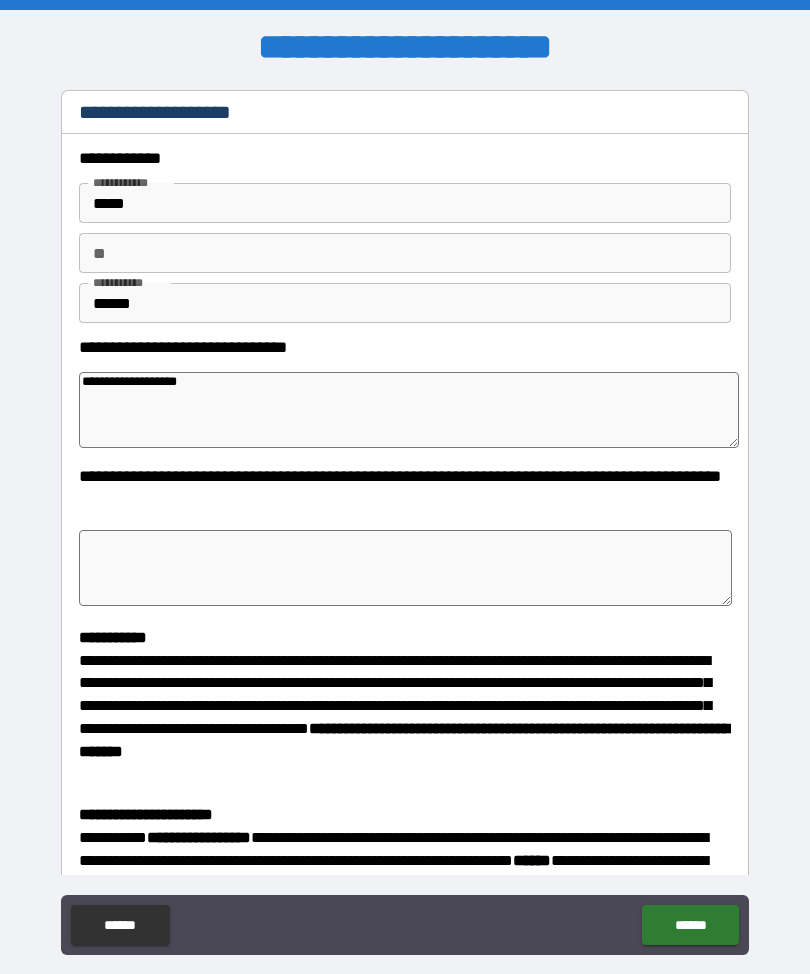 type on "*" 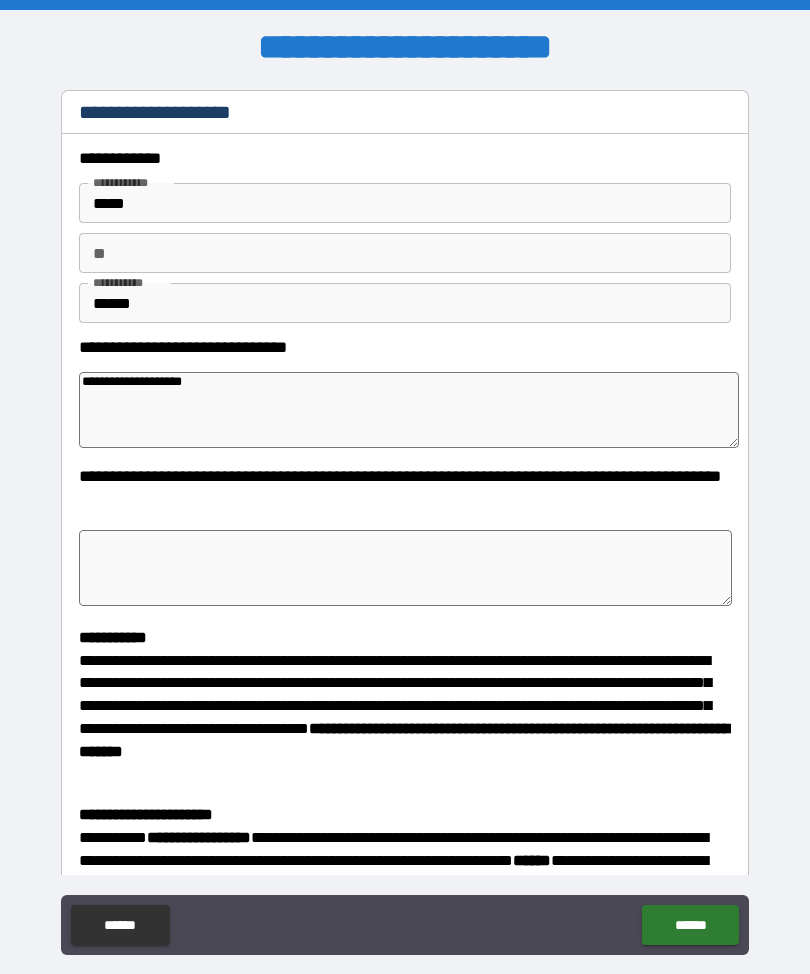 type on "*" 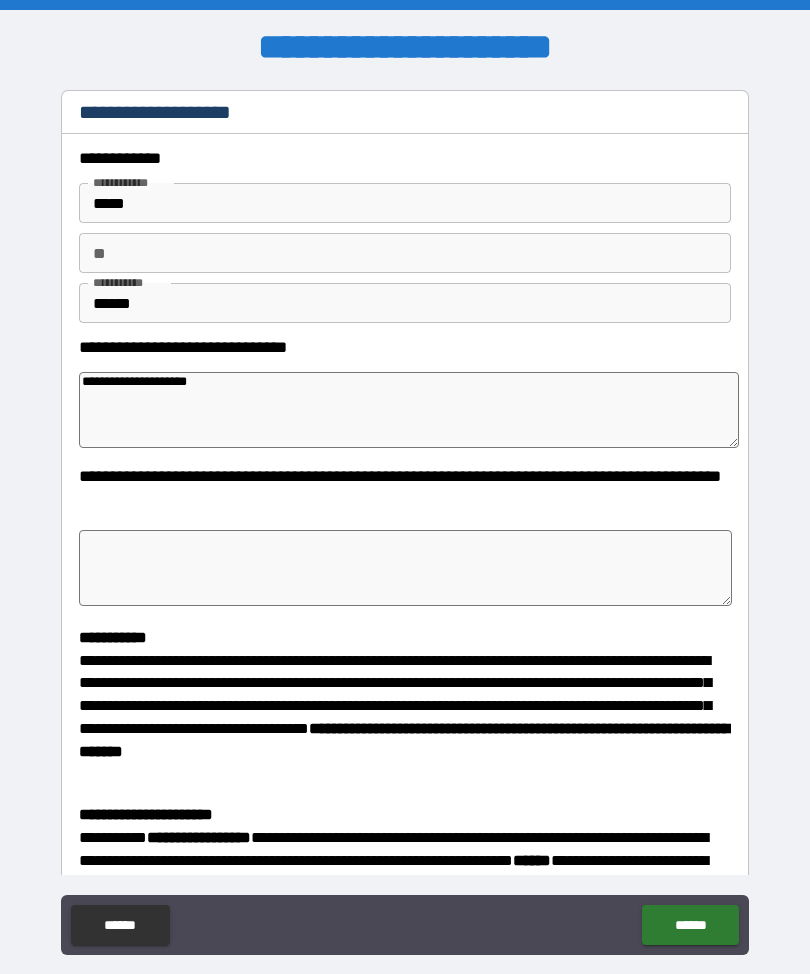 type on "*" 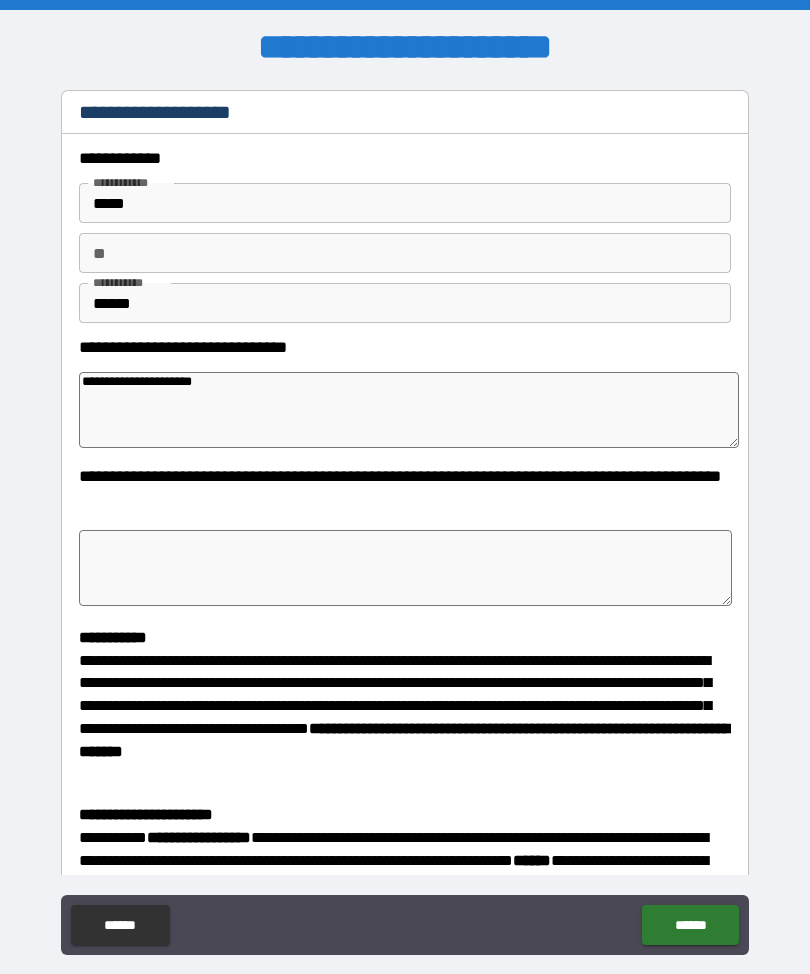 type on "*" 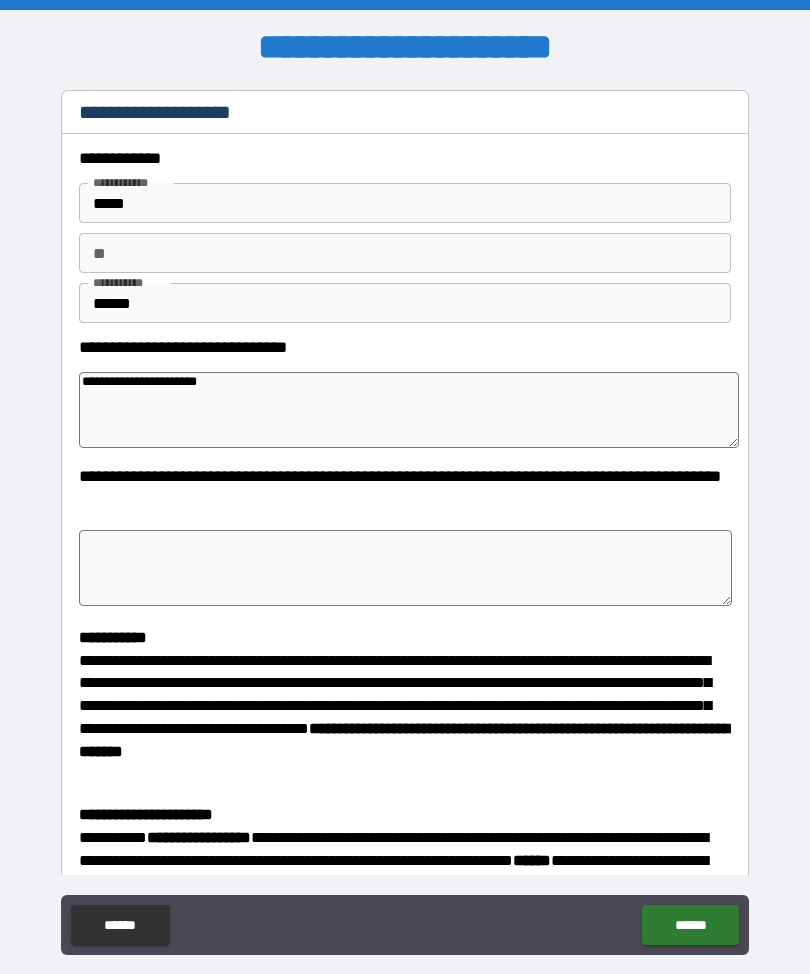 type on "*" 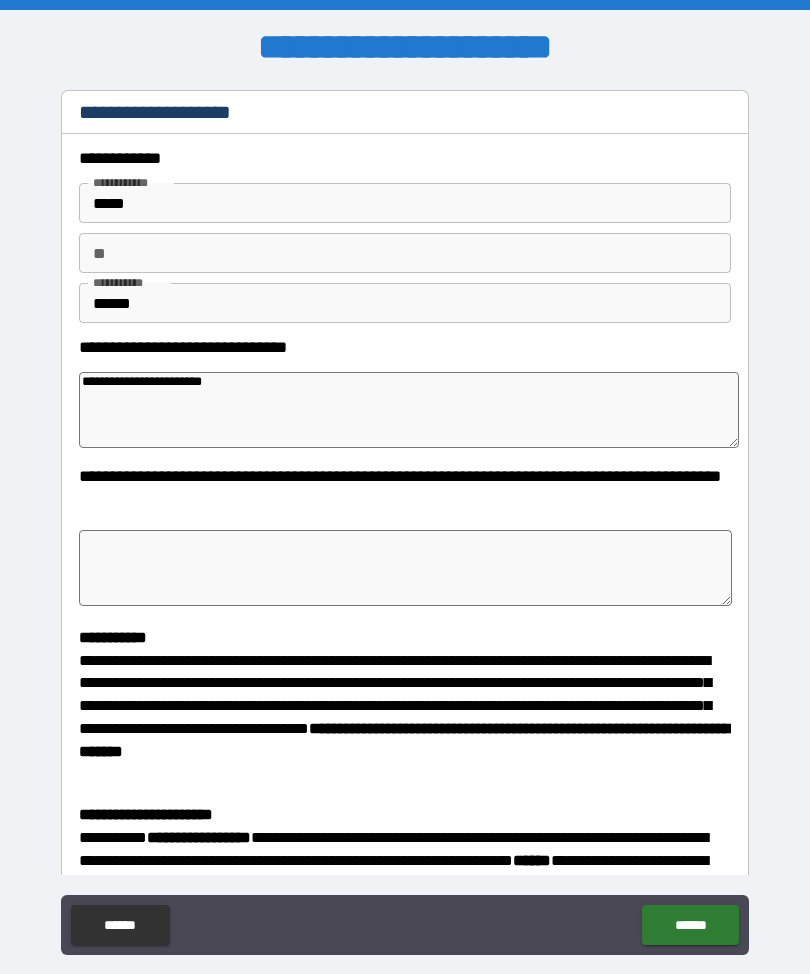 type on "*" 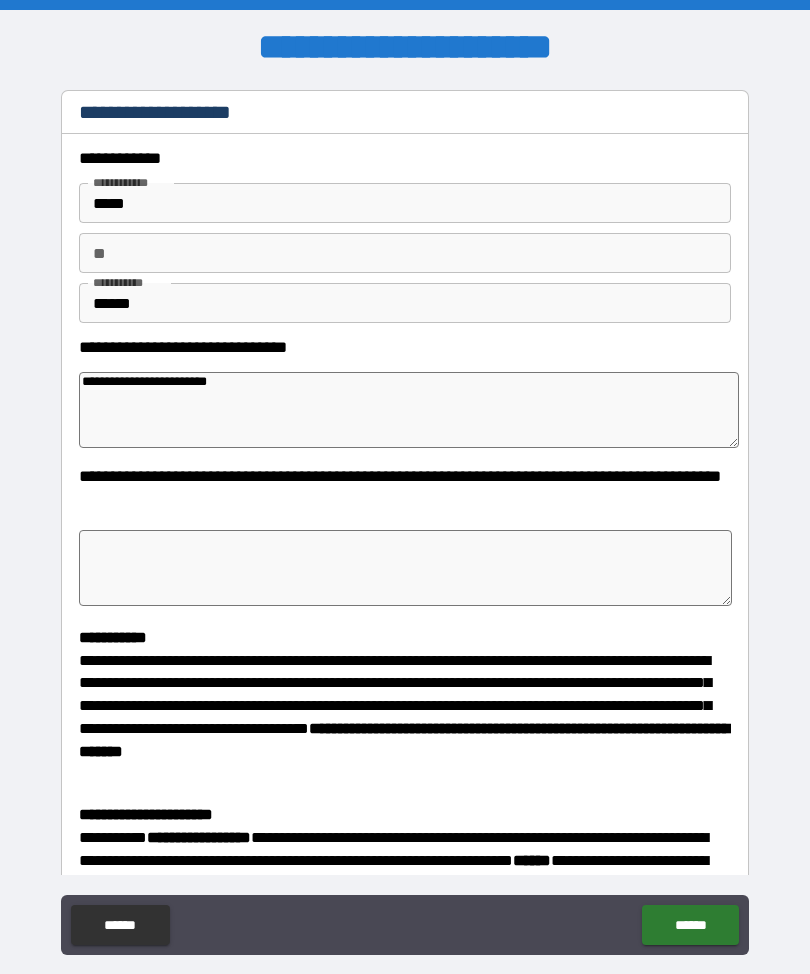 type on "*" 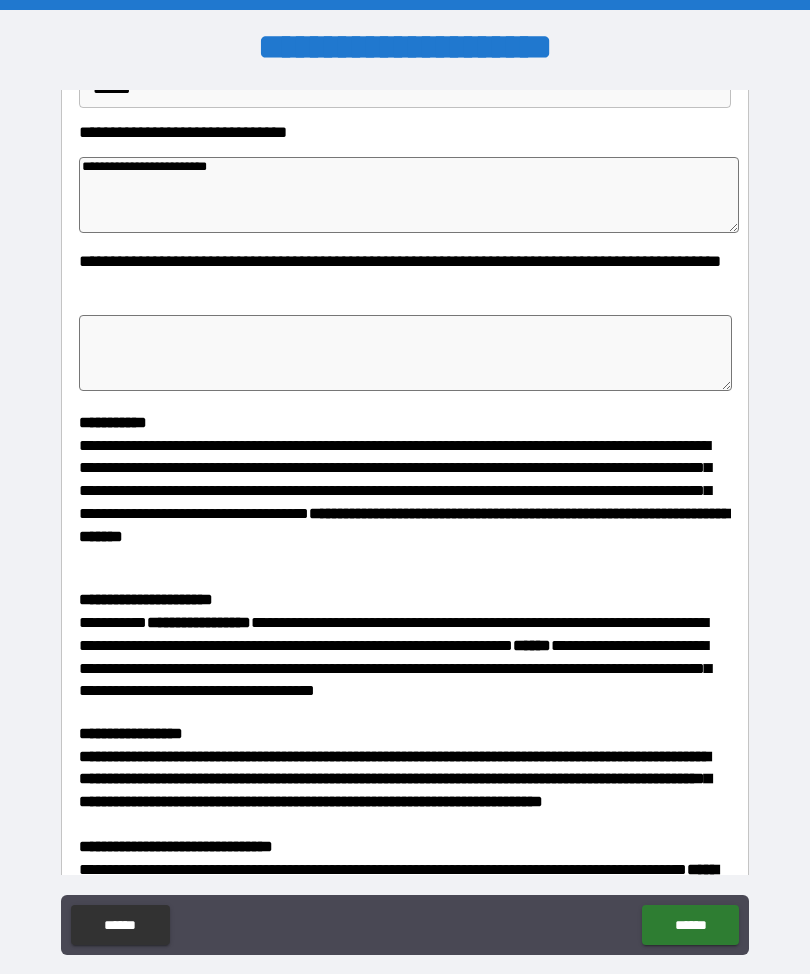 scroll, scrollTop: 214, scrollLeft: 0, axis: vertical 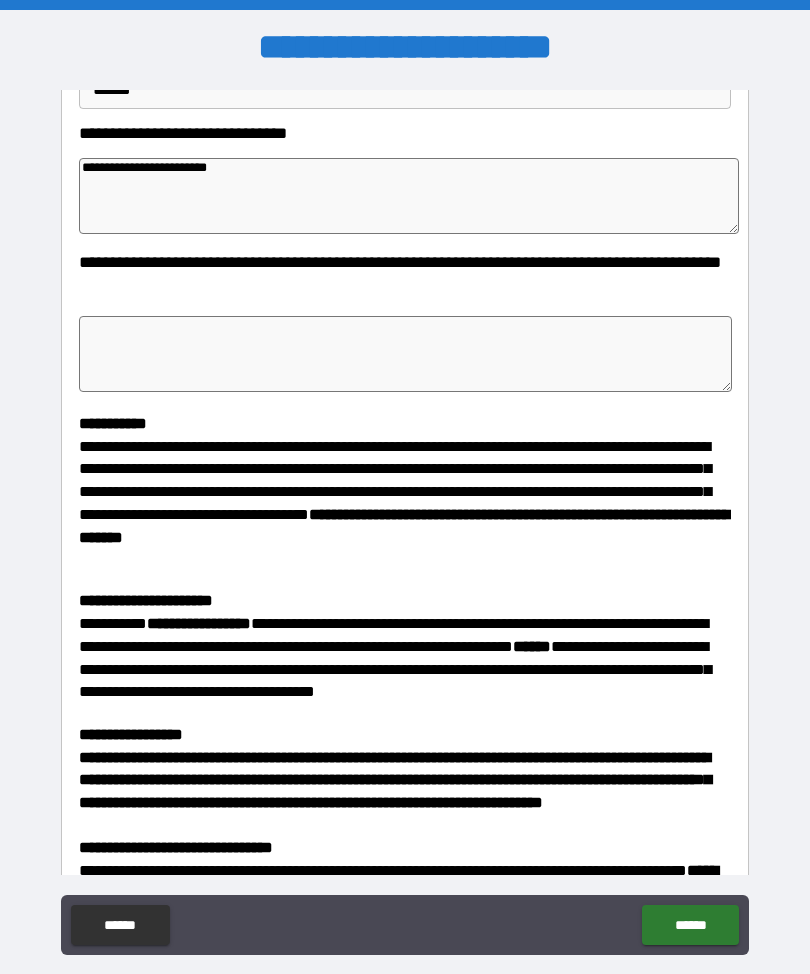 type on "**********" 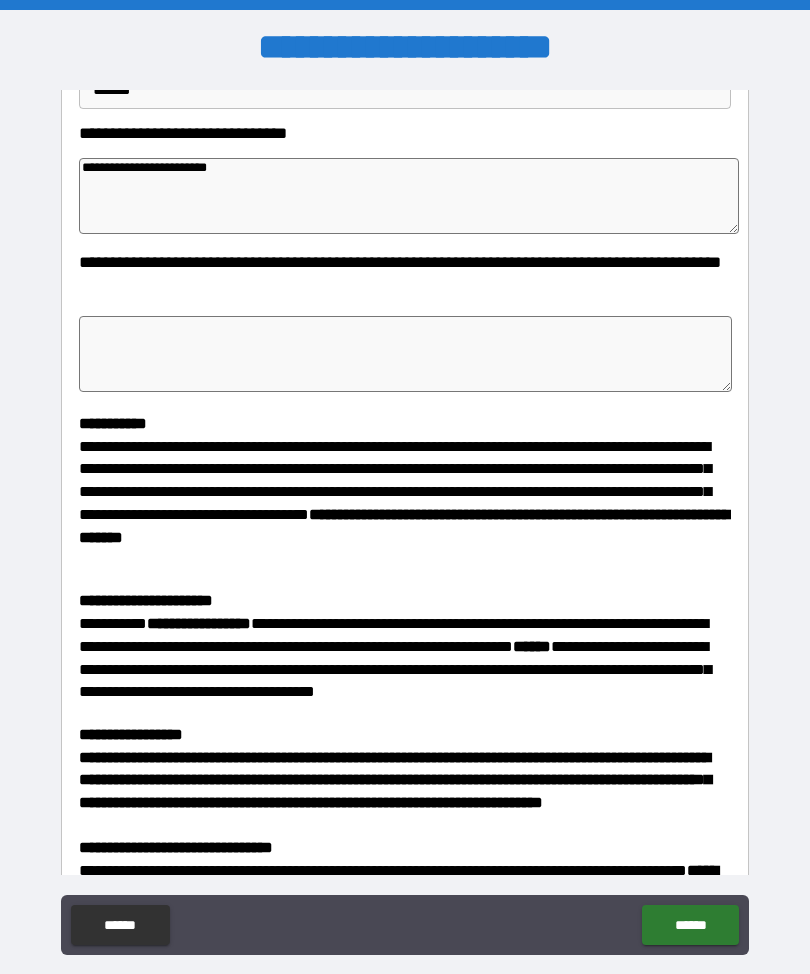 type on "*" 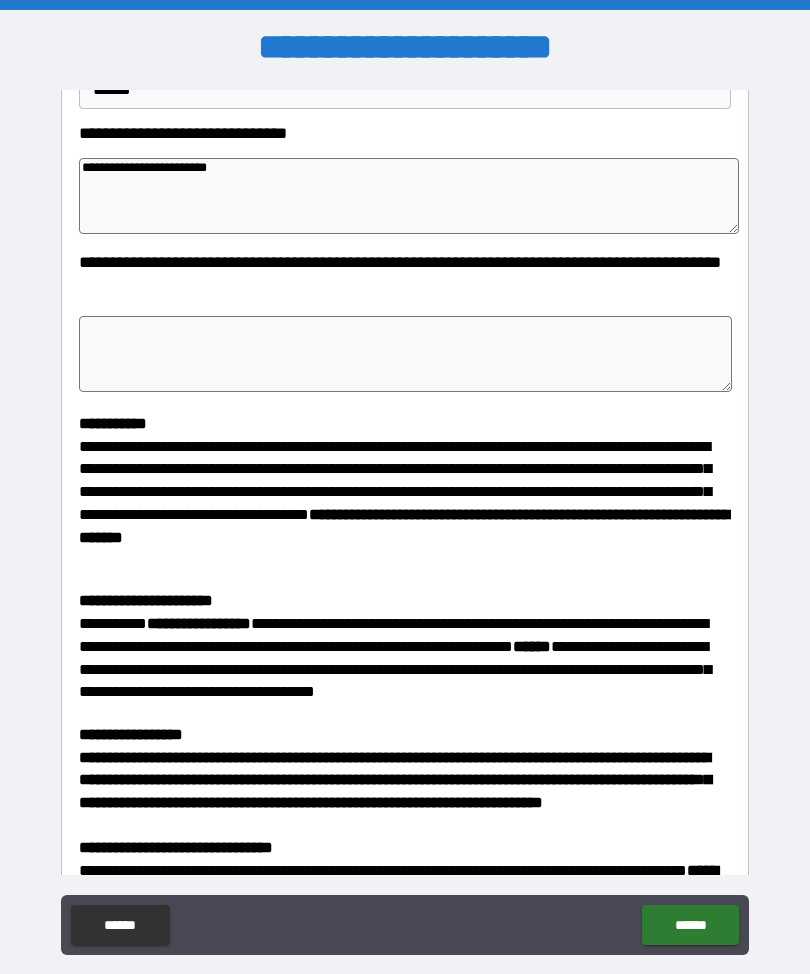 type on "*" 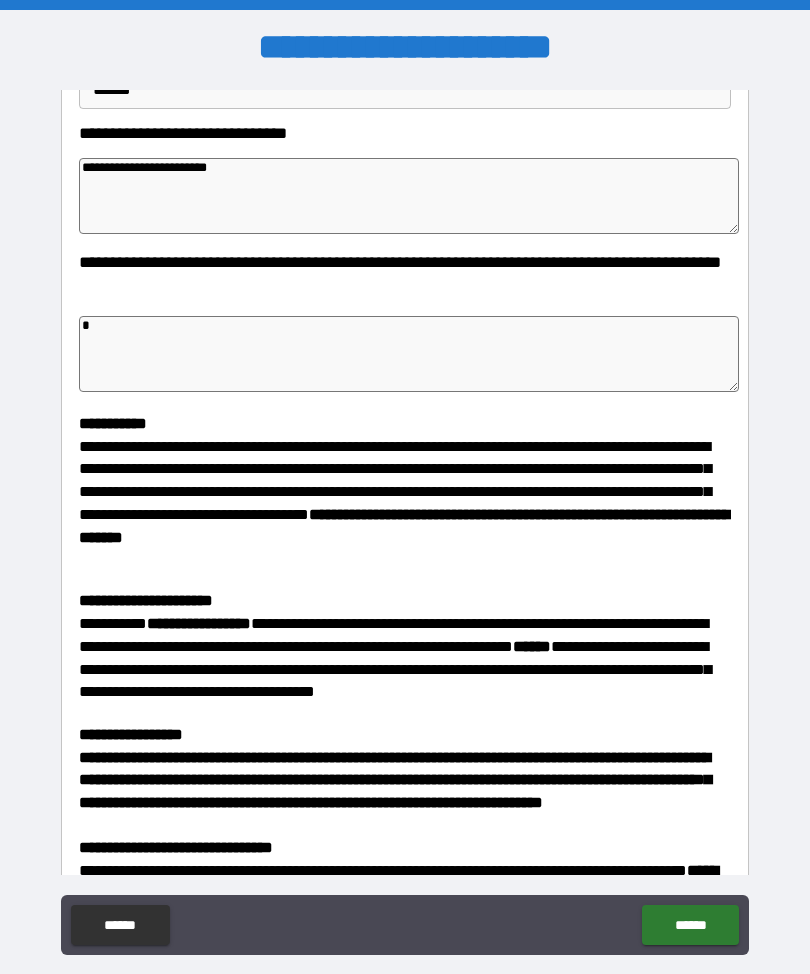type on "*" 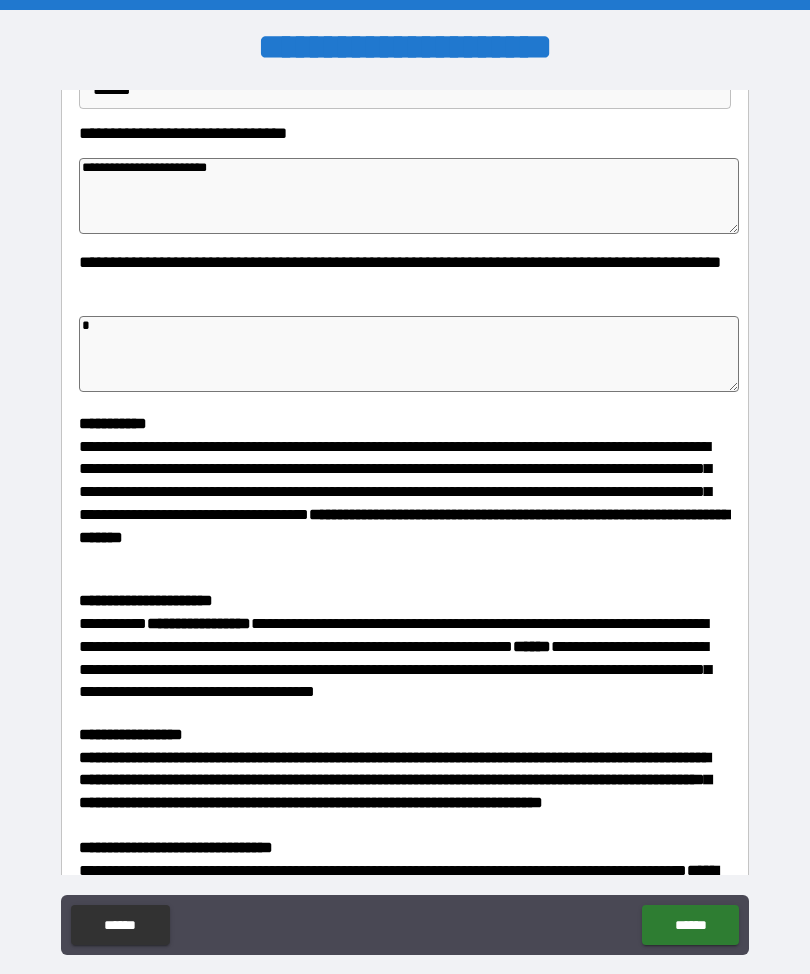 type on "*" 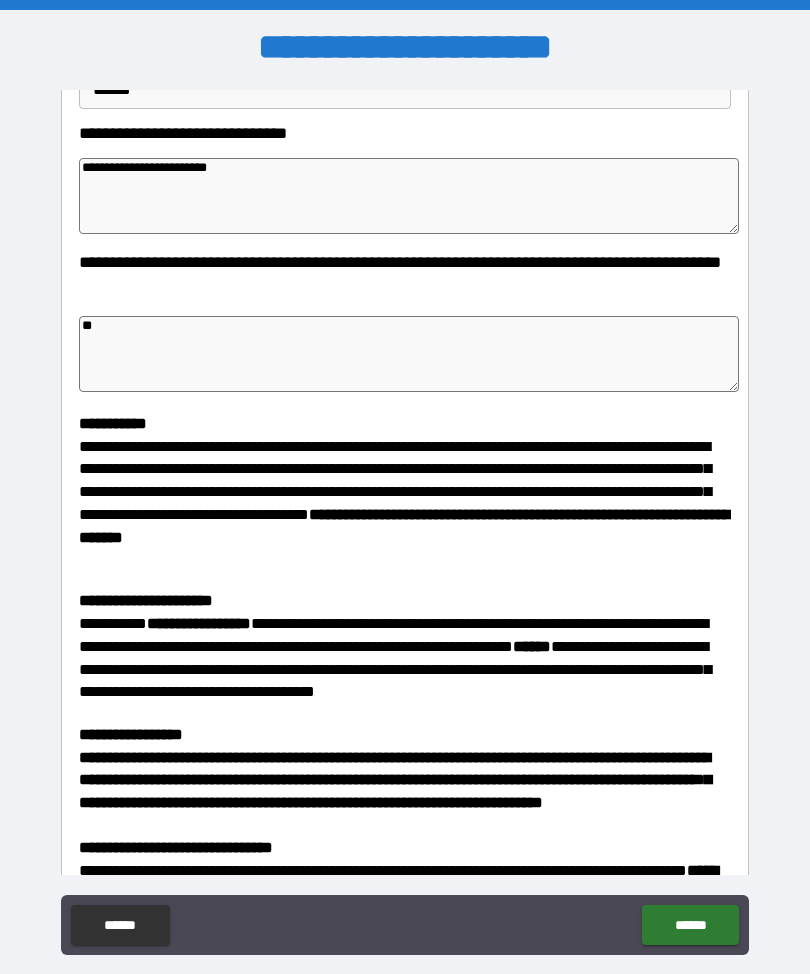 type on "*" 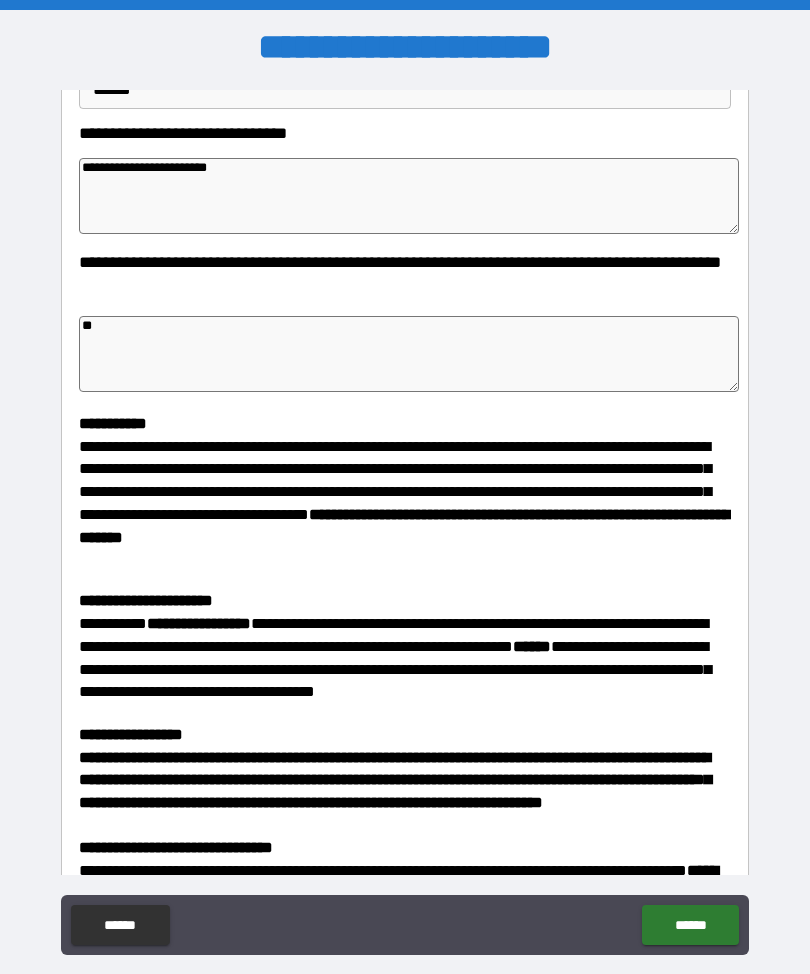 type on "*" 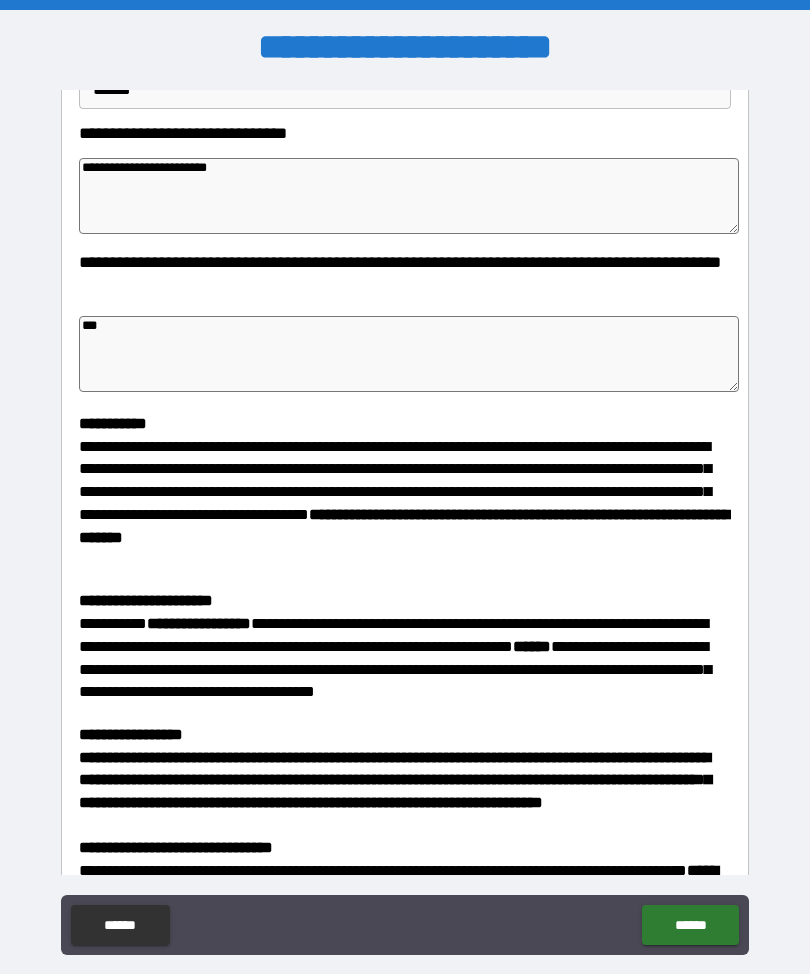 type on "*" 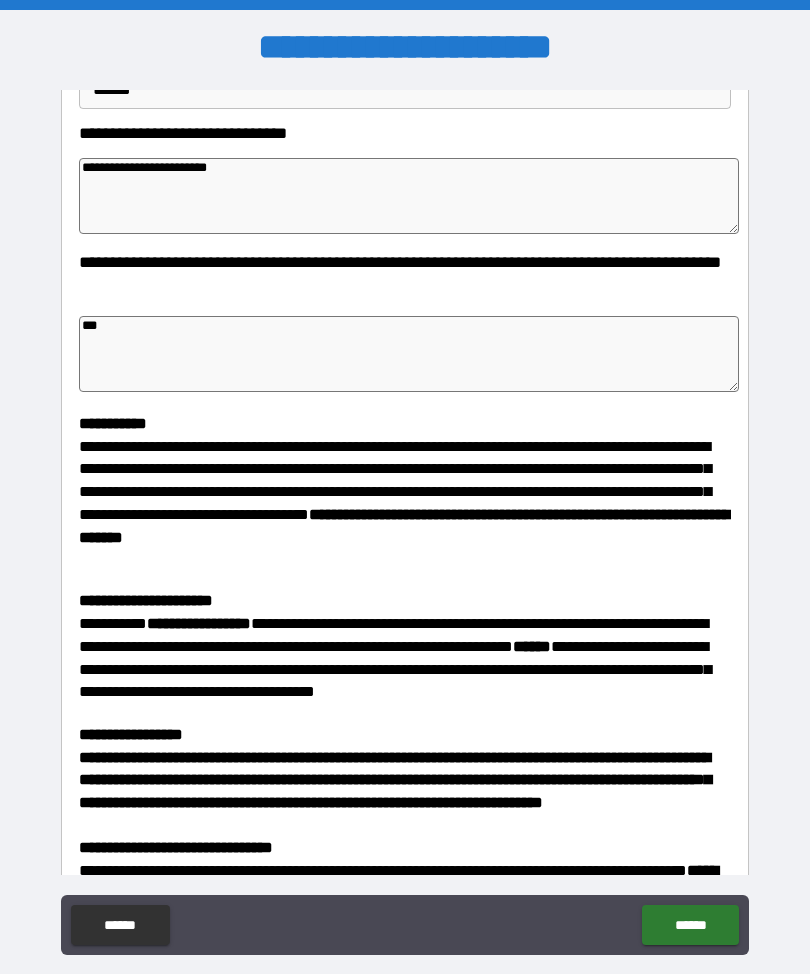 type on "*" 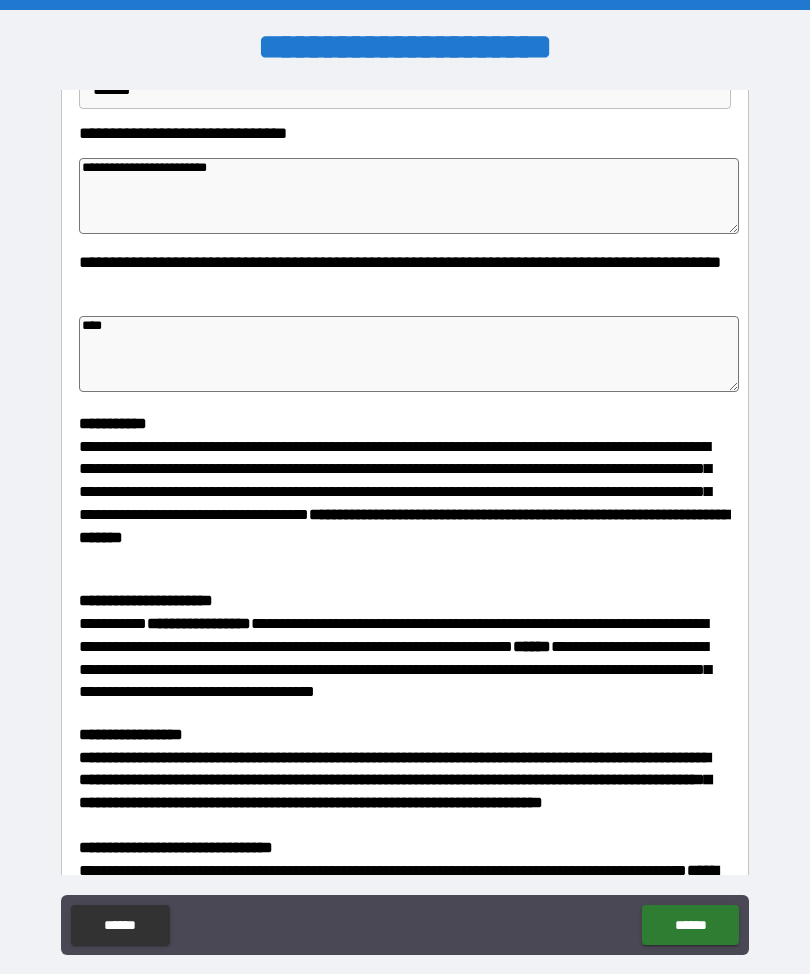 type on "*" 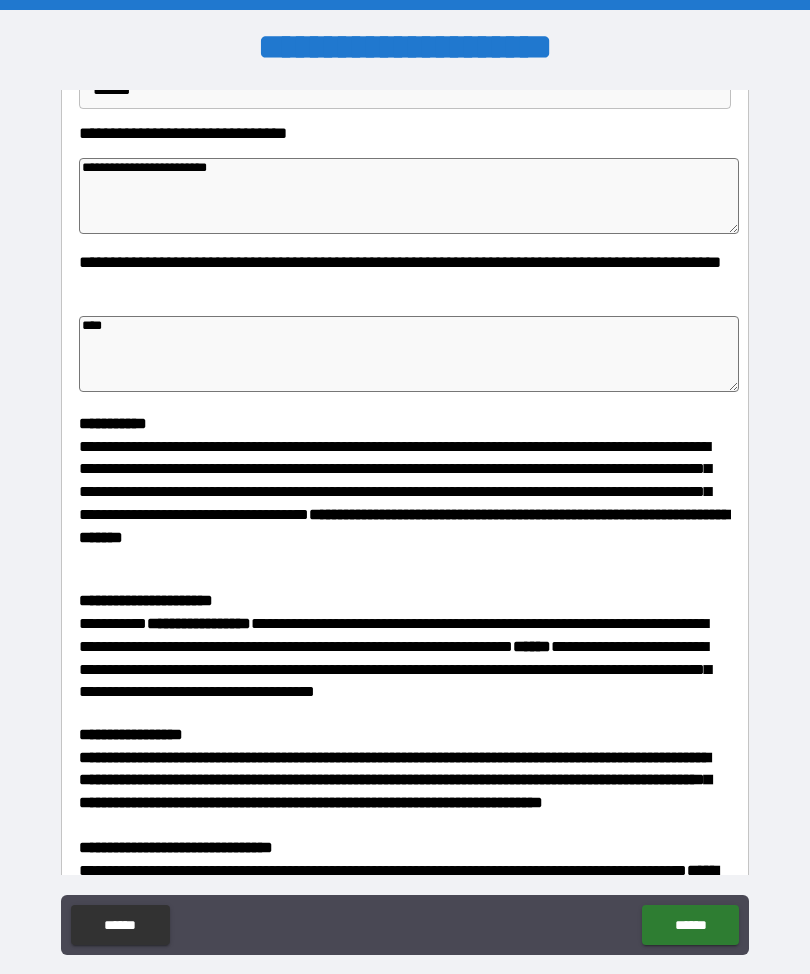 type on "*" 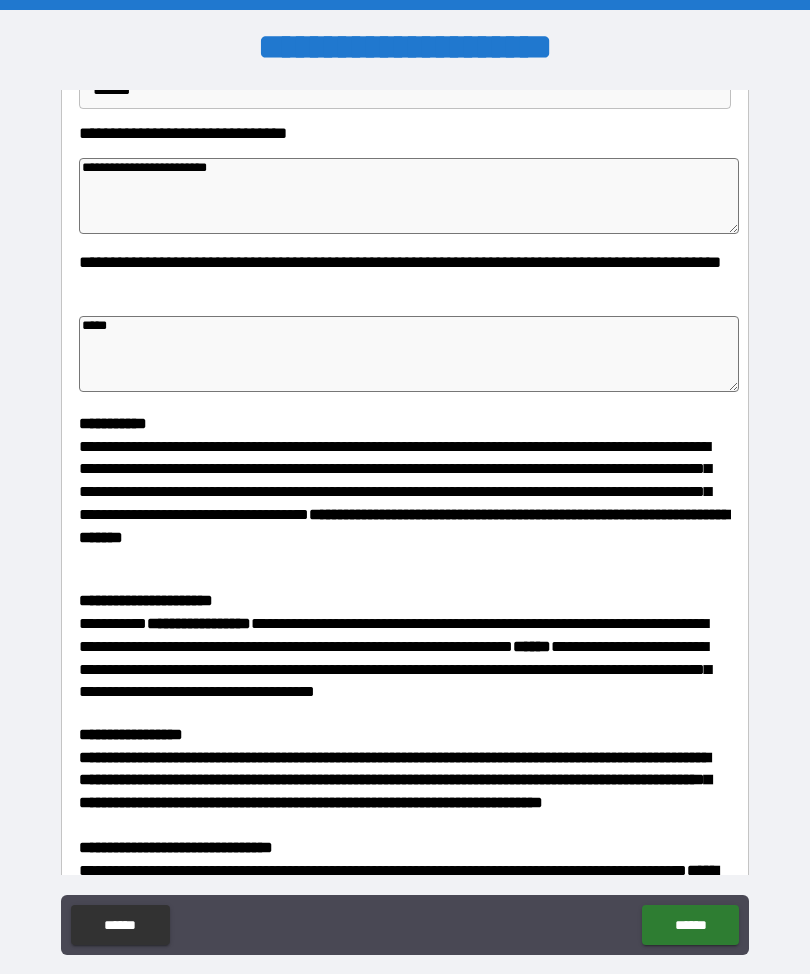 type on "*" 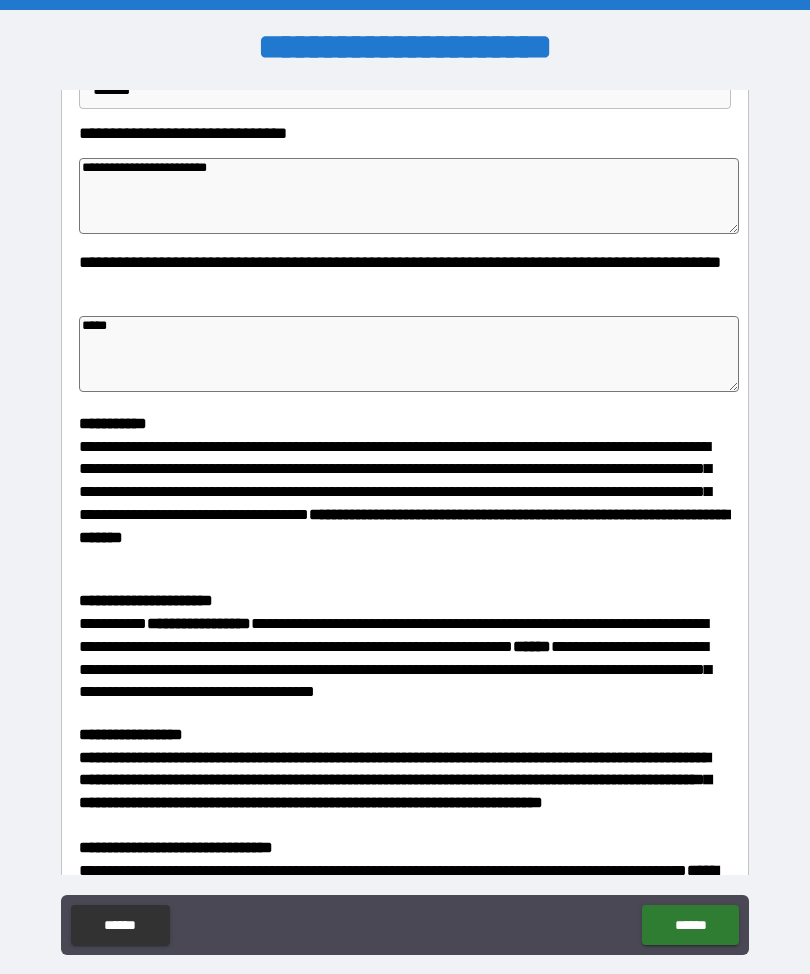 type on "*" 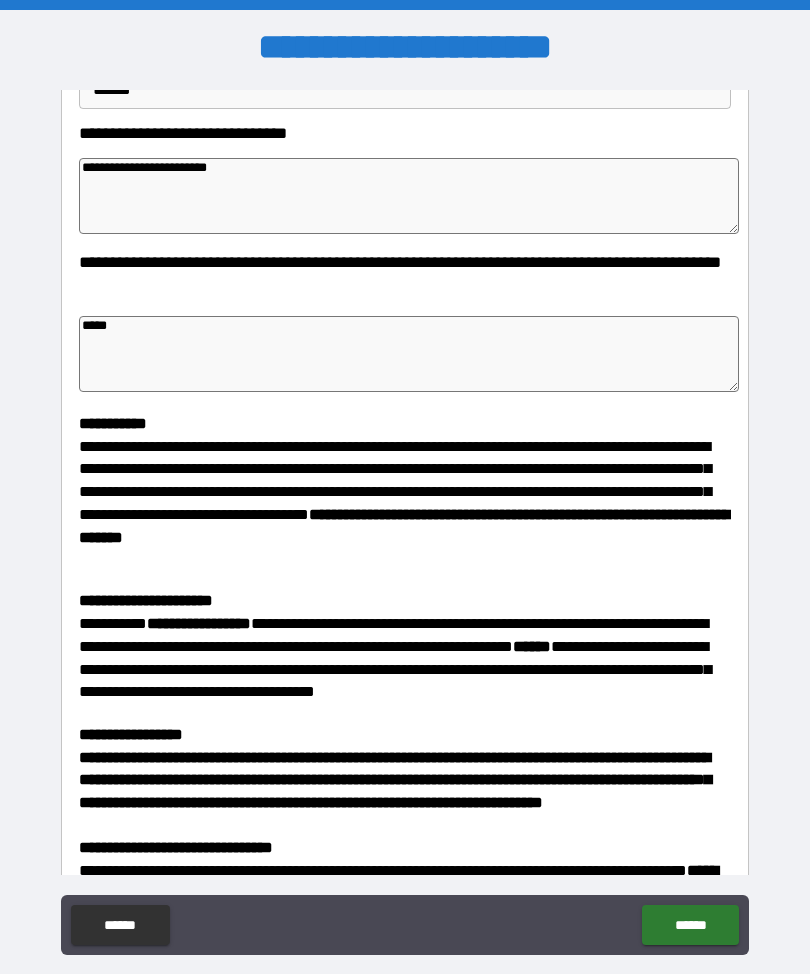 type on "*****" 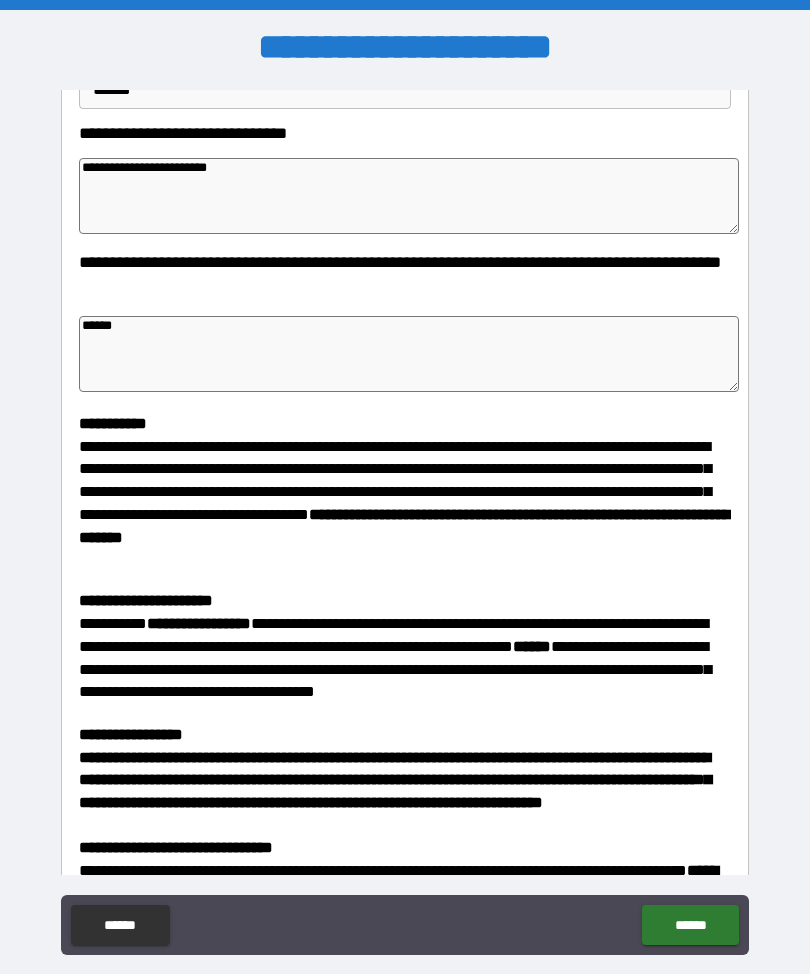 type on "*" 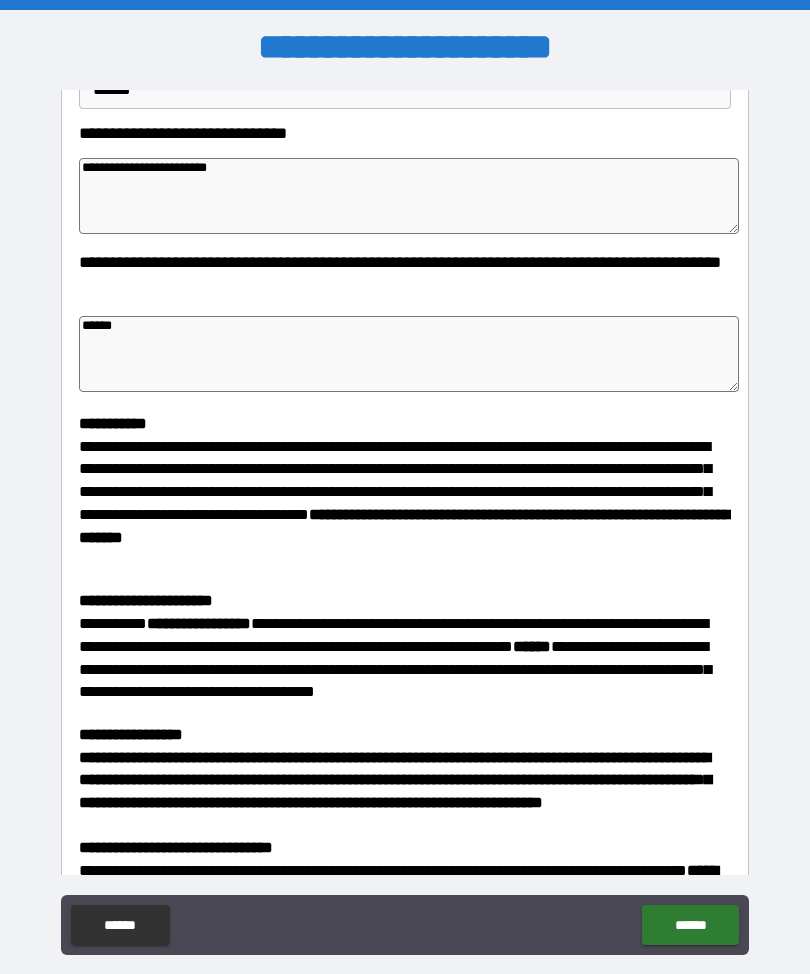 type on "*" 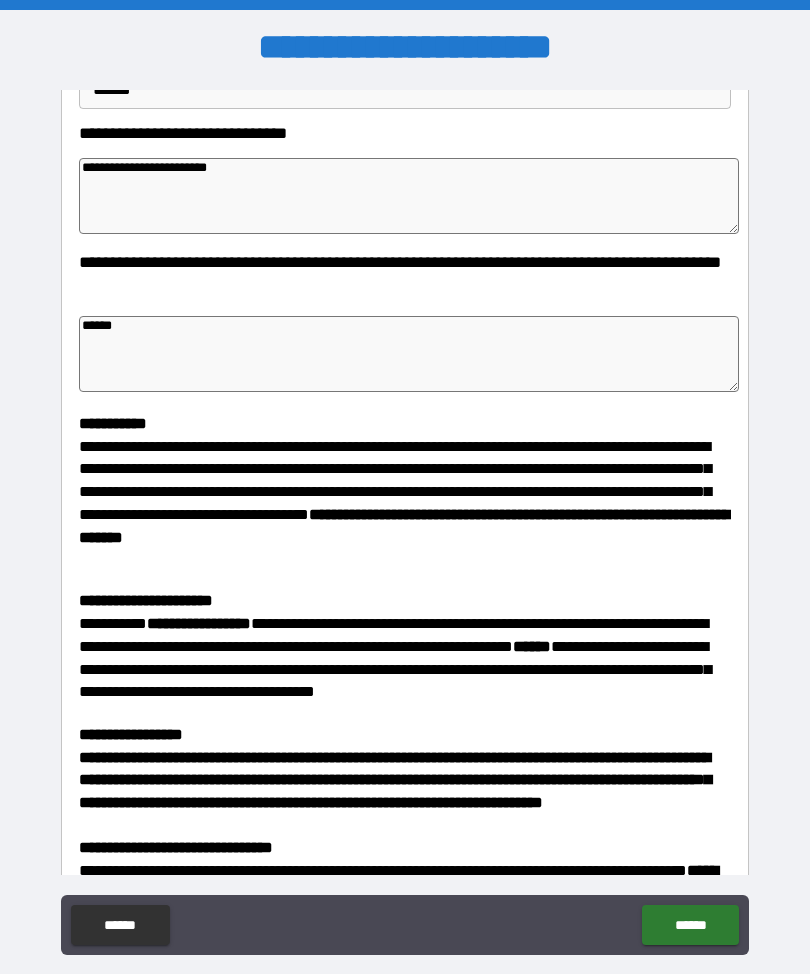type on "*" 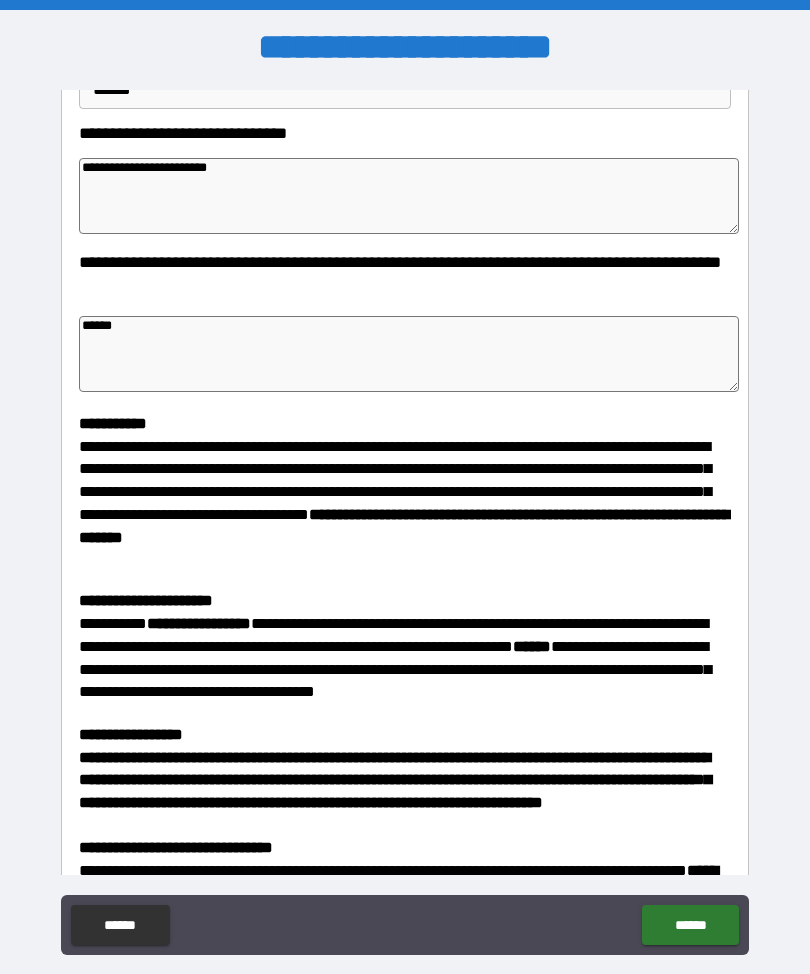 type on "*******" 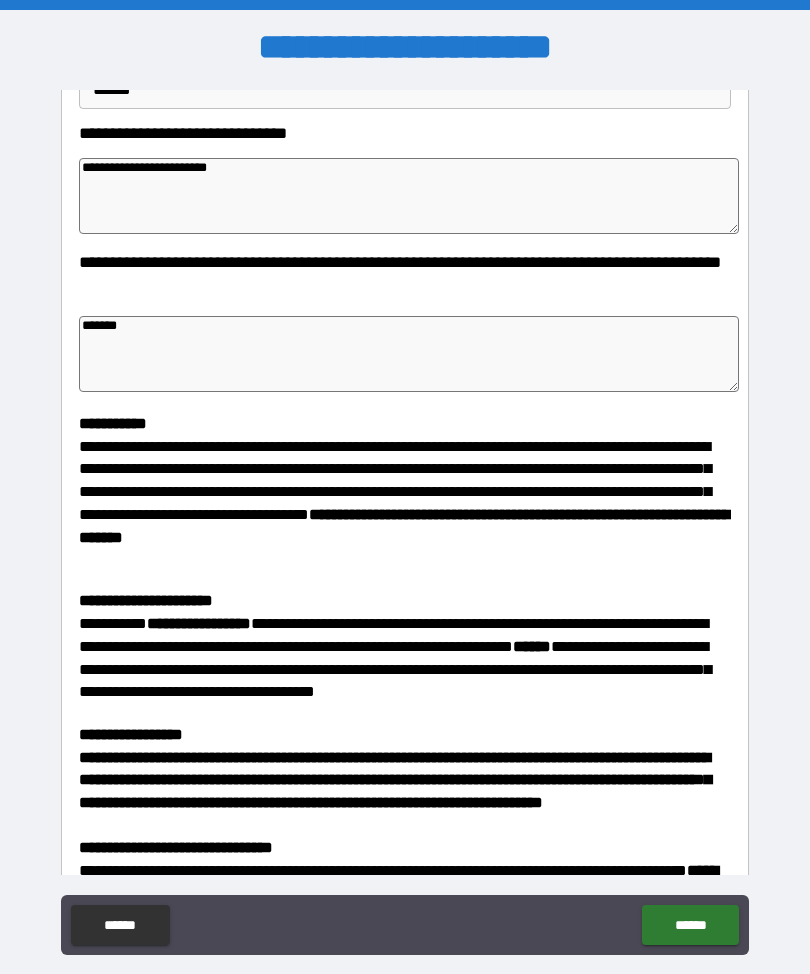 type on "*" 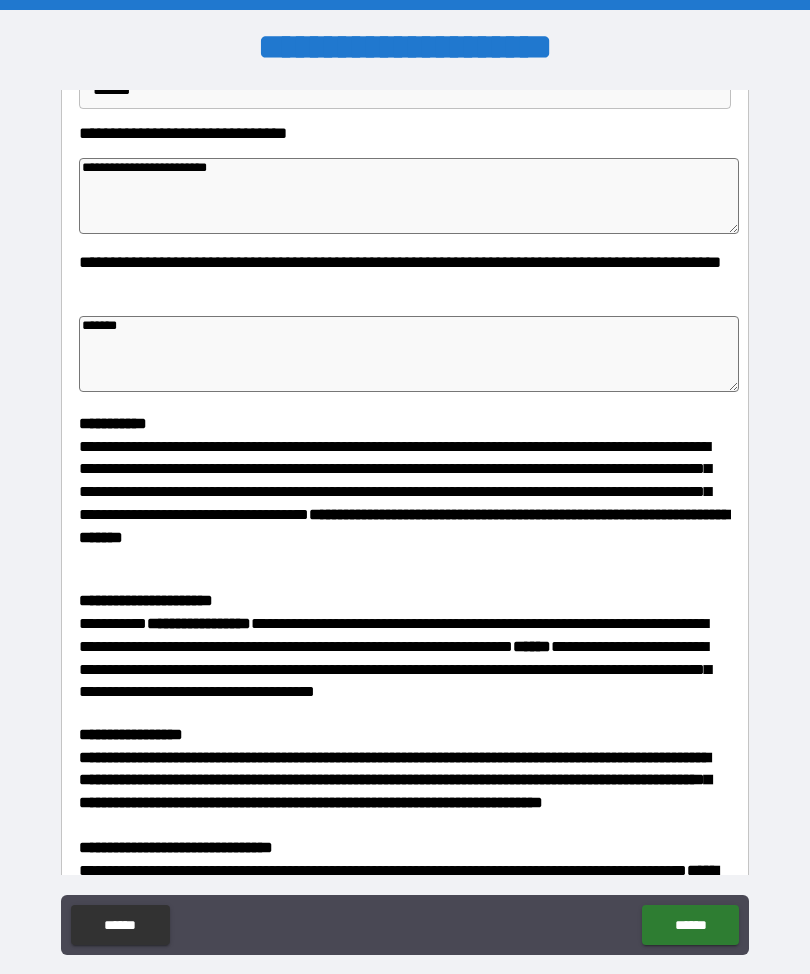 type on "*" 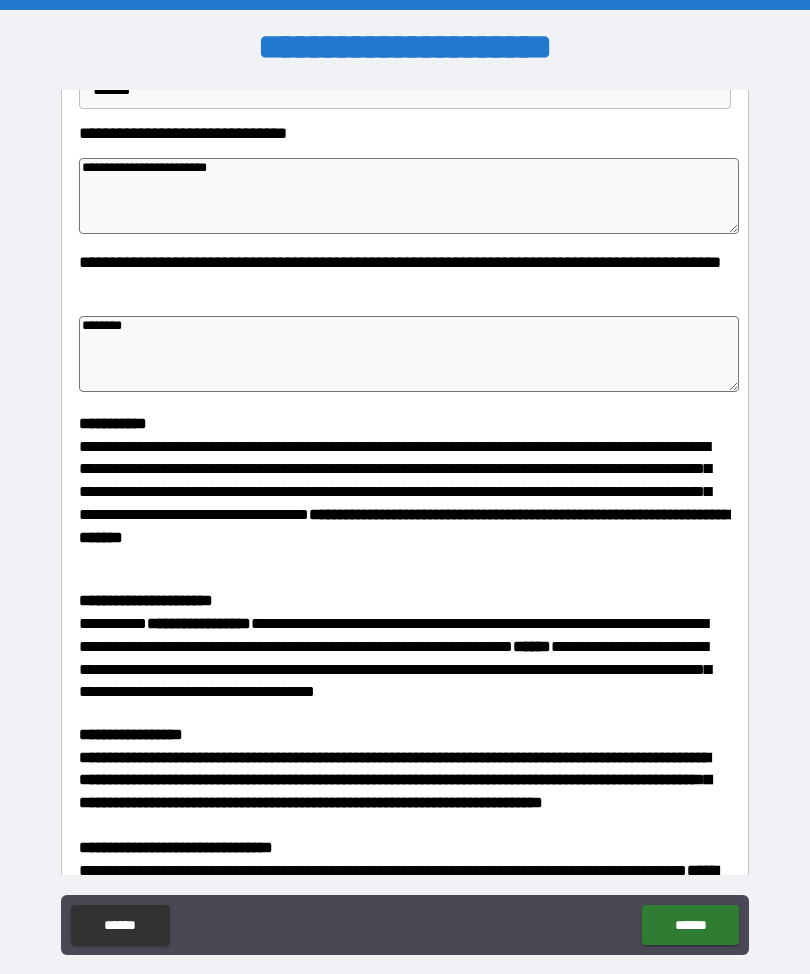 type on "*" 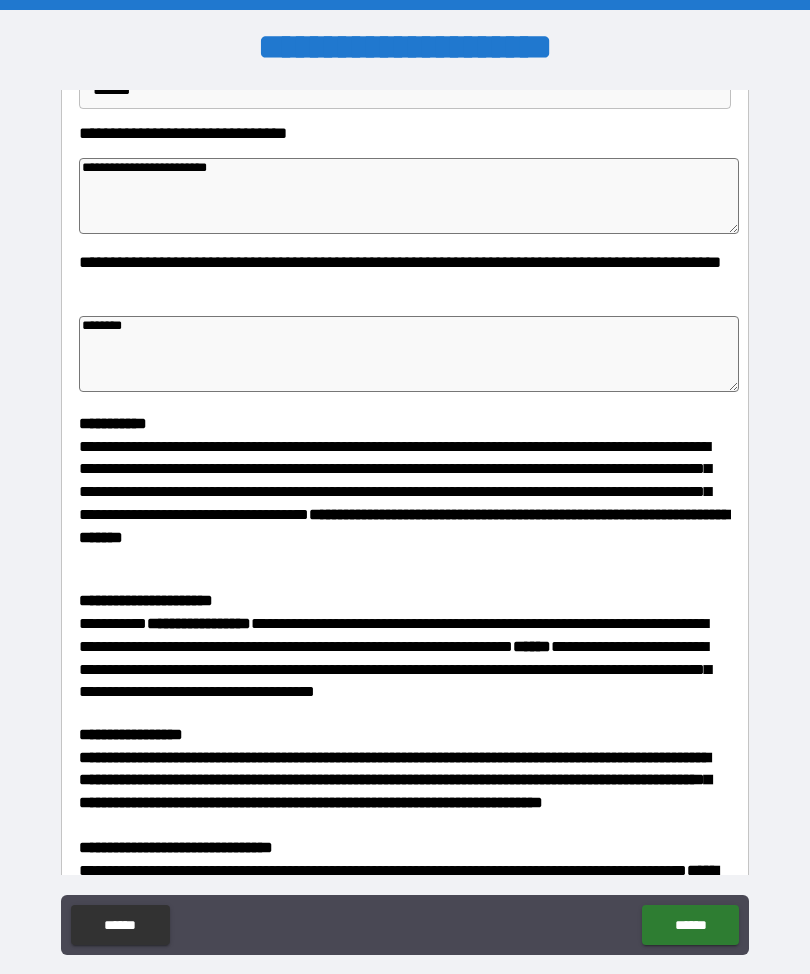 type on "*" 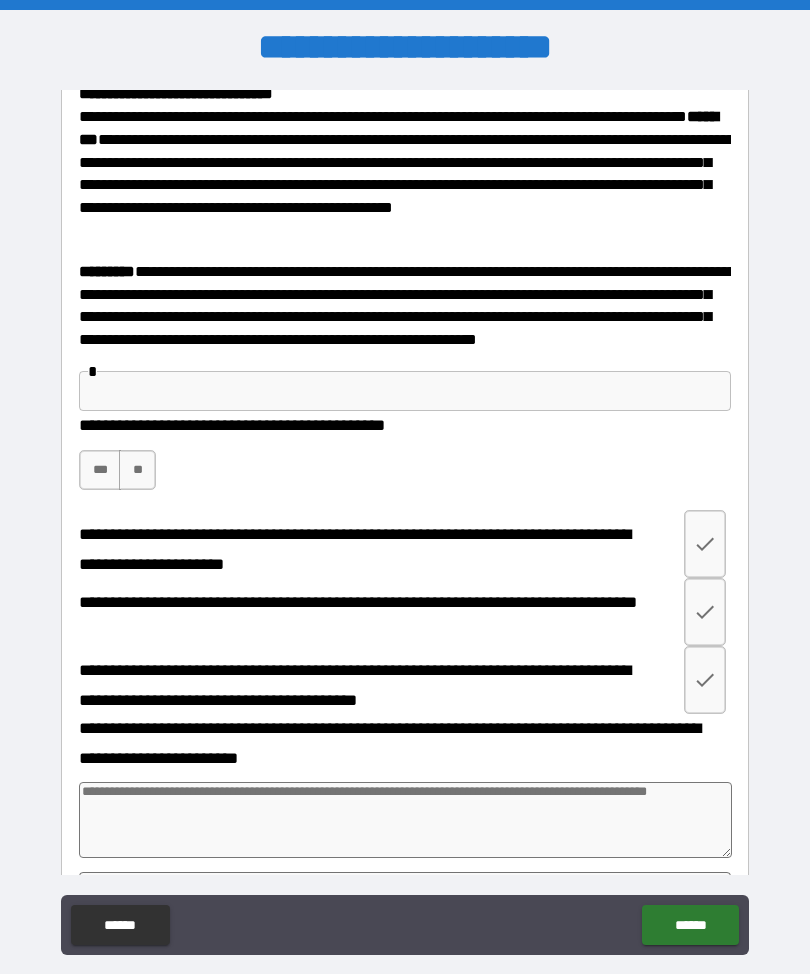 scroll, scrollTop: 971, scrollLeft: 0, axis: vertical 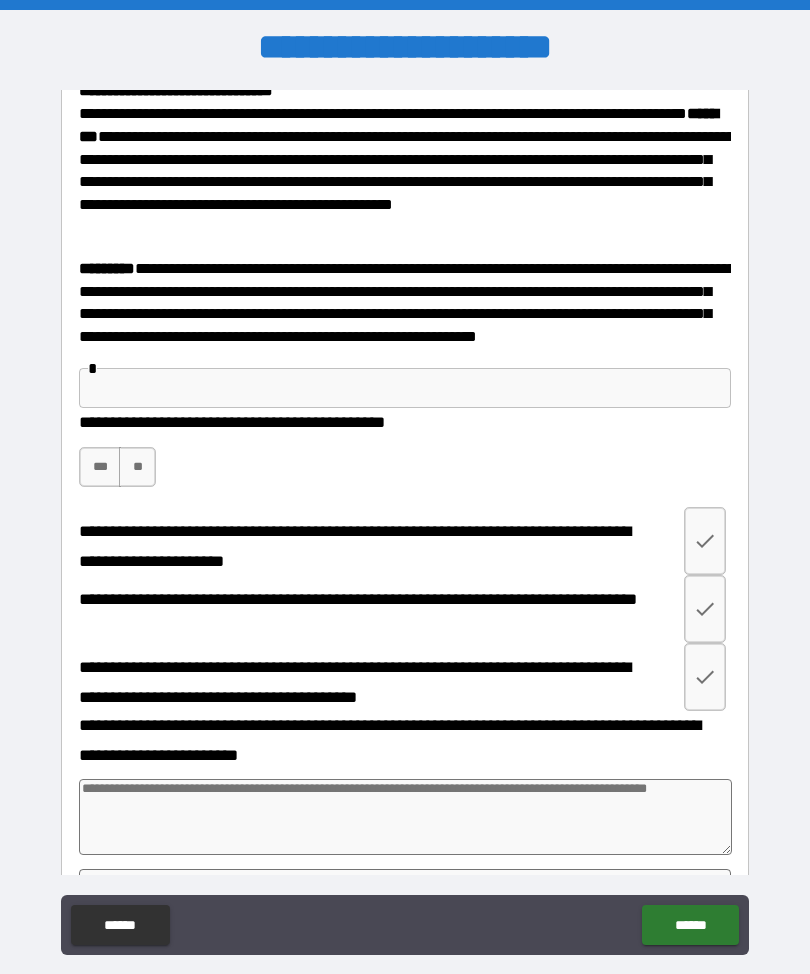 click on "***" at bounding box center [100, 467] 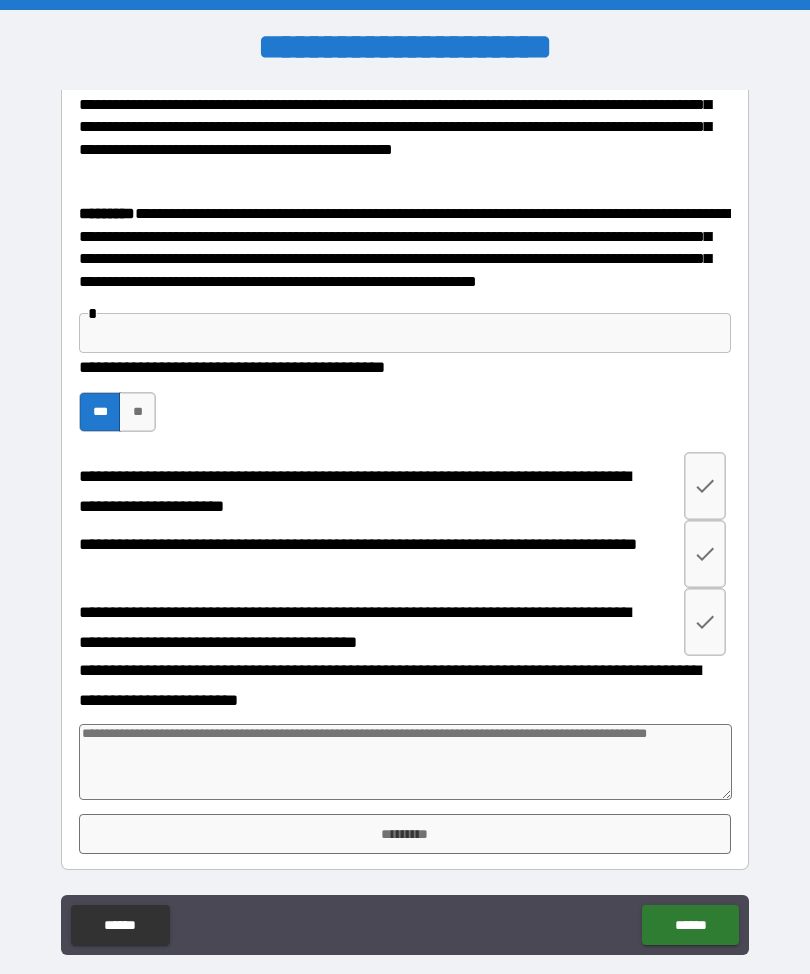 scroll, scrollTop: 1040, scrollLeft: 0, axis: vertical 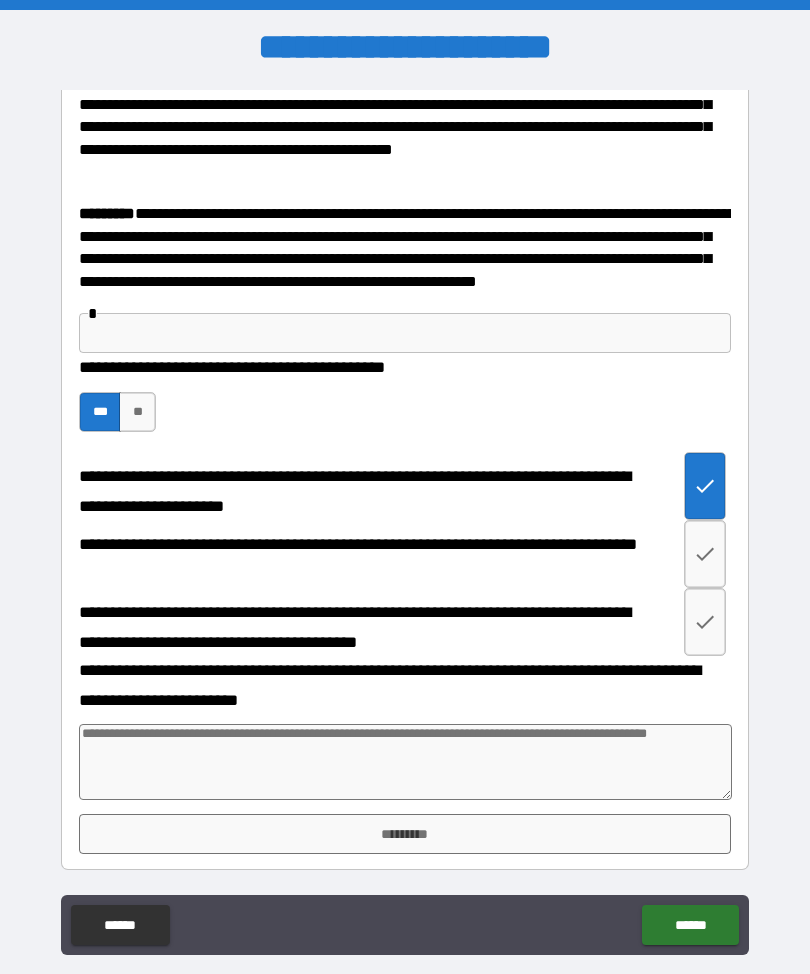 click 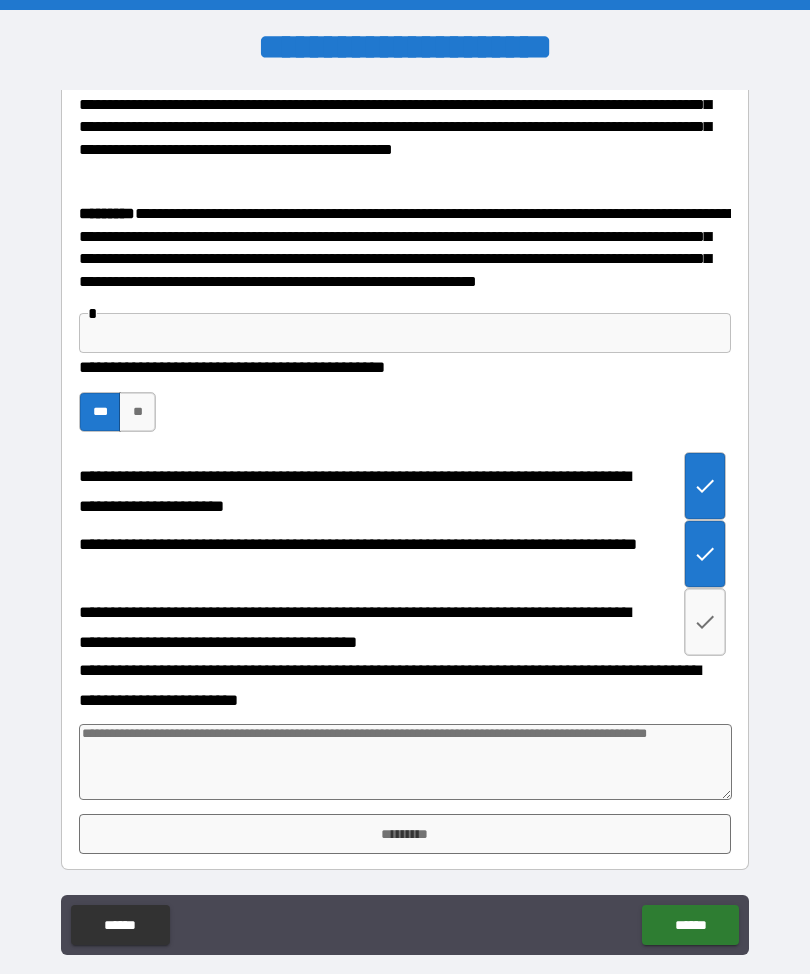 click 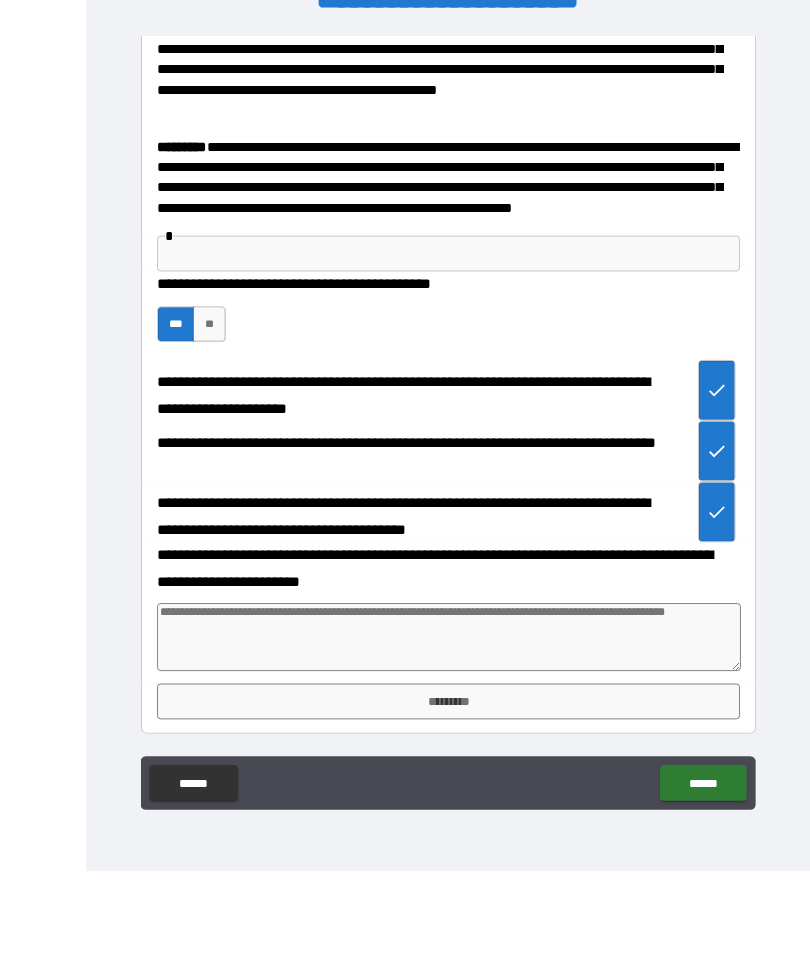 scroll, scrollTop: 66, scrollLeft: 0, axis: vertical 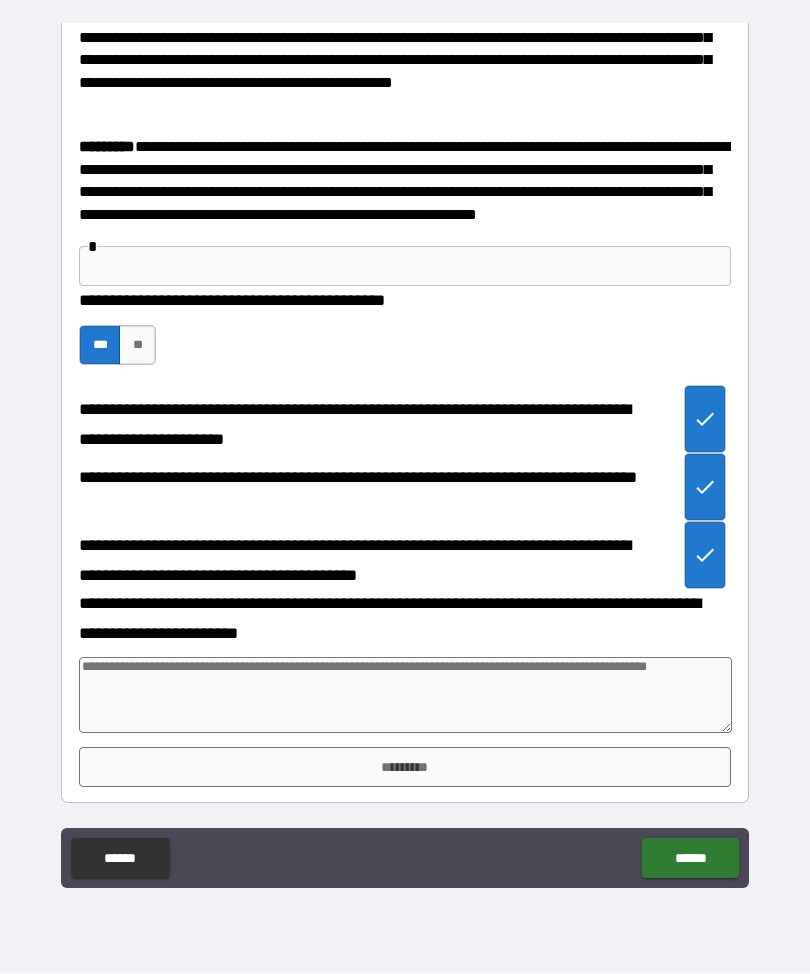 click on "*********" at bounding box center (405, 768) 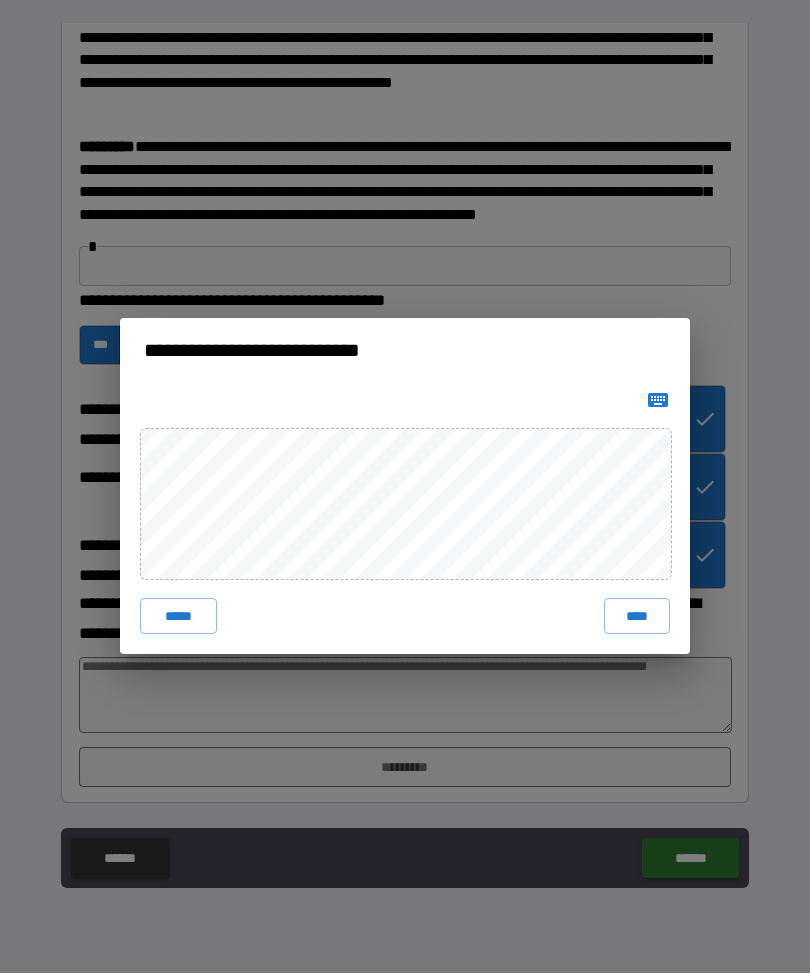 click on "****" at bounding box center (637, 617) 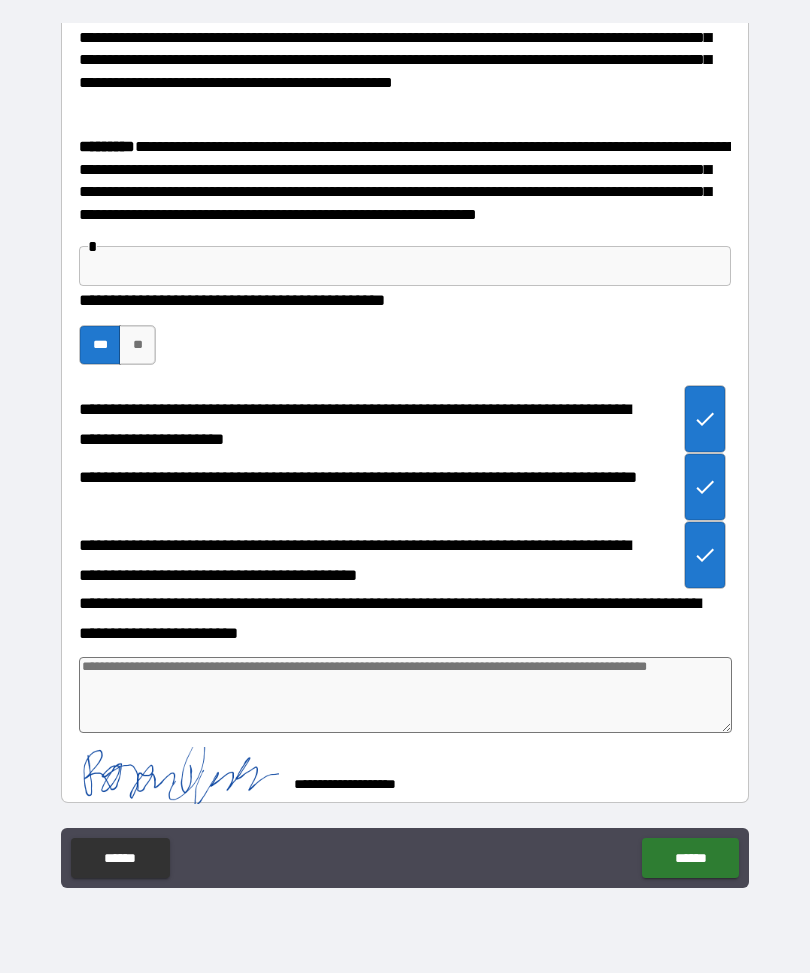 scroll, scrollTop: 1030, scrollLeft: 0, axis: vertical 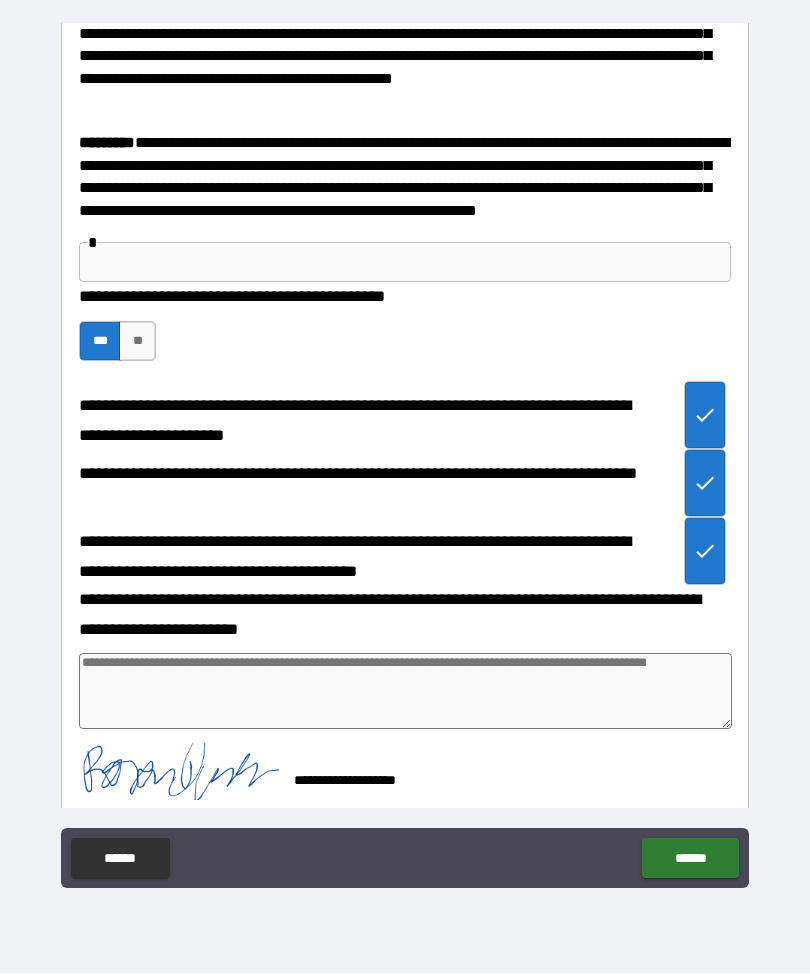 click at bounding box center (405, 692) 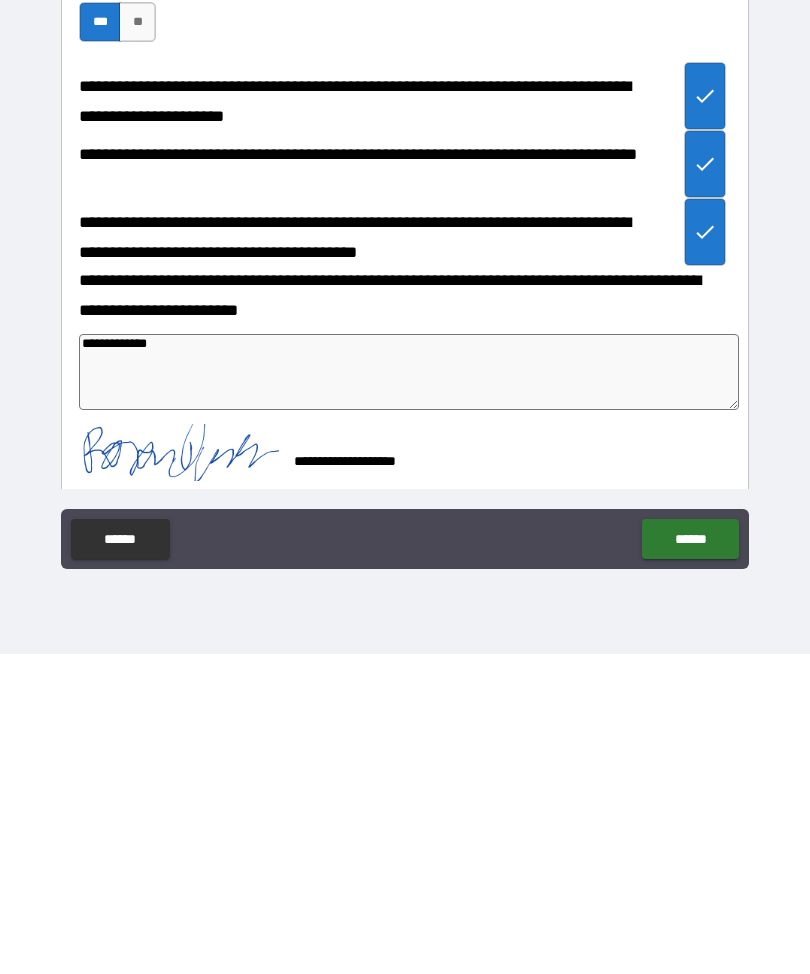 click on "******" at bounding box center [690, 859] 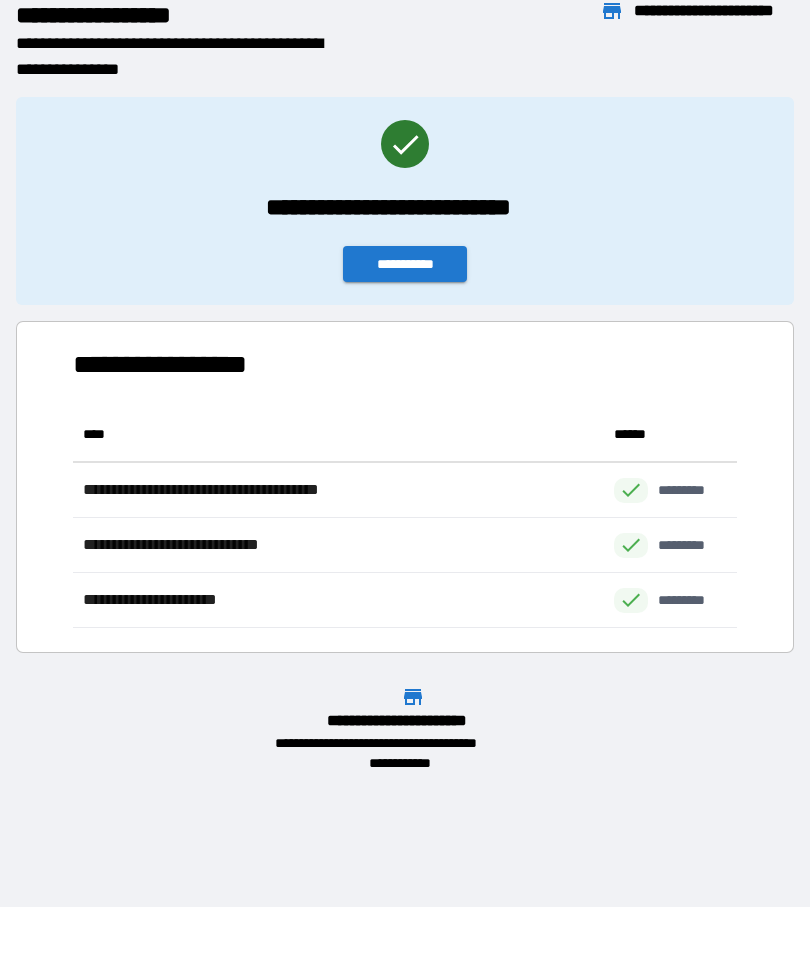 scroll, scrollTop: 1, scrollLeft: 1, axis: both 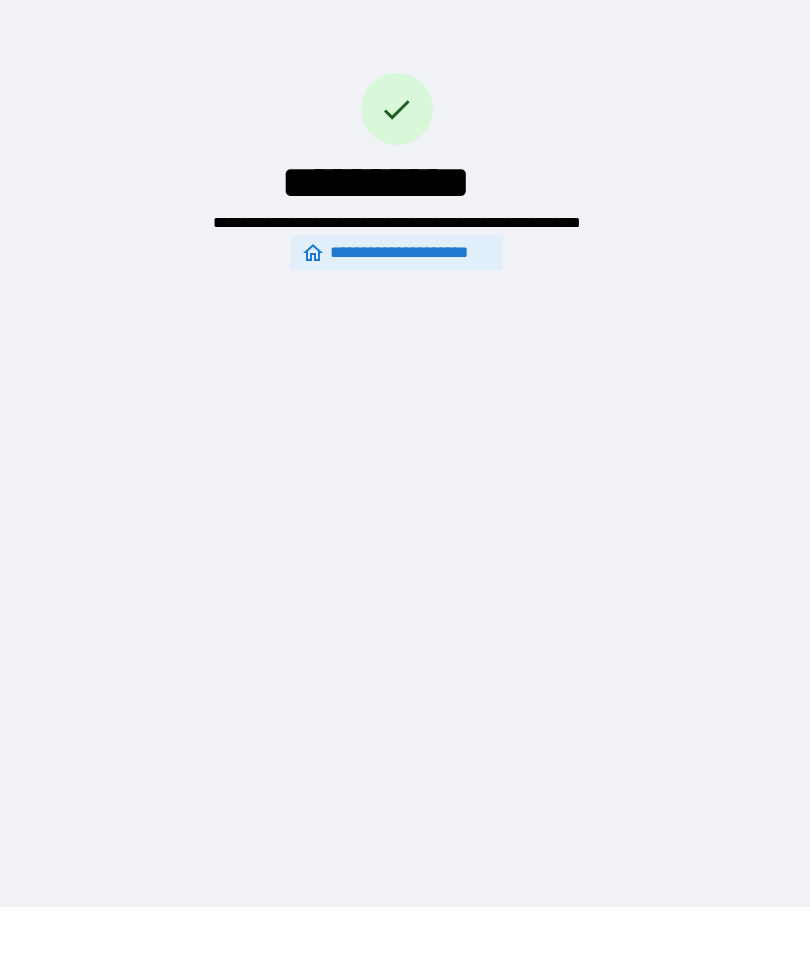 click on "**********" at bounding box center (397, 253) 